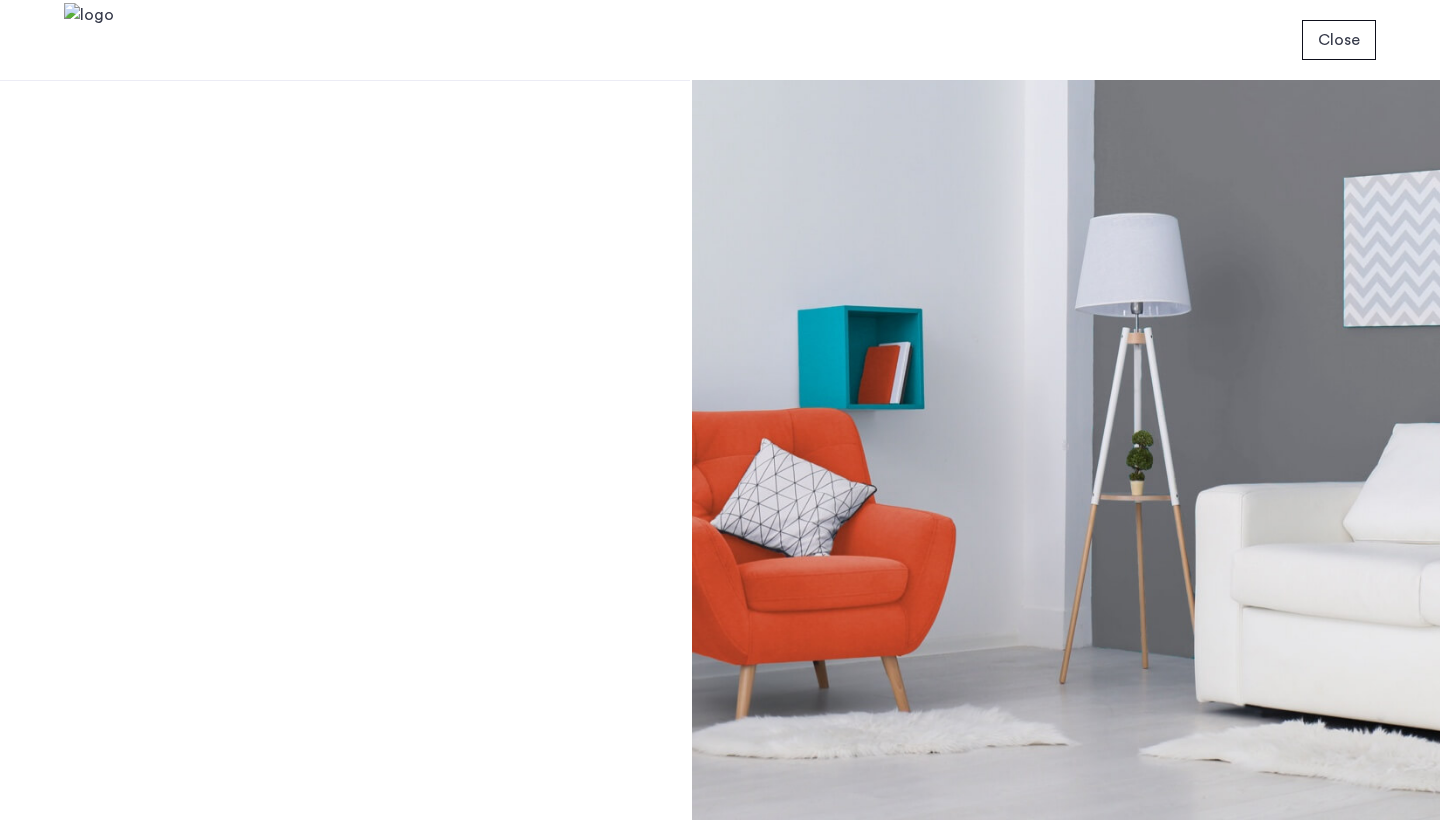 scroll, scrollTop: 0, scrollLeft: 0, axis: both 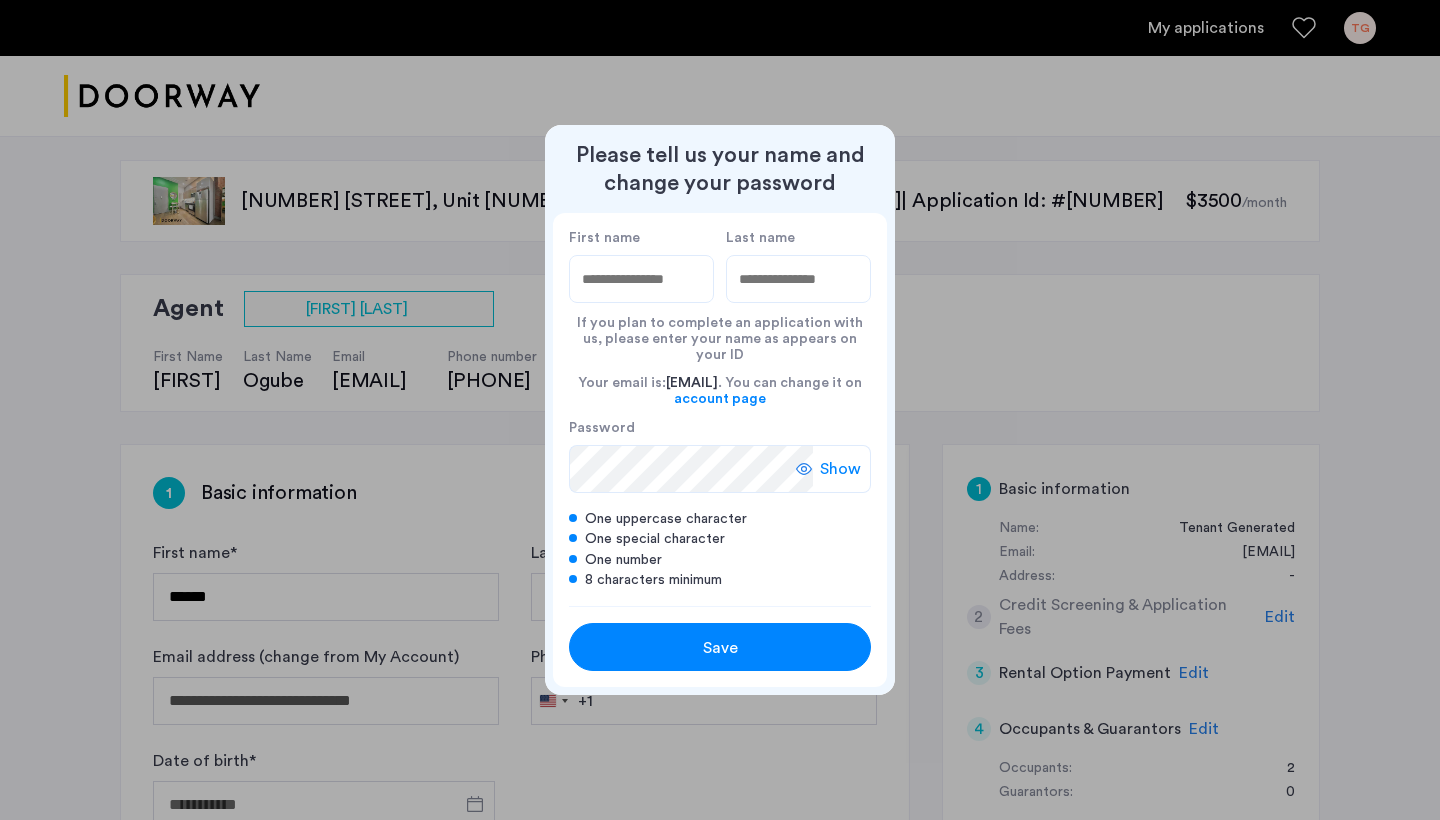 click on "Save" at bounding box center (720, 648) 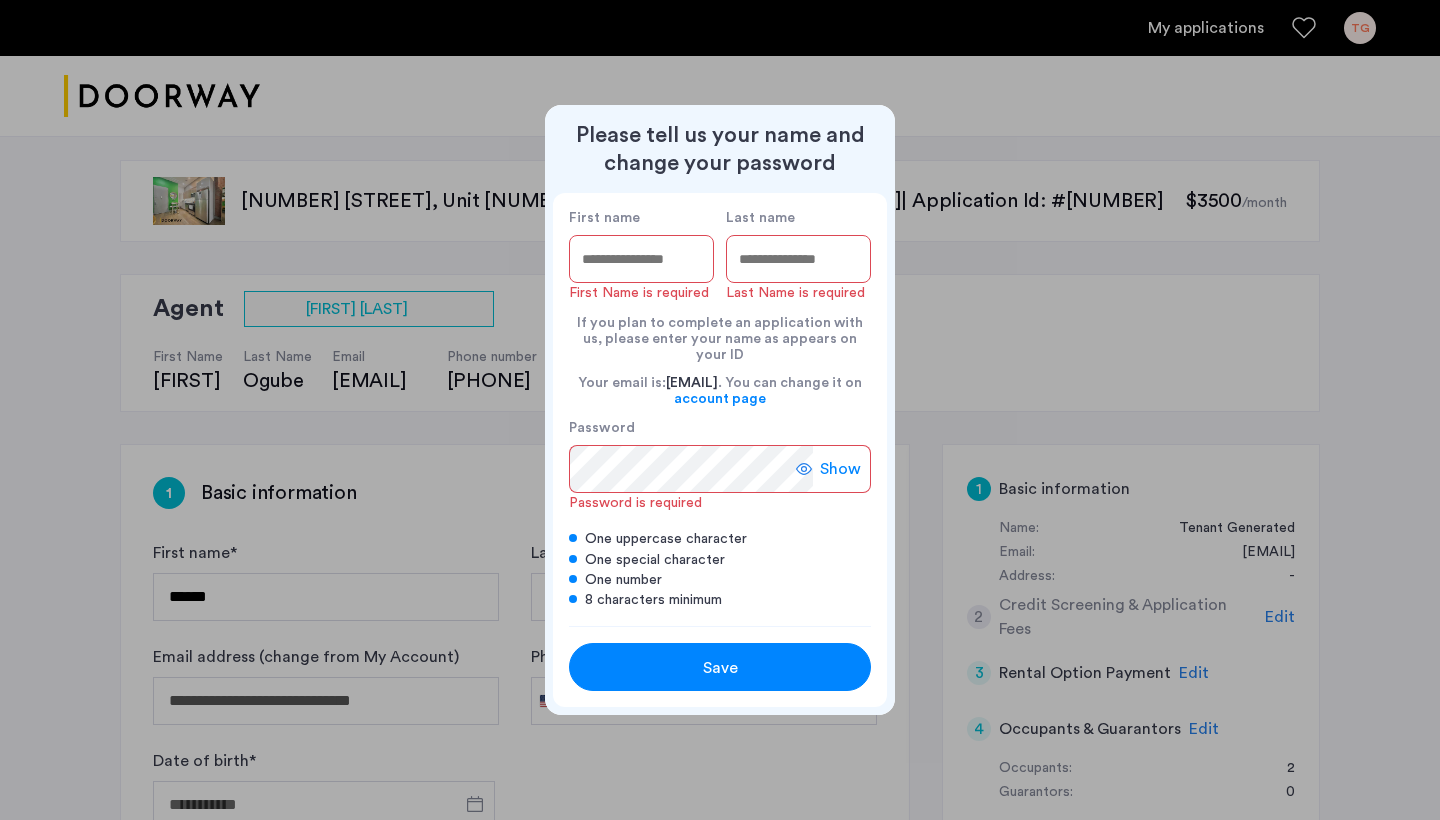 click on "First name" at bounding box center (641, 259) 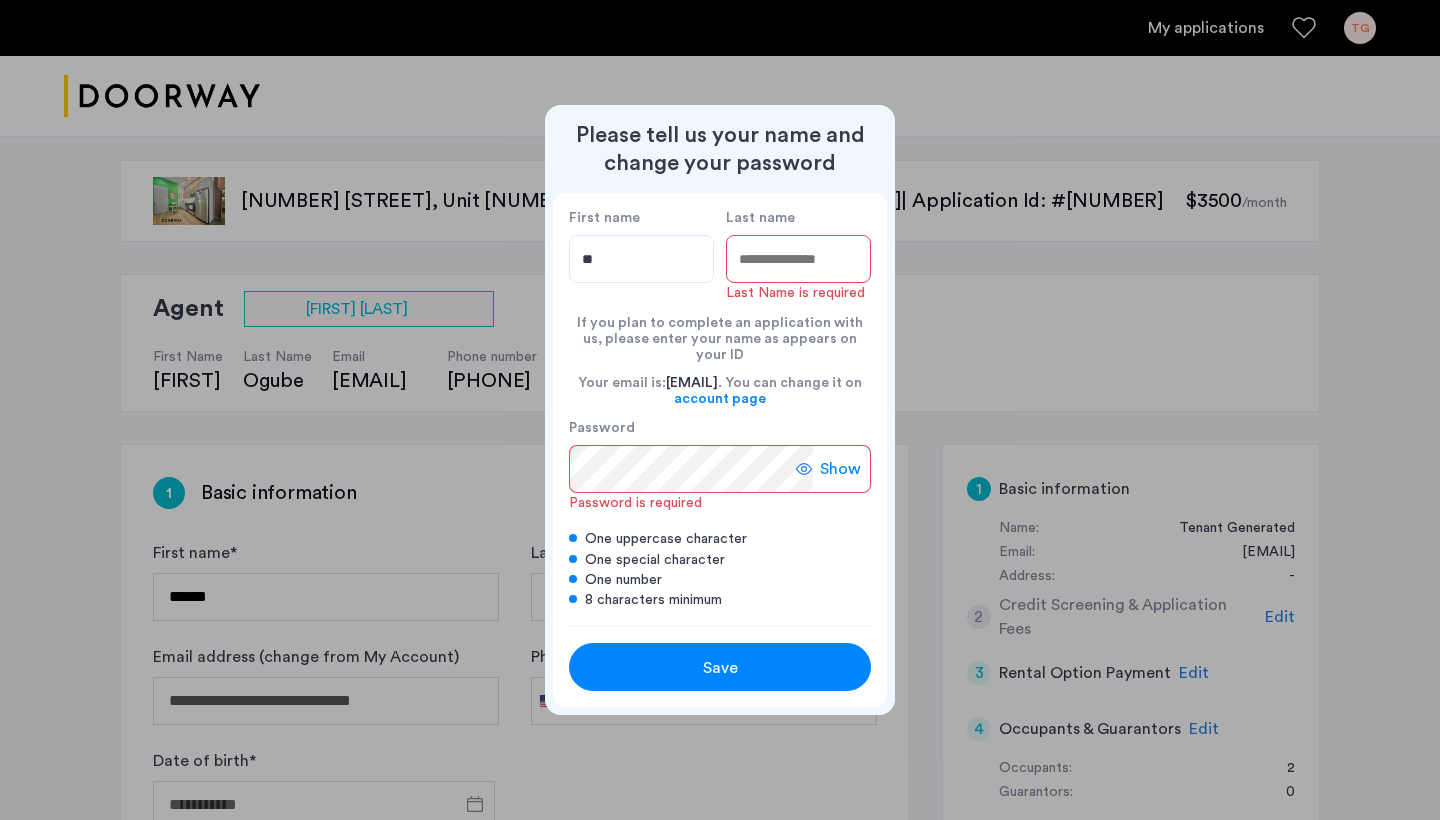 type on "*" 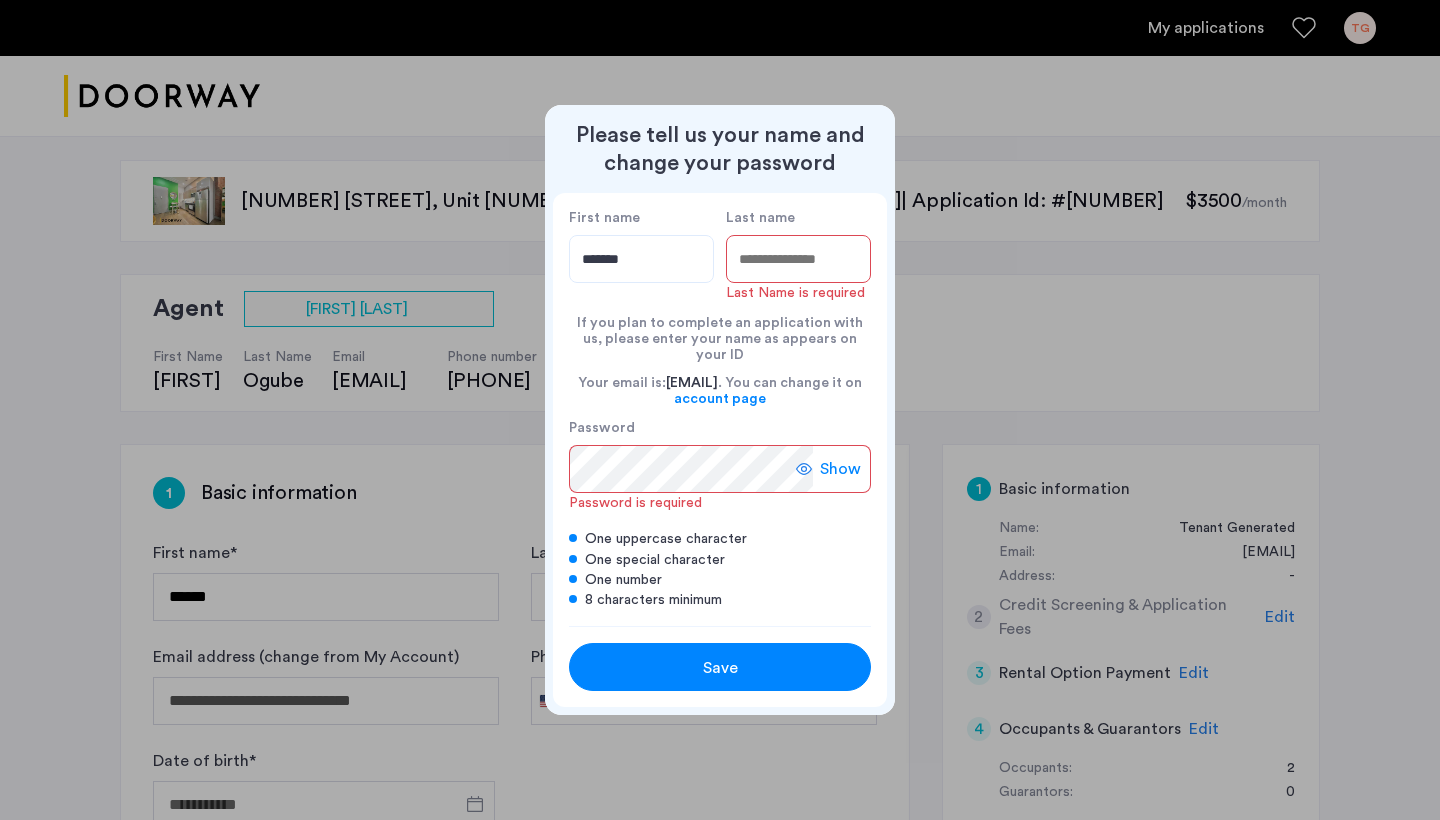 type on "*******" 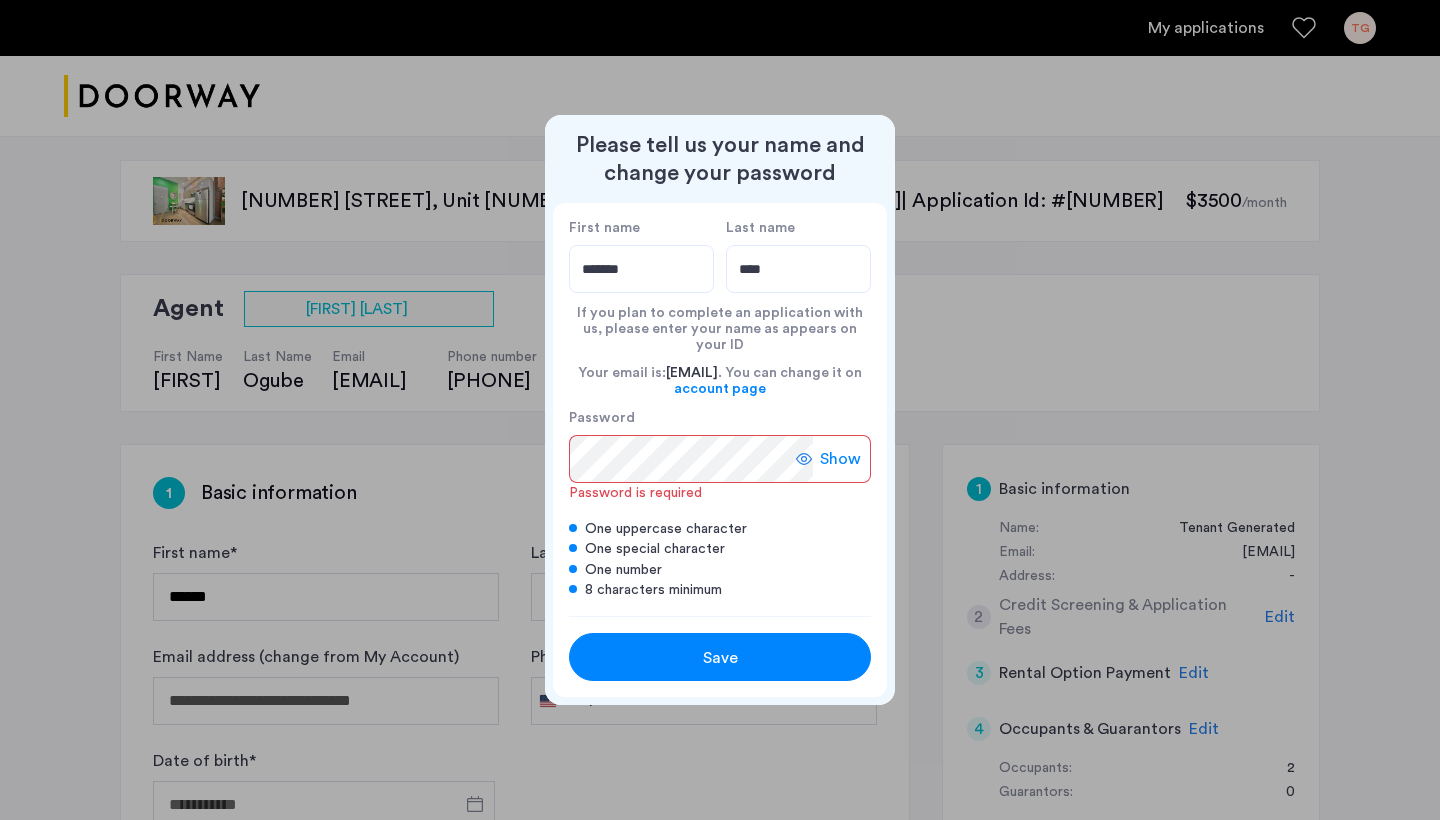 type on "****" 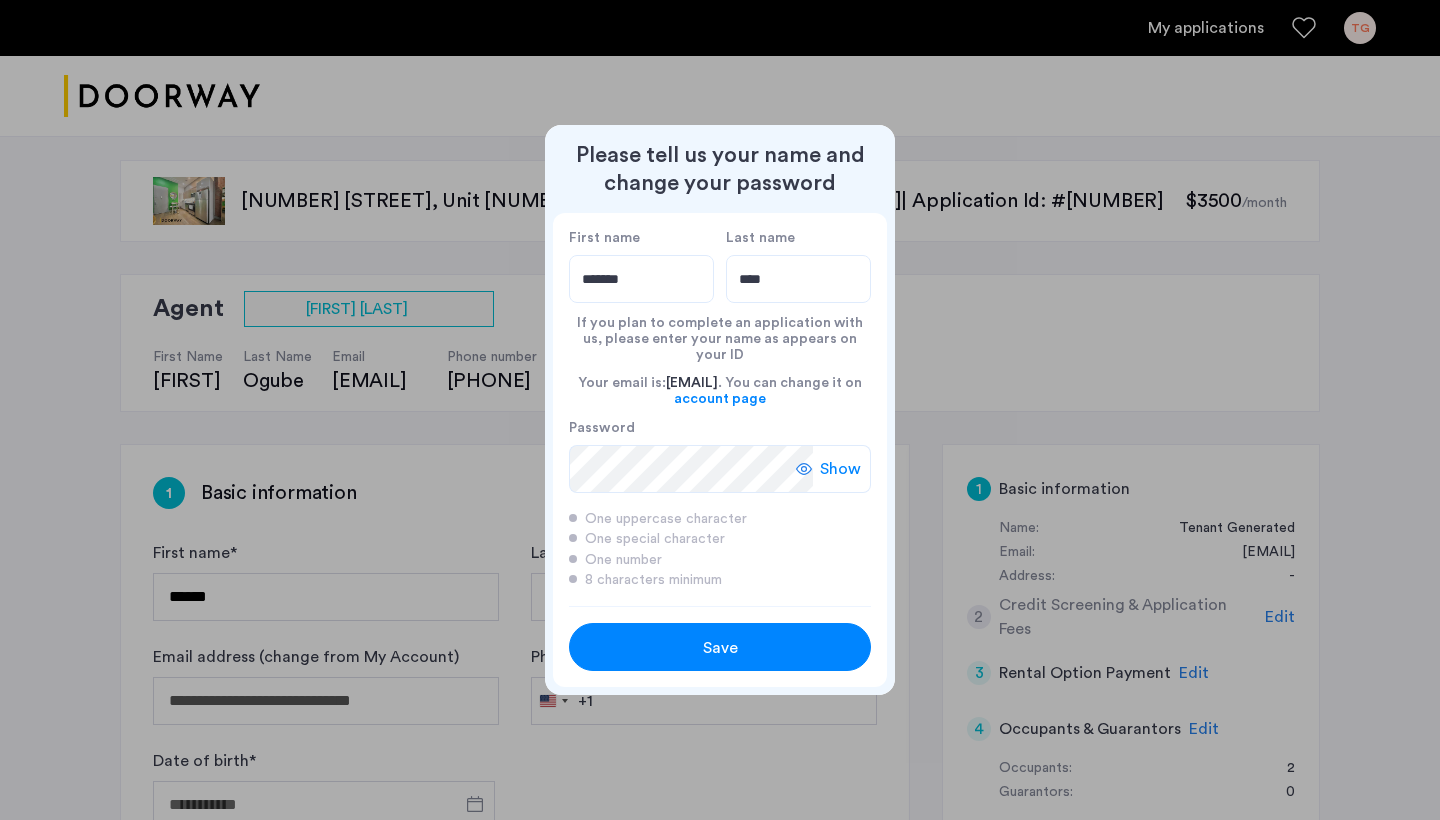 click on "Save" at bounding box center [720, 648] 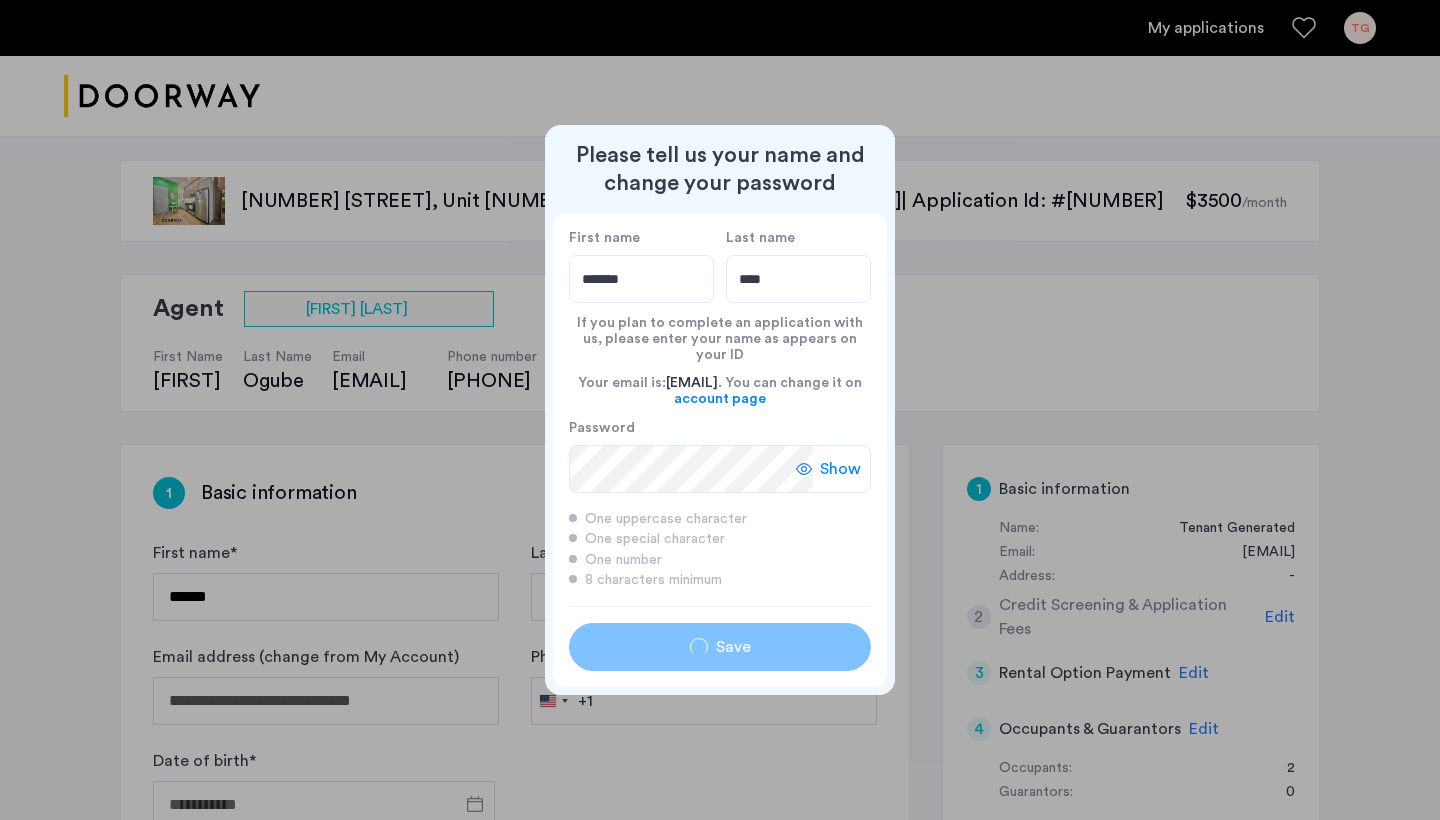 type on "*******" 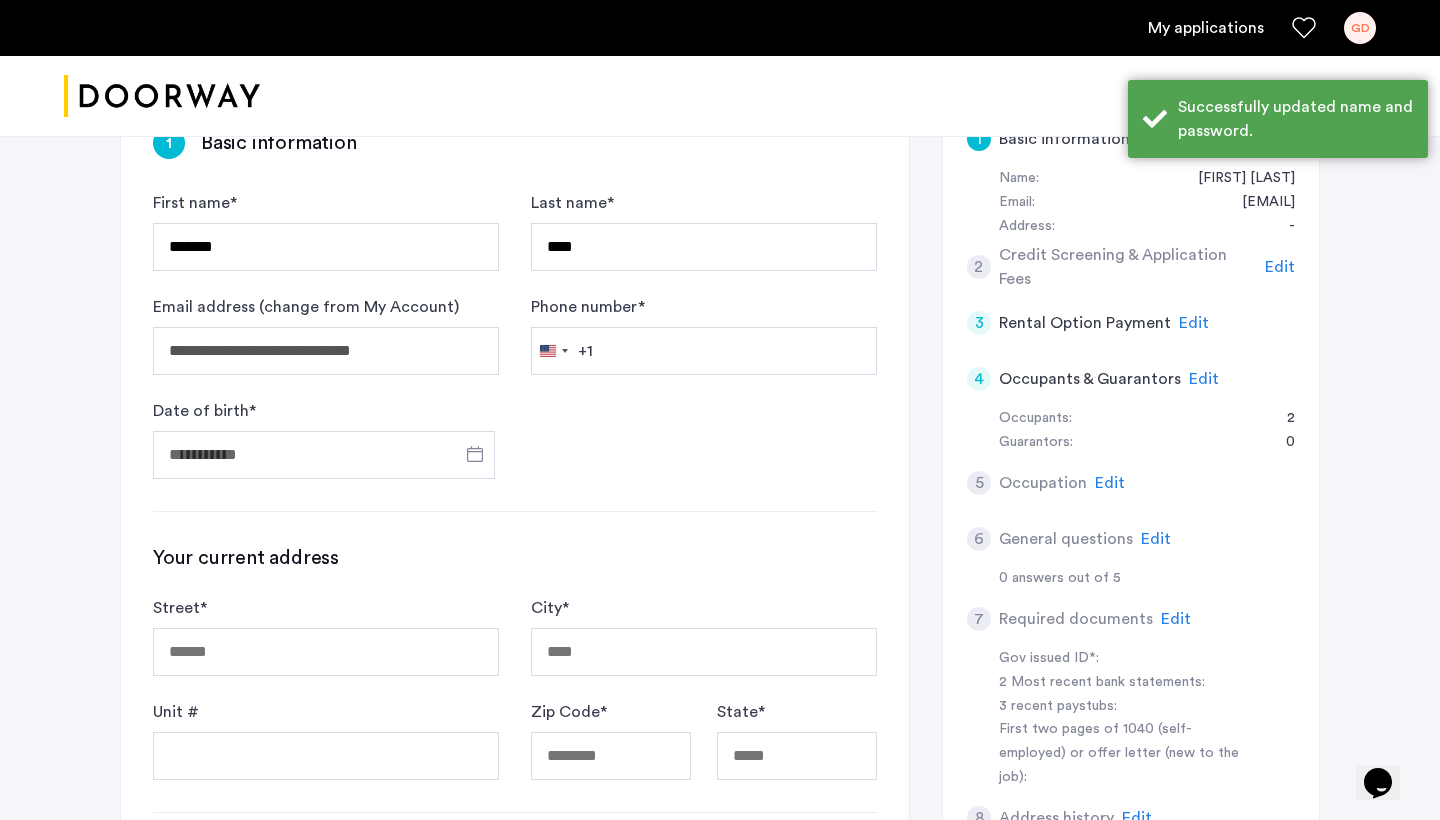 scroll, scrollTop: 363, scrollLeft: 0, axis: vertical 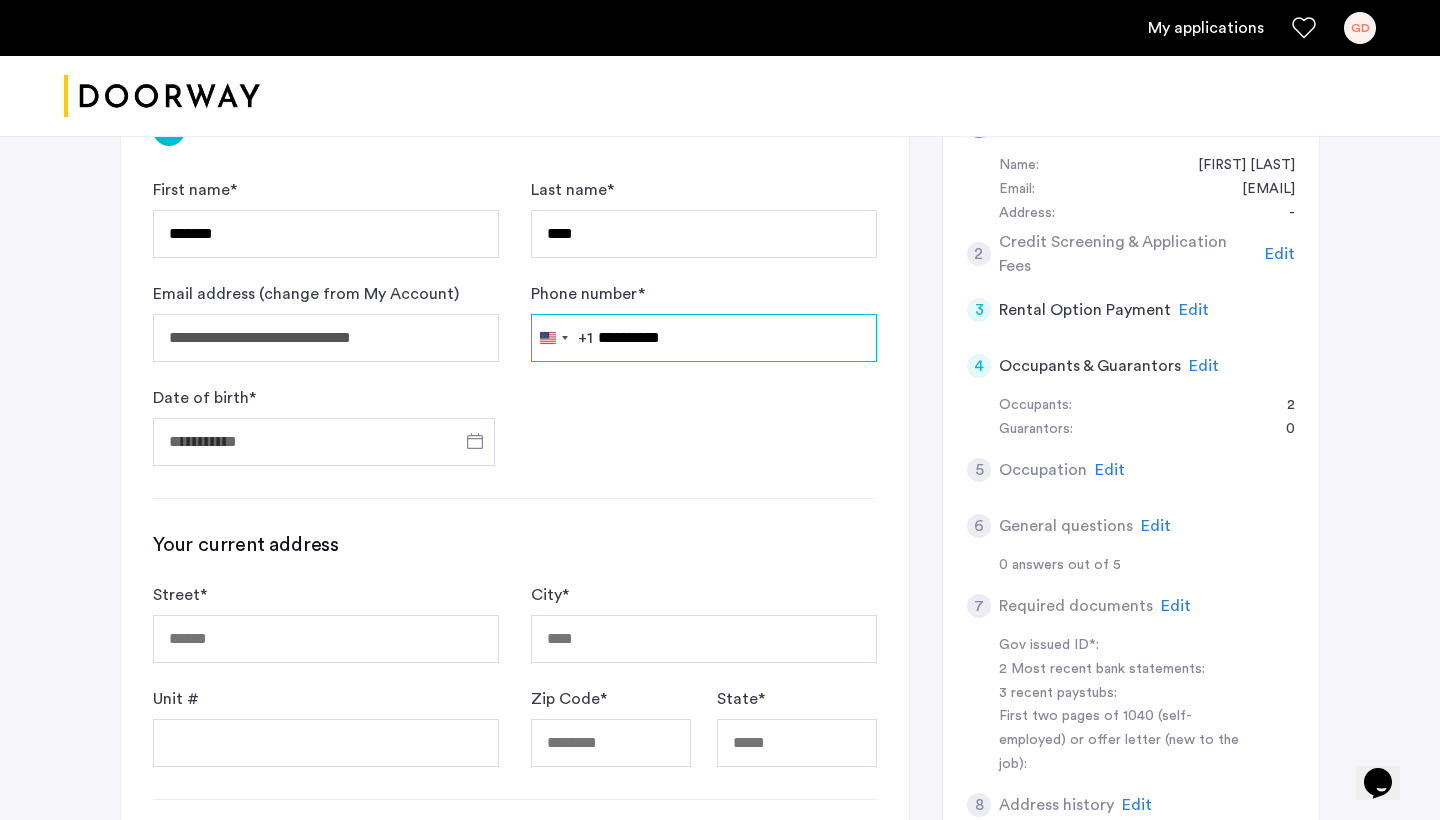 type on "**********" 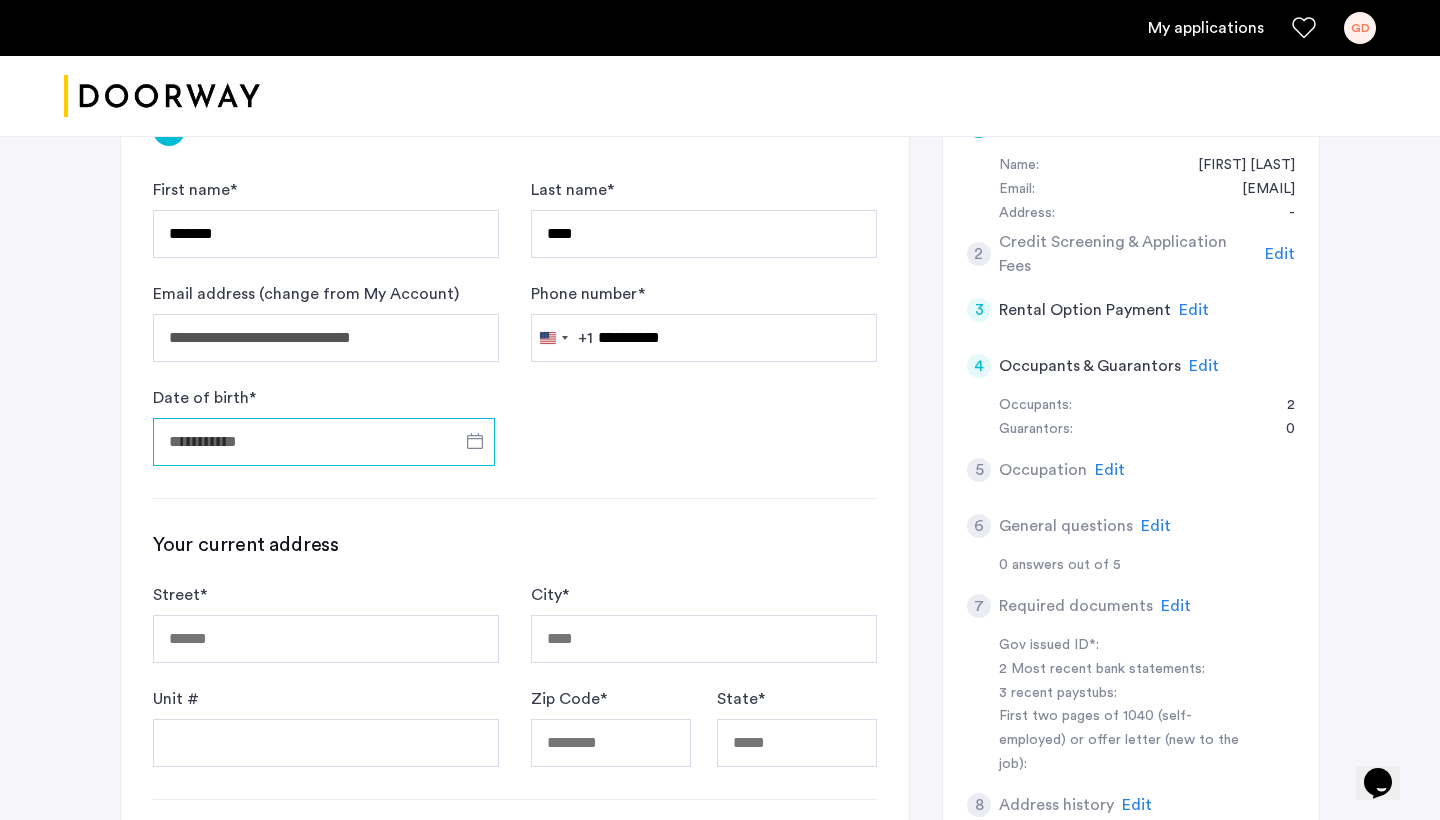 click on "Date of birth  *" at bounding box center (324, 442) 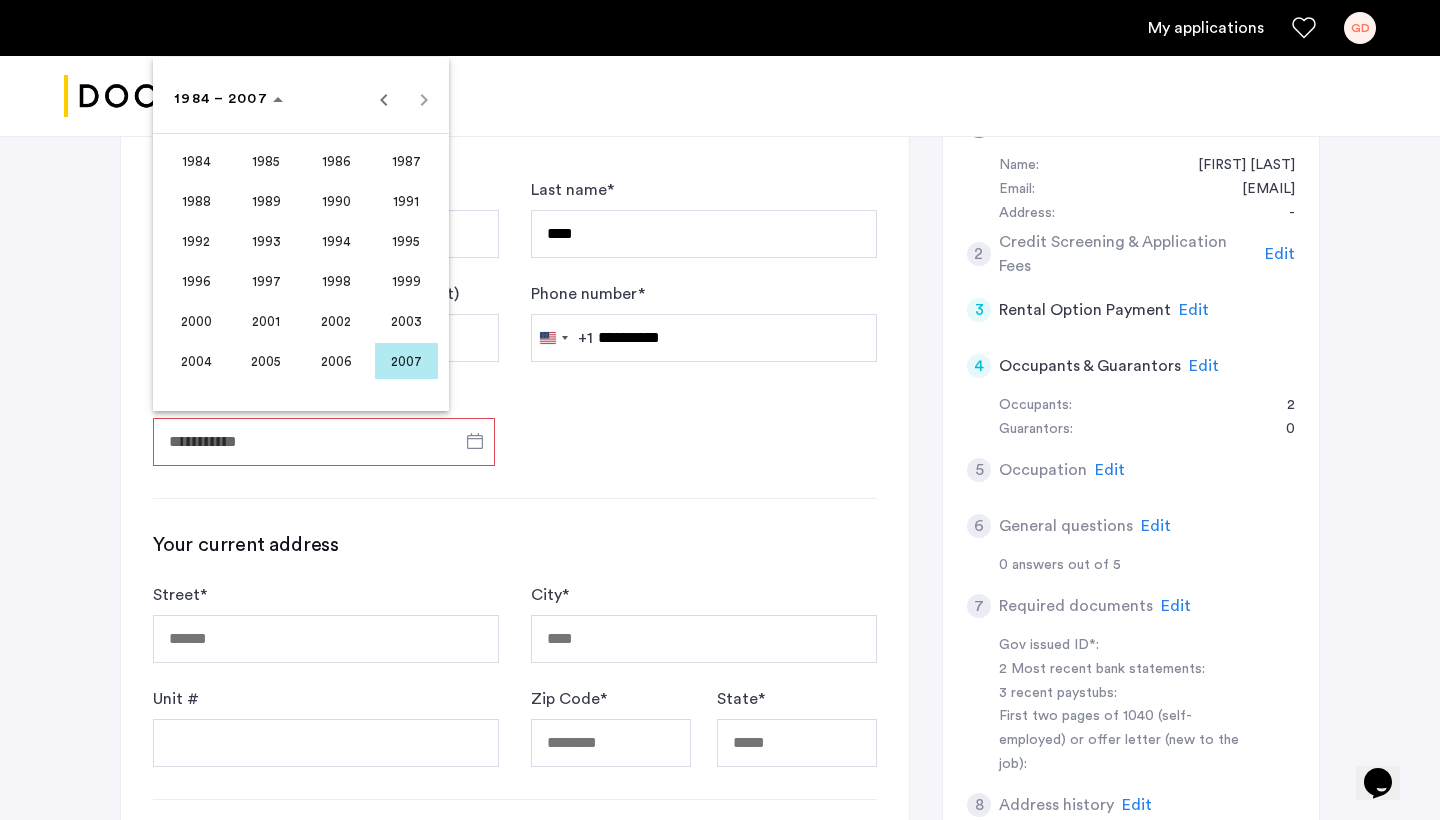 click on "2003" at bounding box center [406, 321] 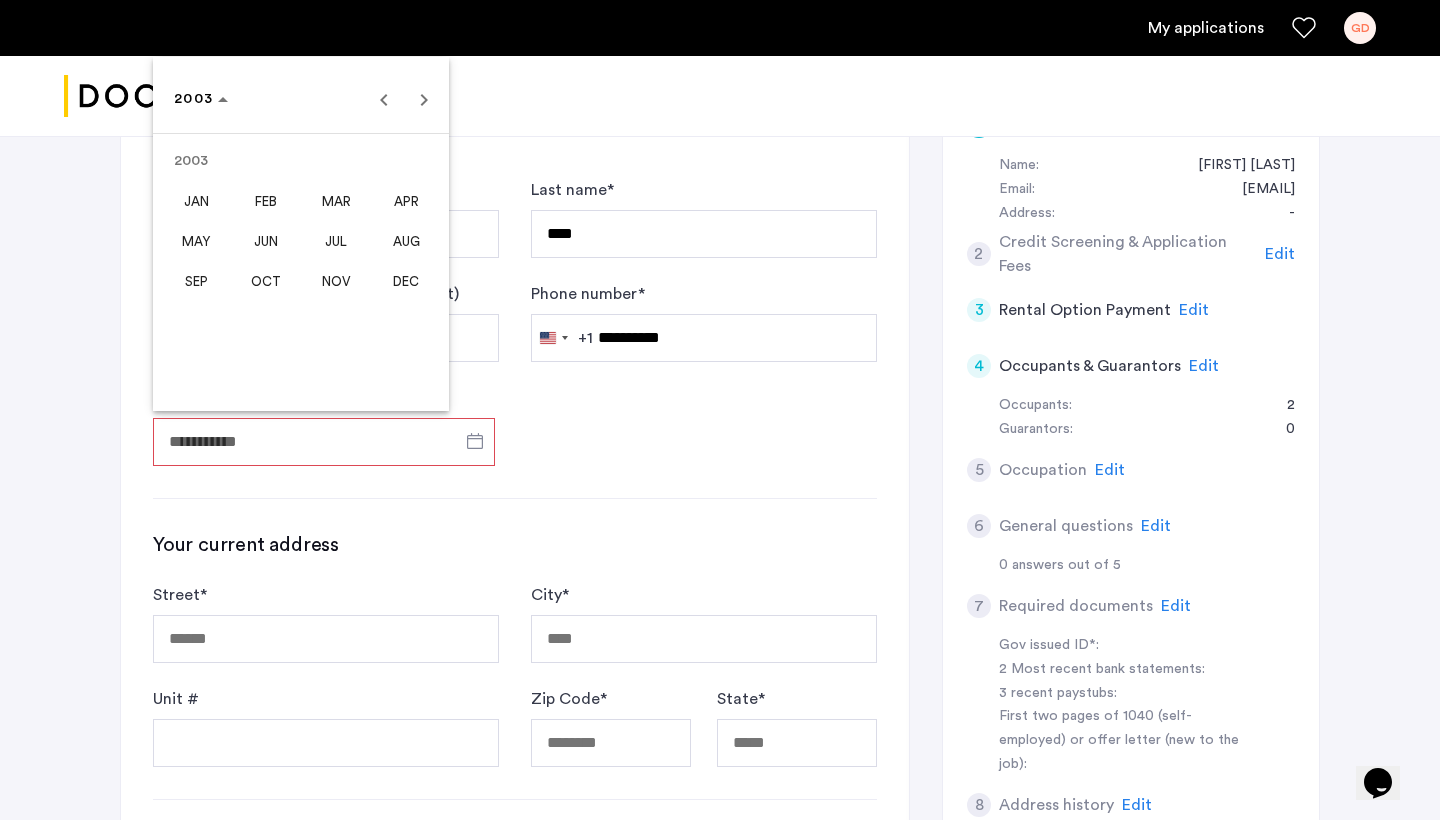 click on "FEB" at bounding box center (266, 201) 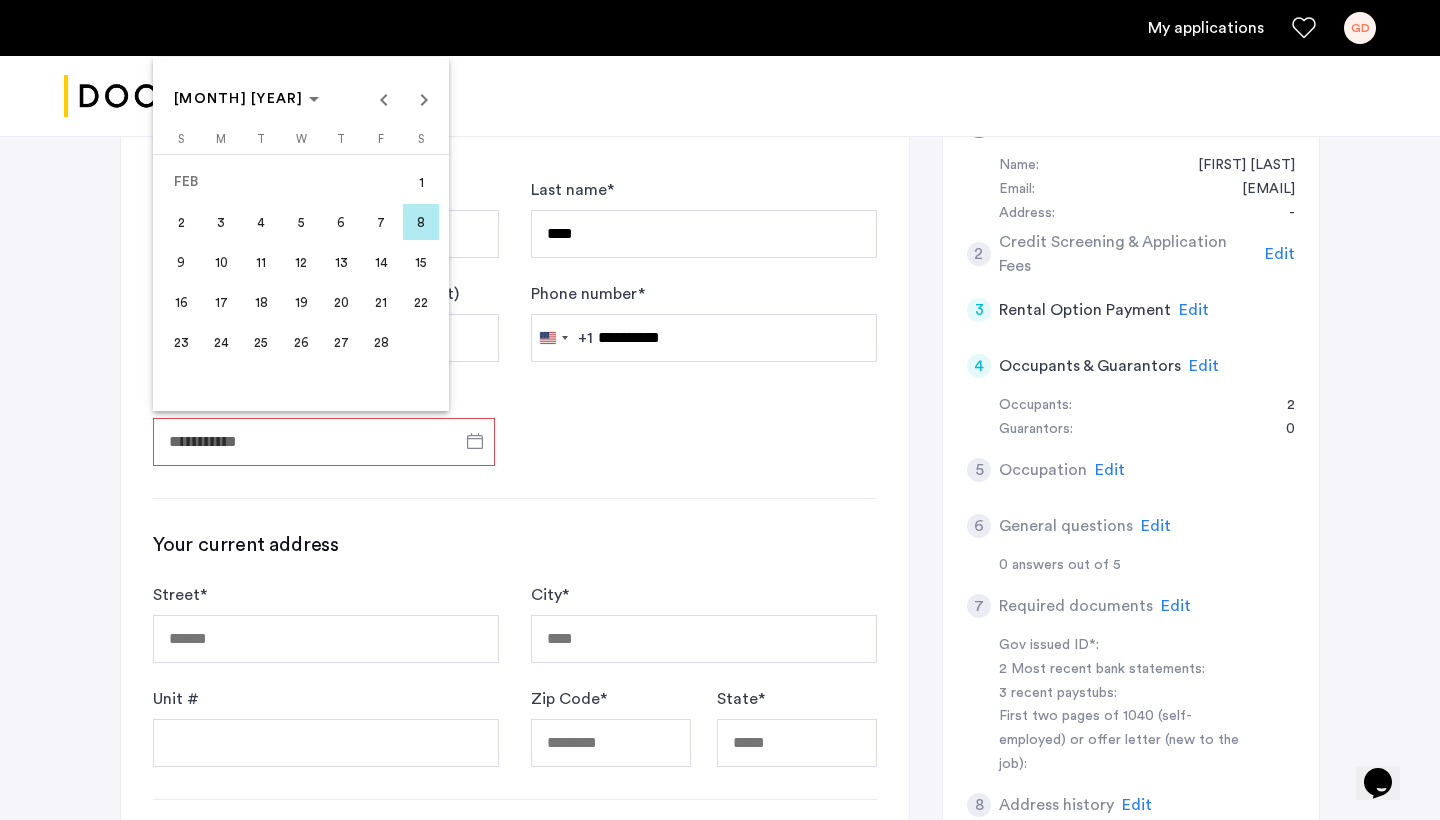 click on "21" at bounding box center [381, 302] 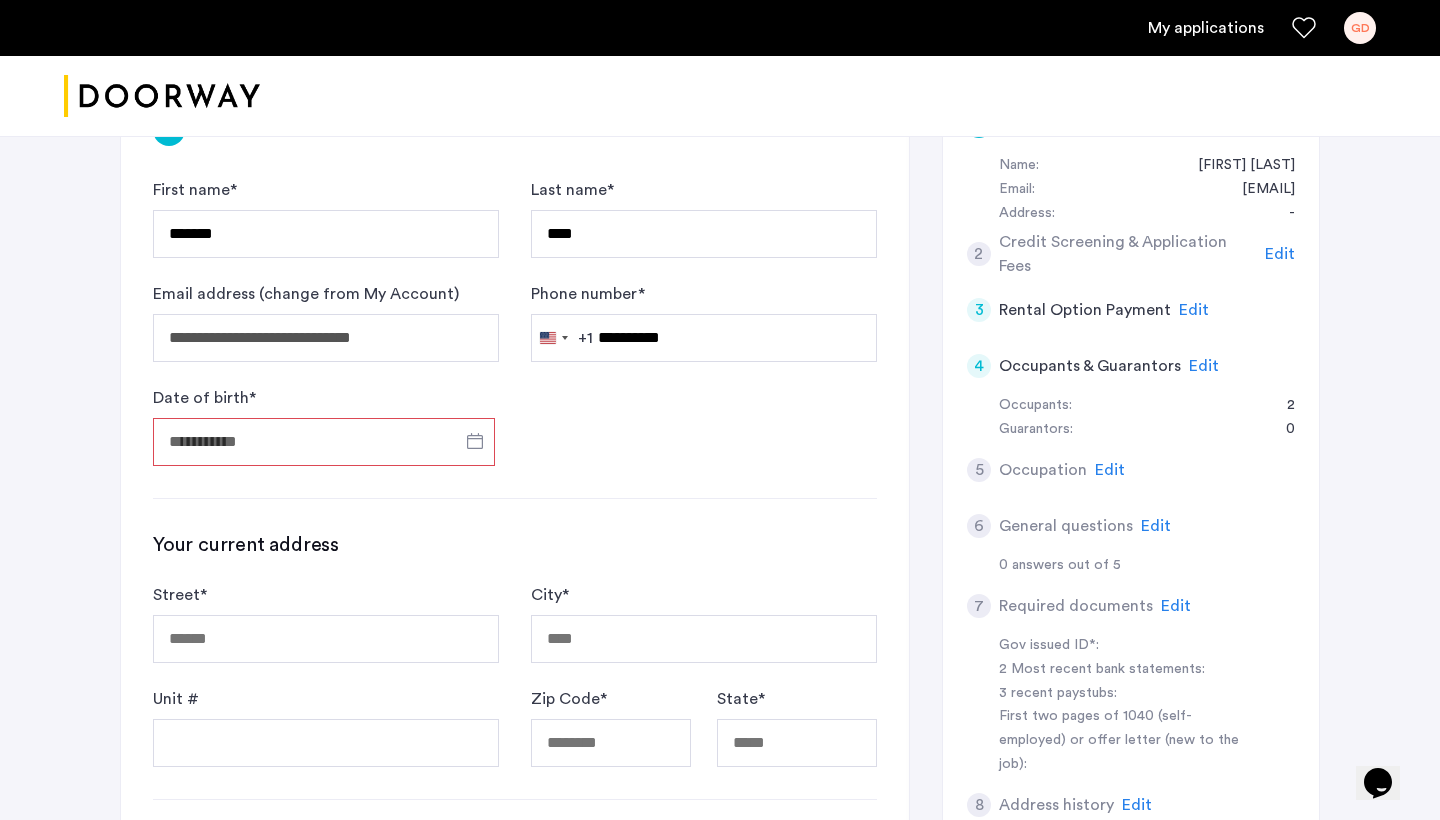 type on "**********" 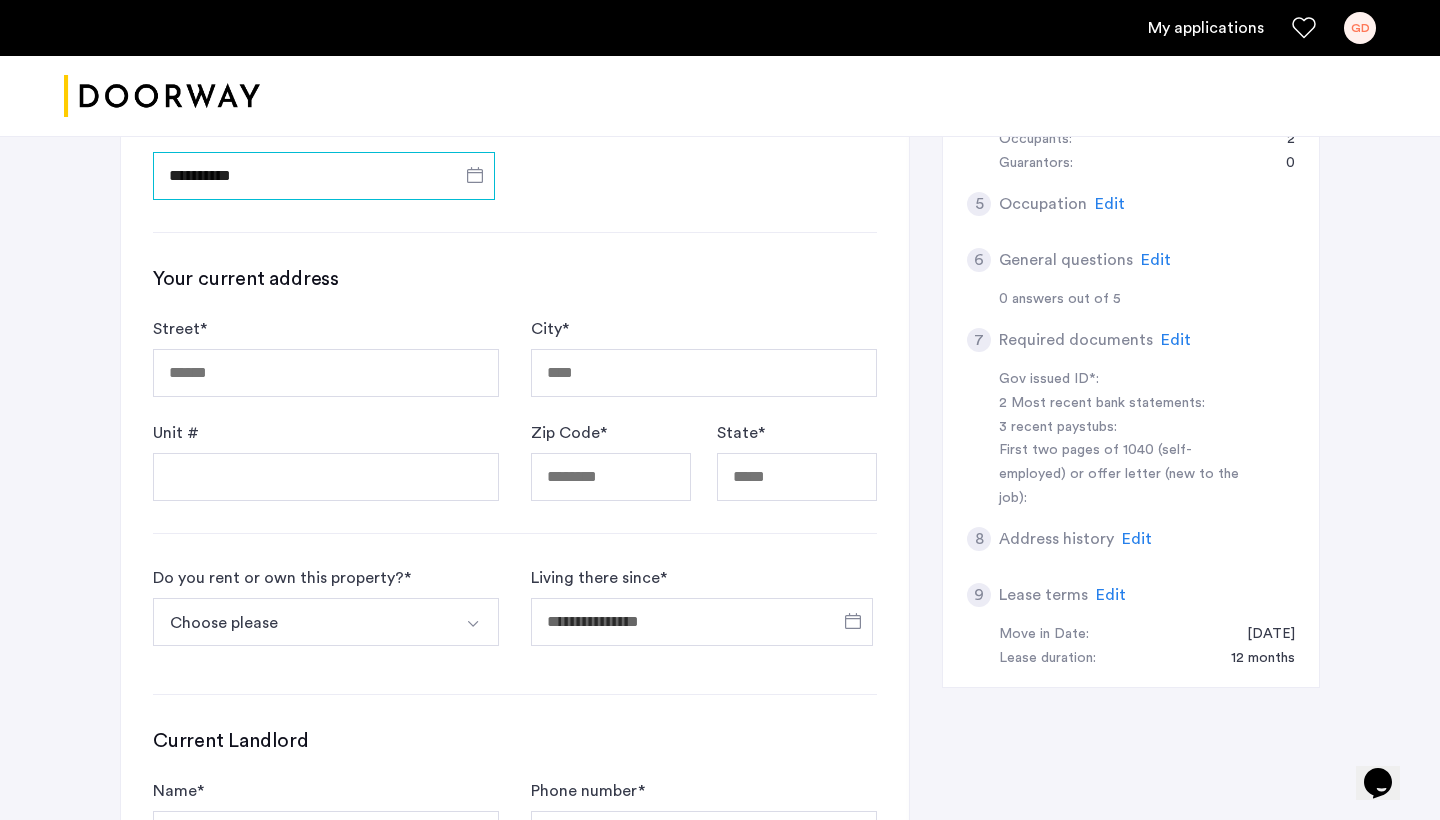 scroll, scrollTop: 646, scrollLeft: 0, axis: vertical 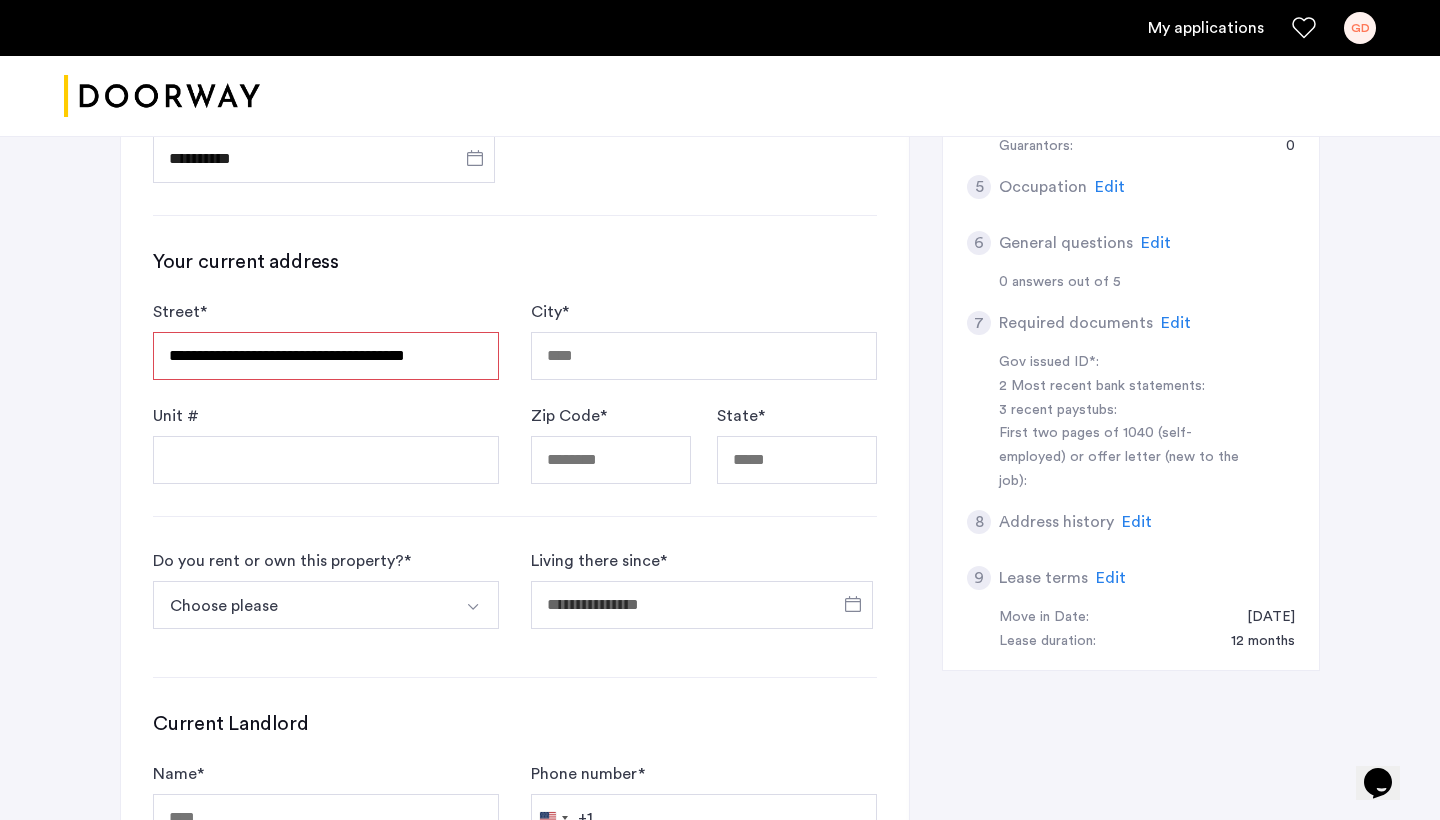 type on "**********" 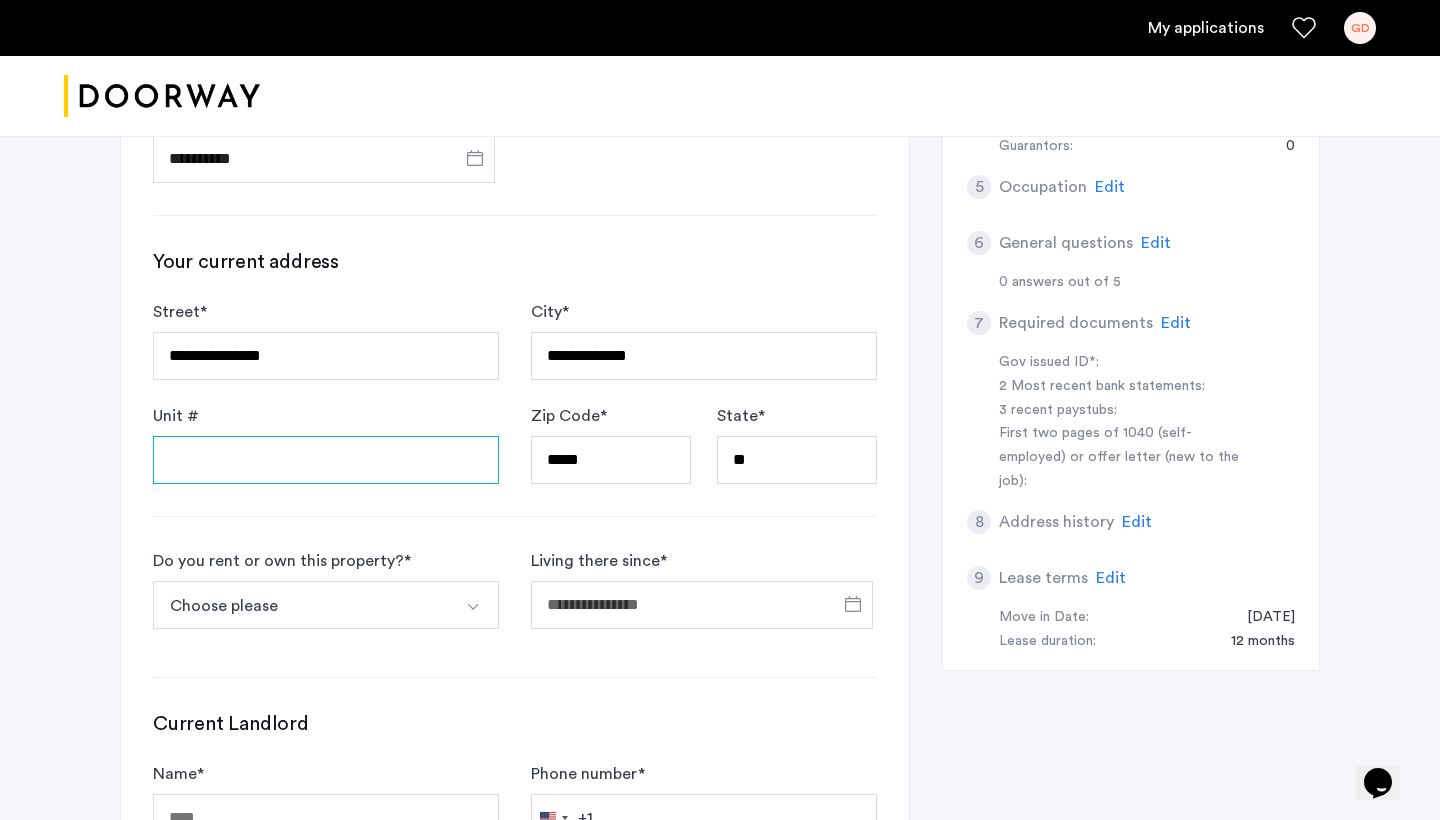 click on "Unit #" at bounding box center (326, 460) 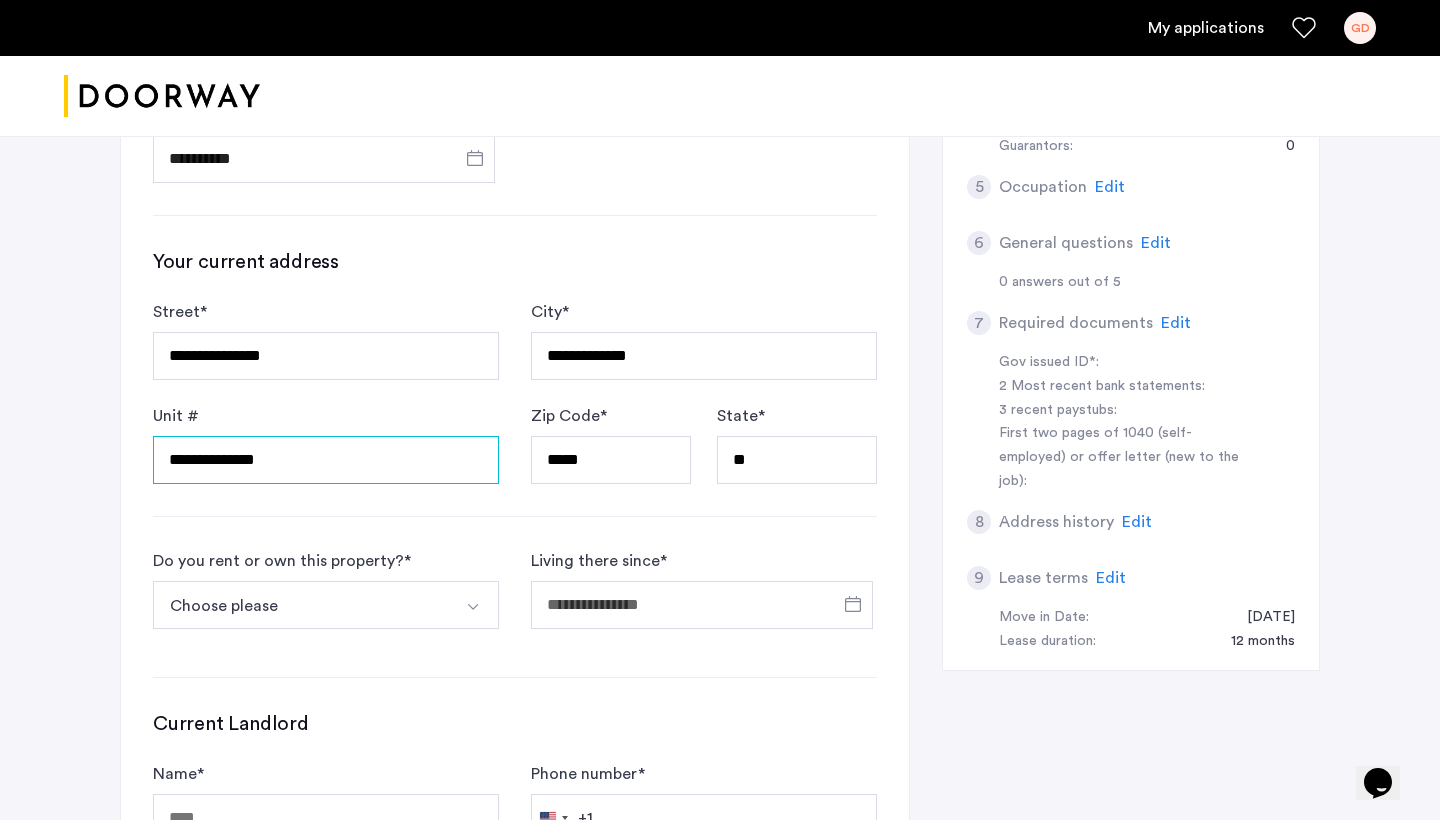 type on "**********" 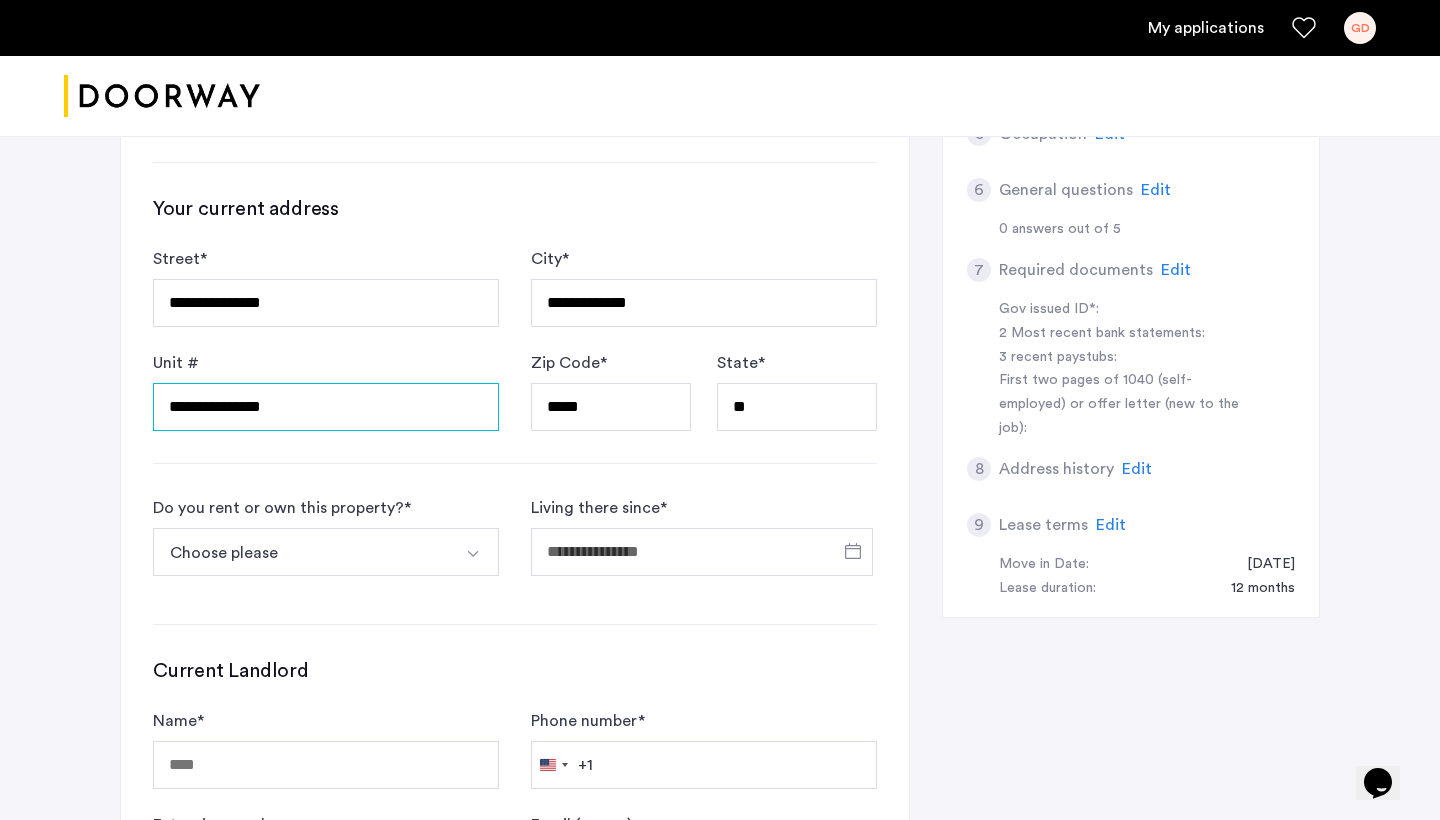 scroll, scrollTop: 728, scrollLeft: 0, axis: vertical 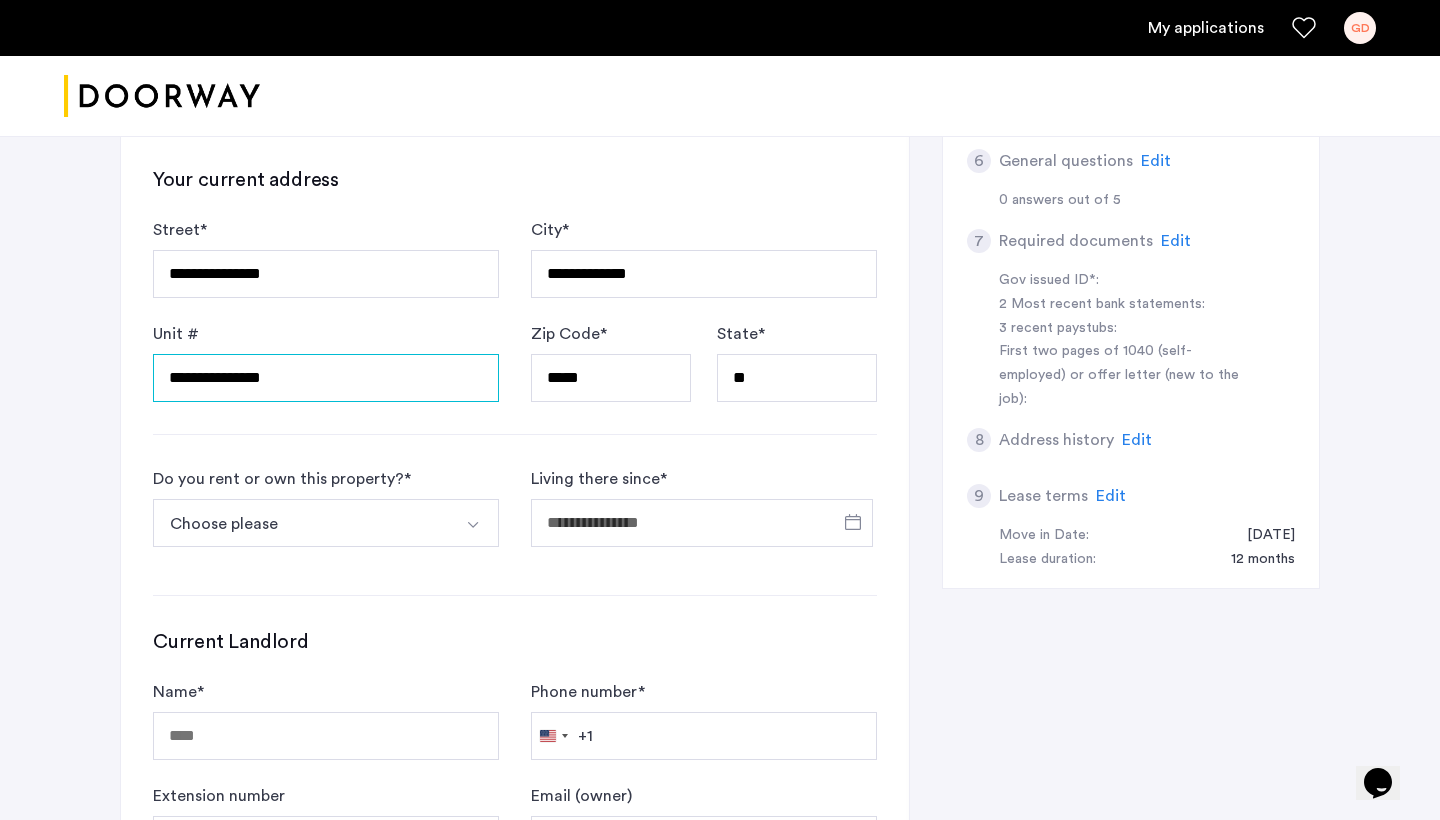 click on "**********" at bounding box center [326, 378] 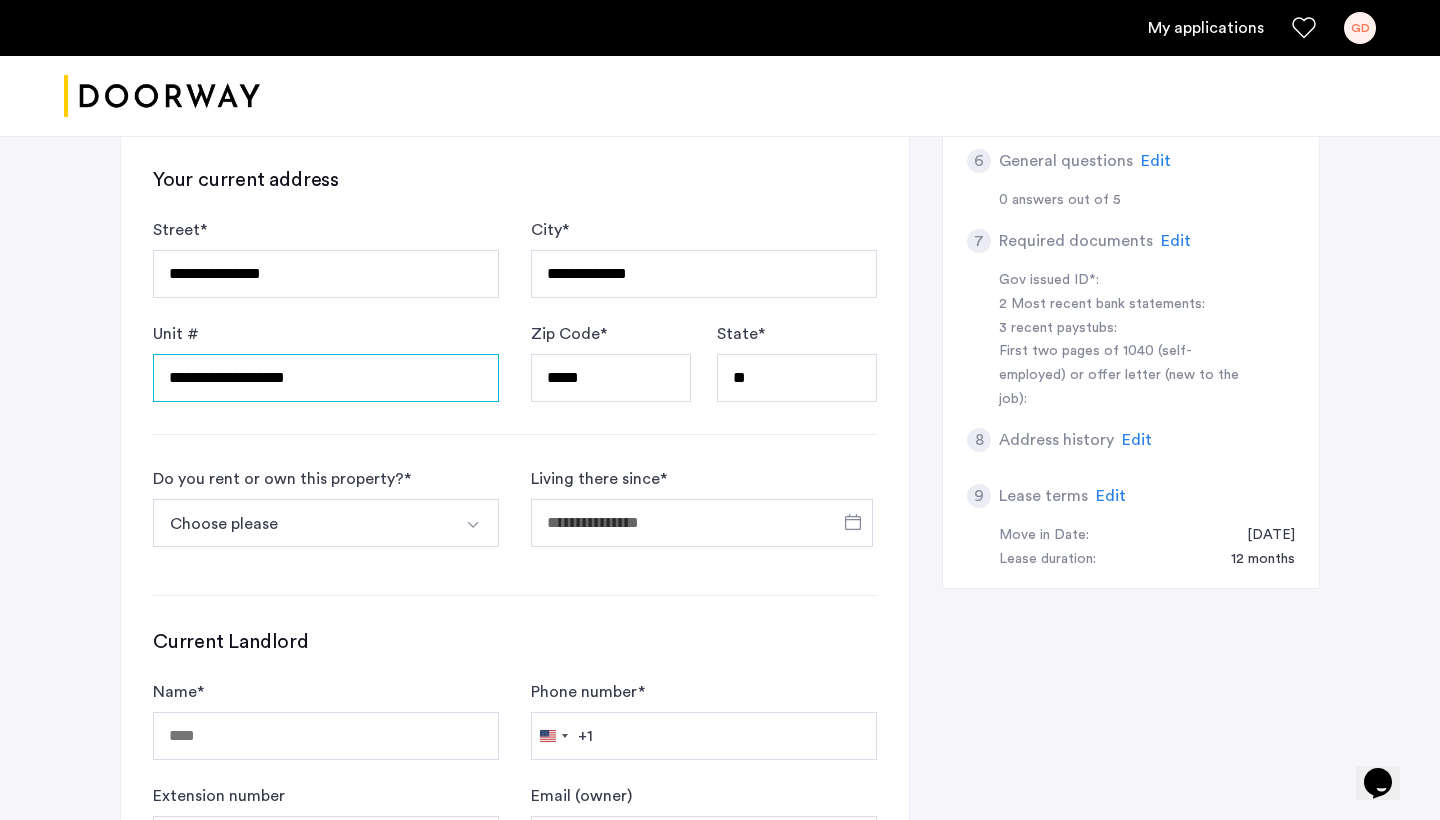 type on "**********" 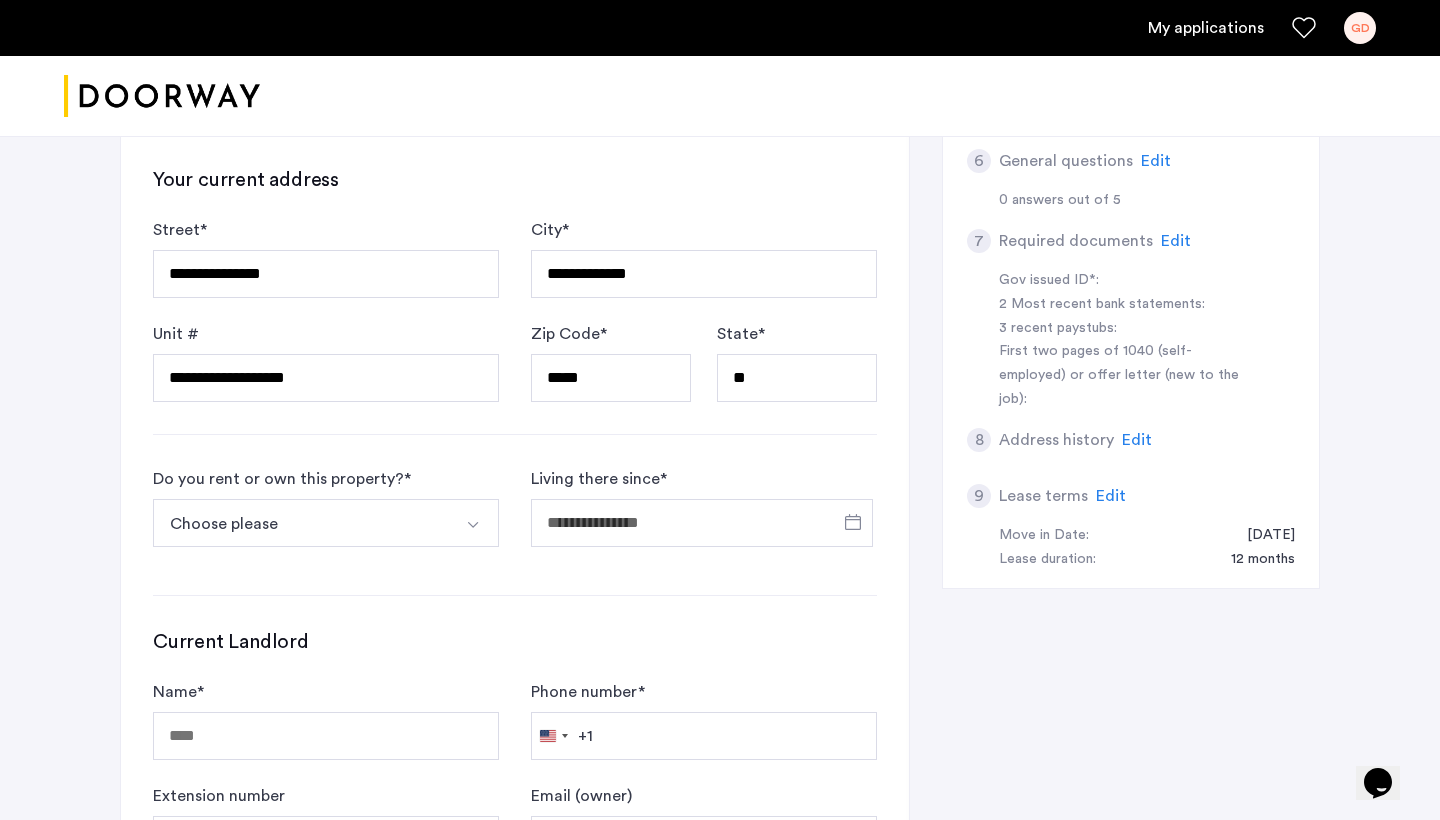 click on "Choose please" at bounding box center [302, 523] 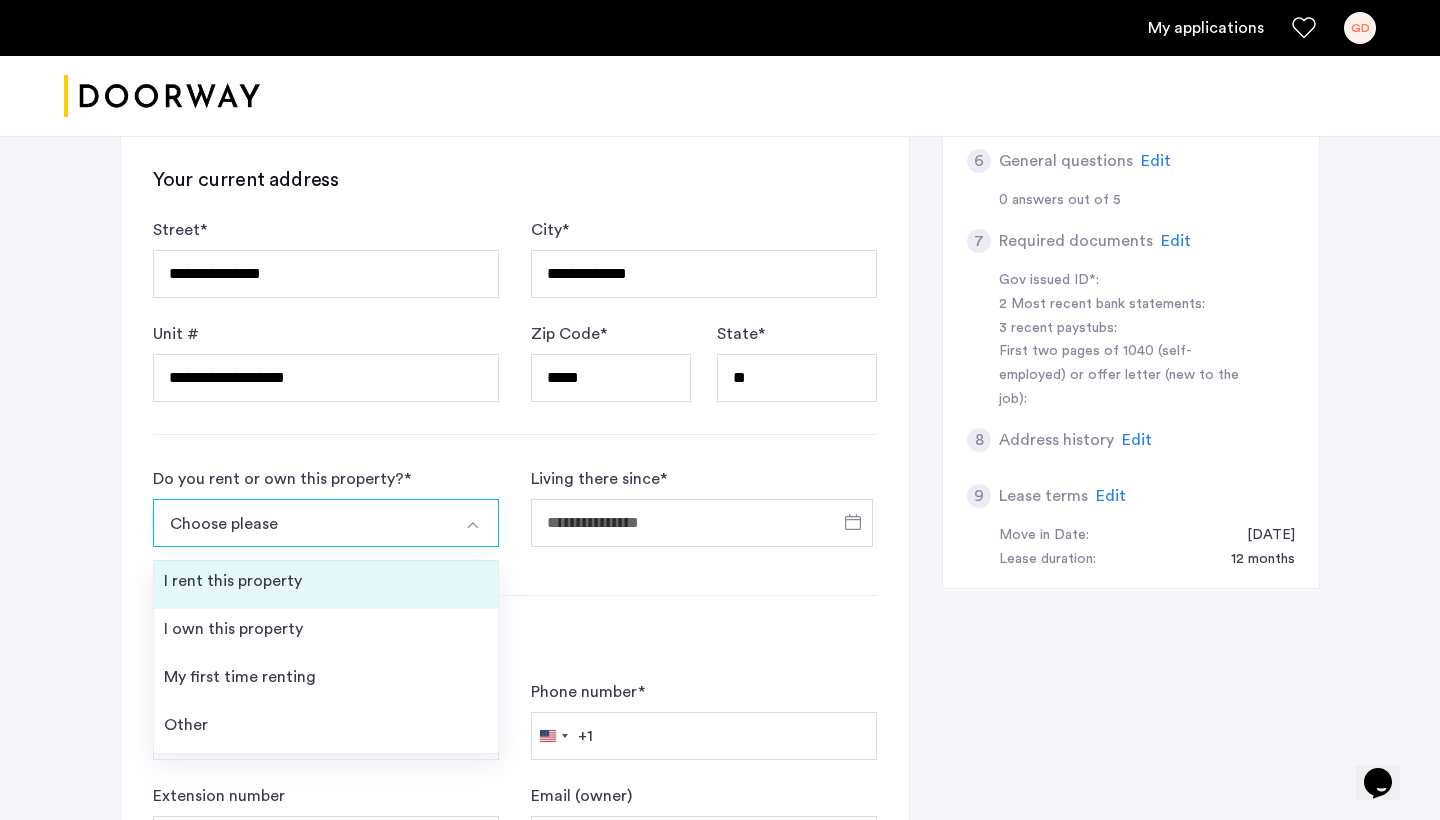 click on "I rent this property" at bounding box center [326, 585] 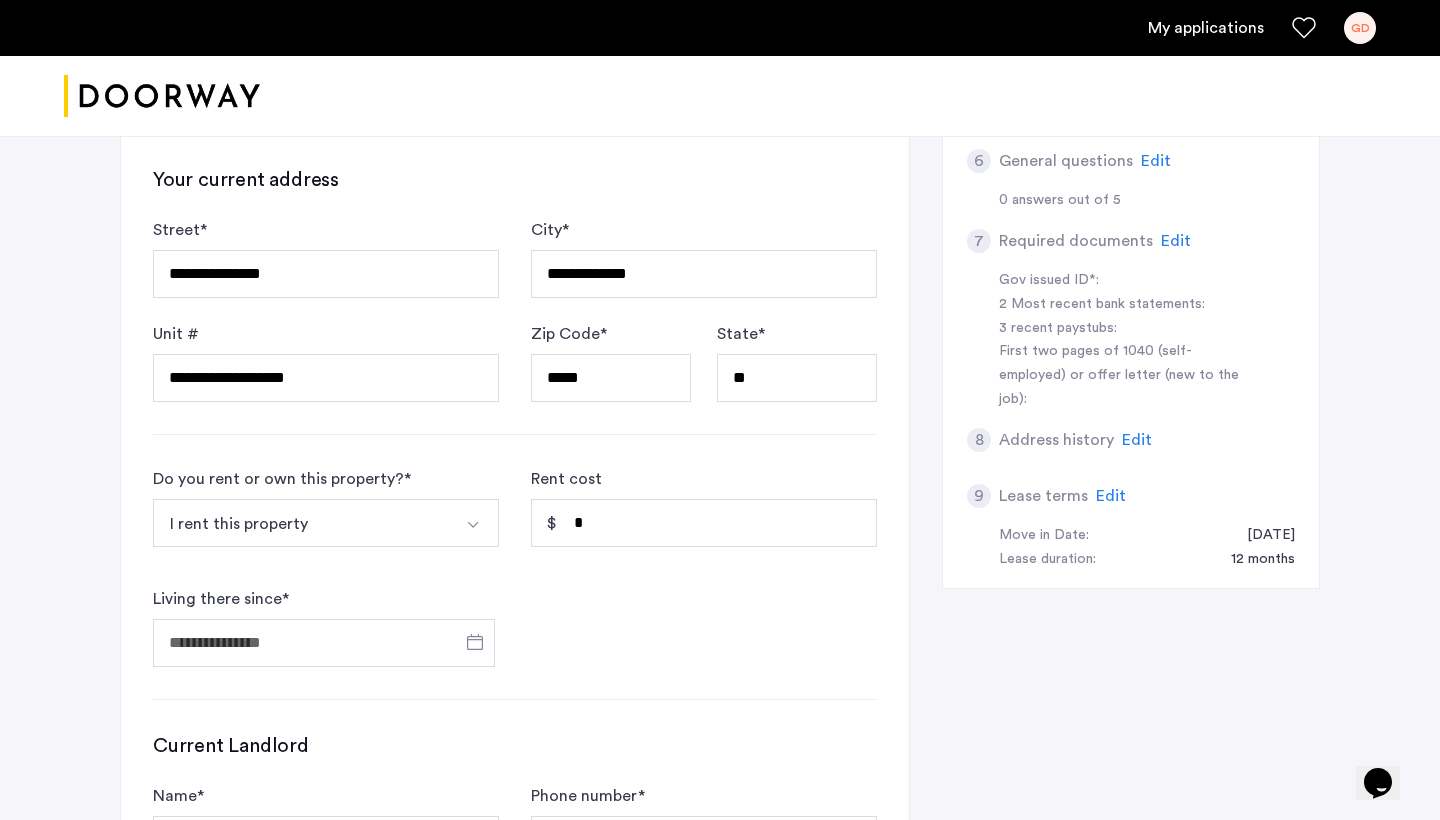 click on "I rent this property" at bounding box center (302, 523) 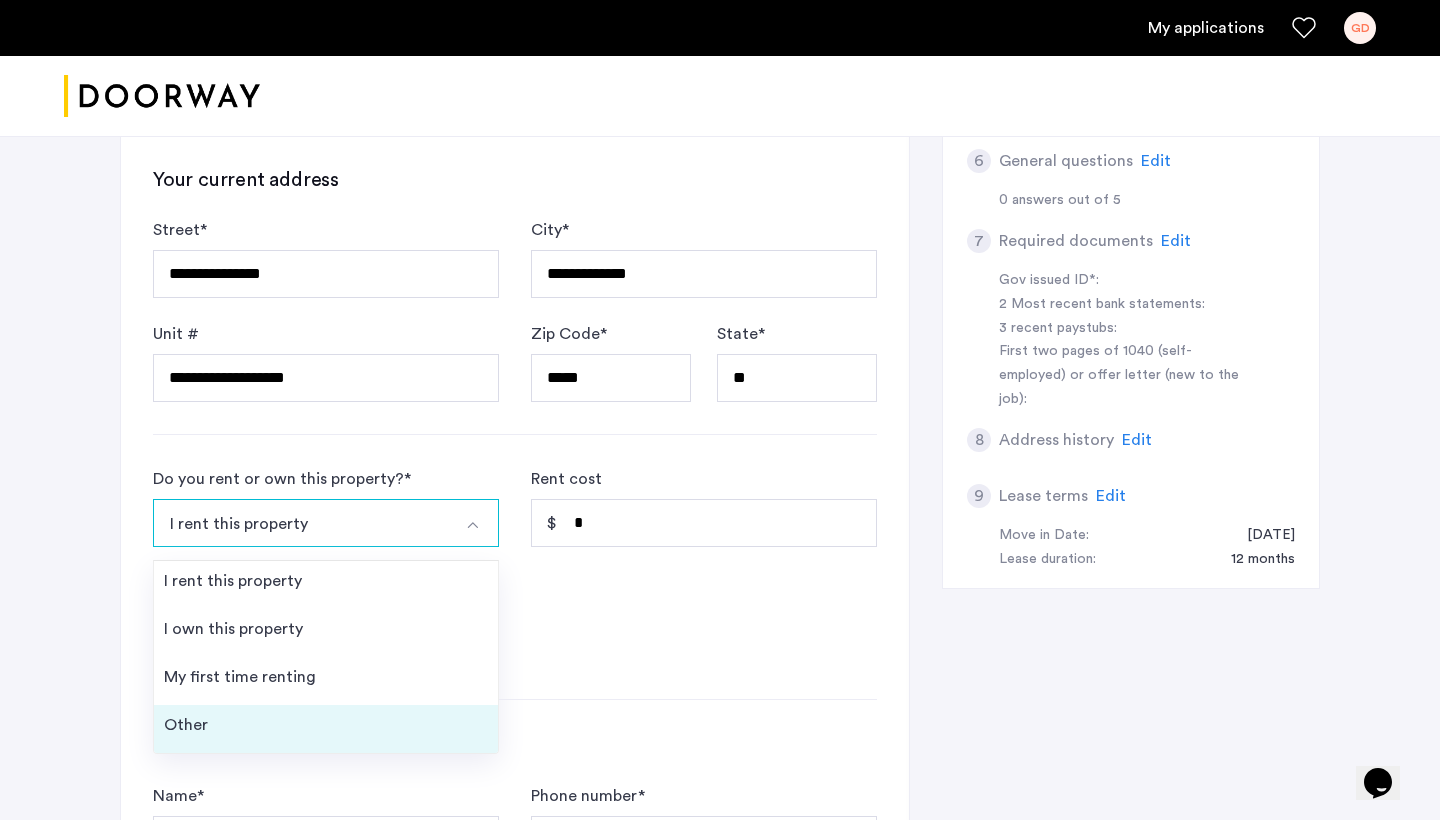 click on "Other" at bounding box center (326, 729) 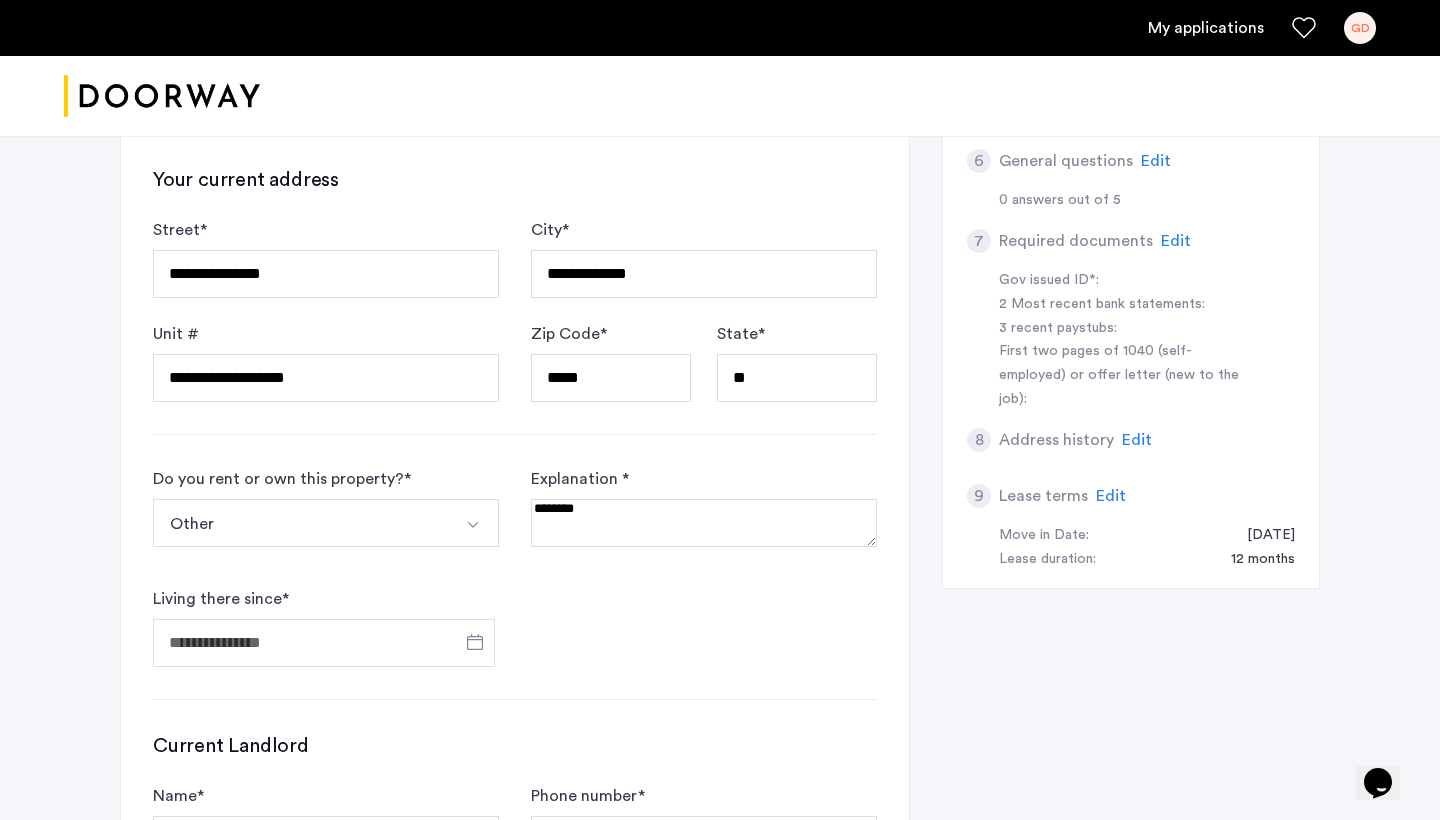 click at bounding box center [704, 523] 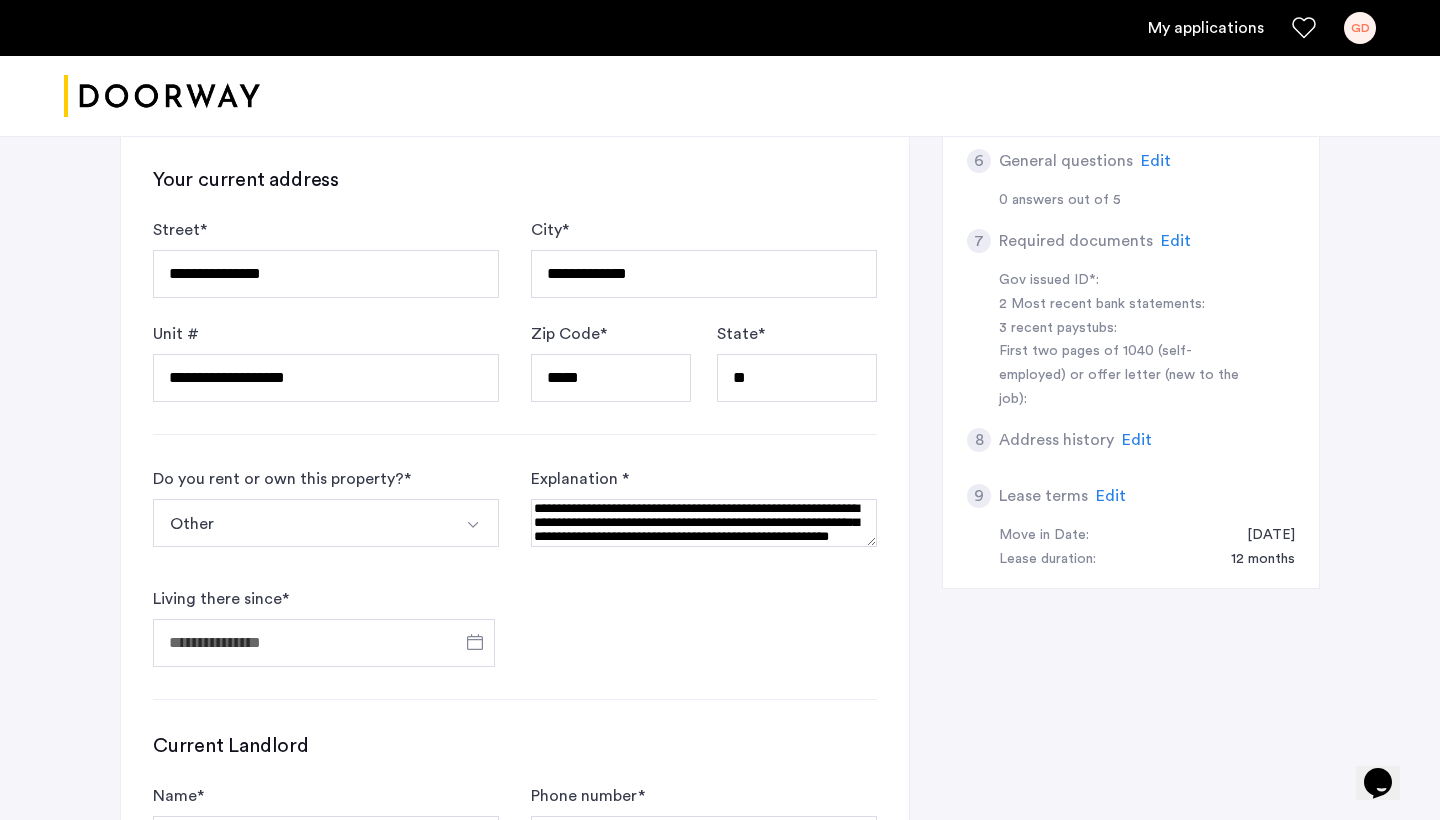 type on "**********" 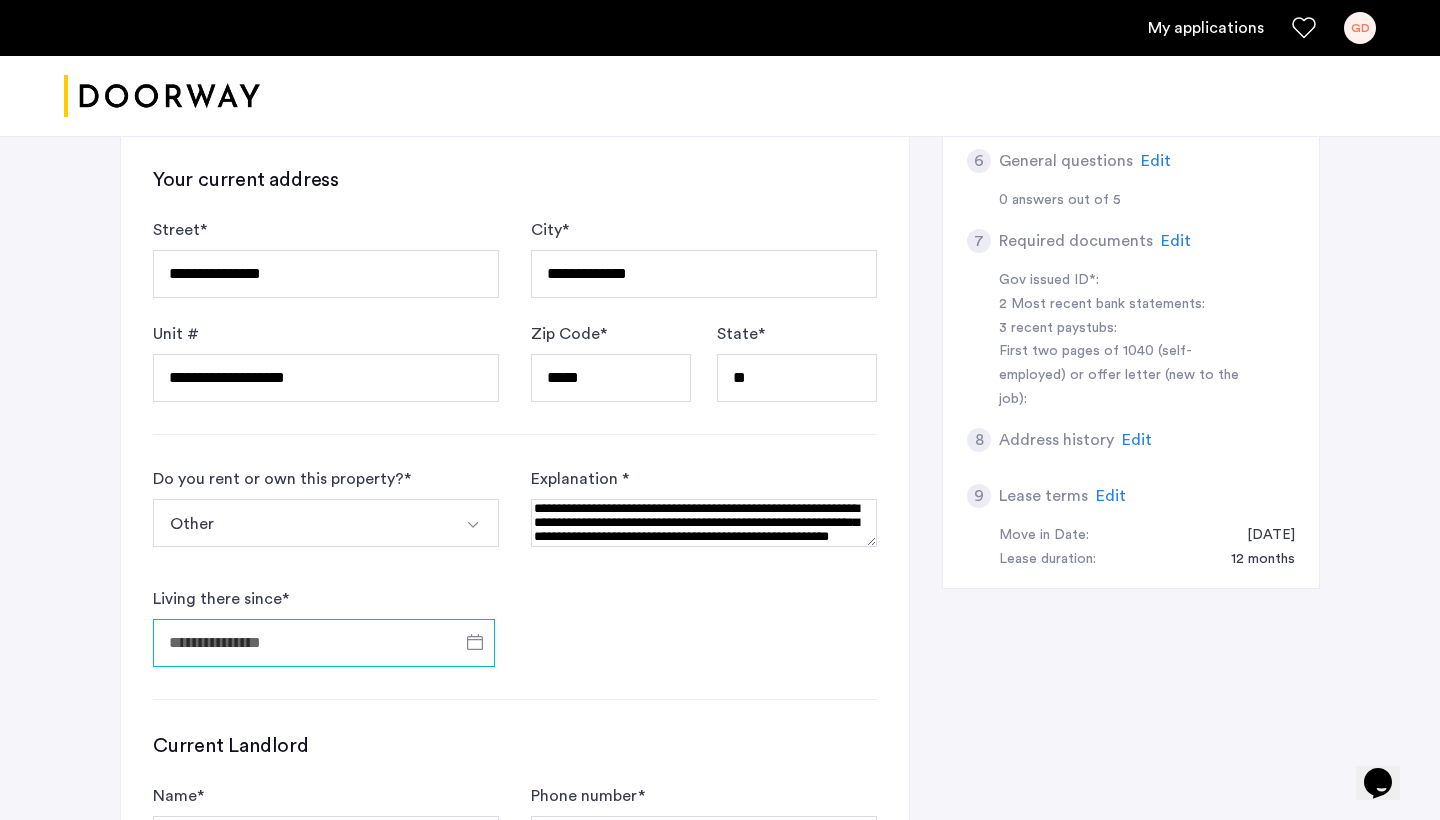click on "Living there since  *" at bounding box center (324, 643) 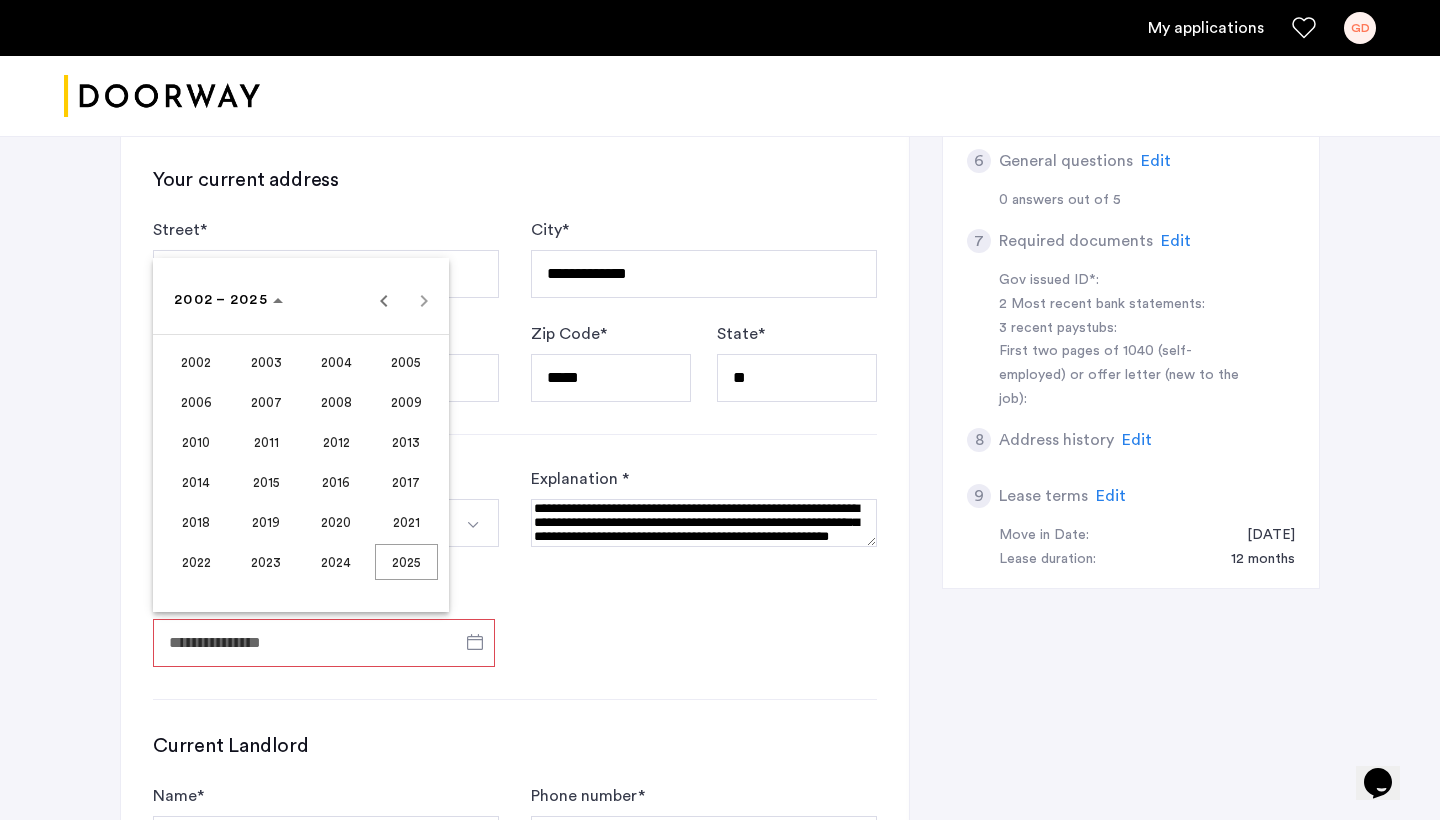 click on "2018" at bounding box center [196, 522] 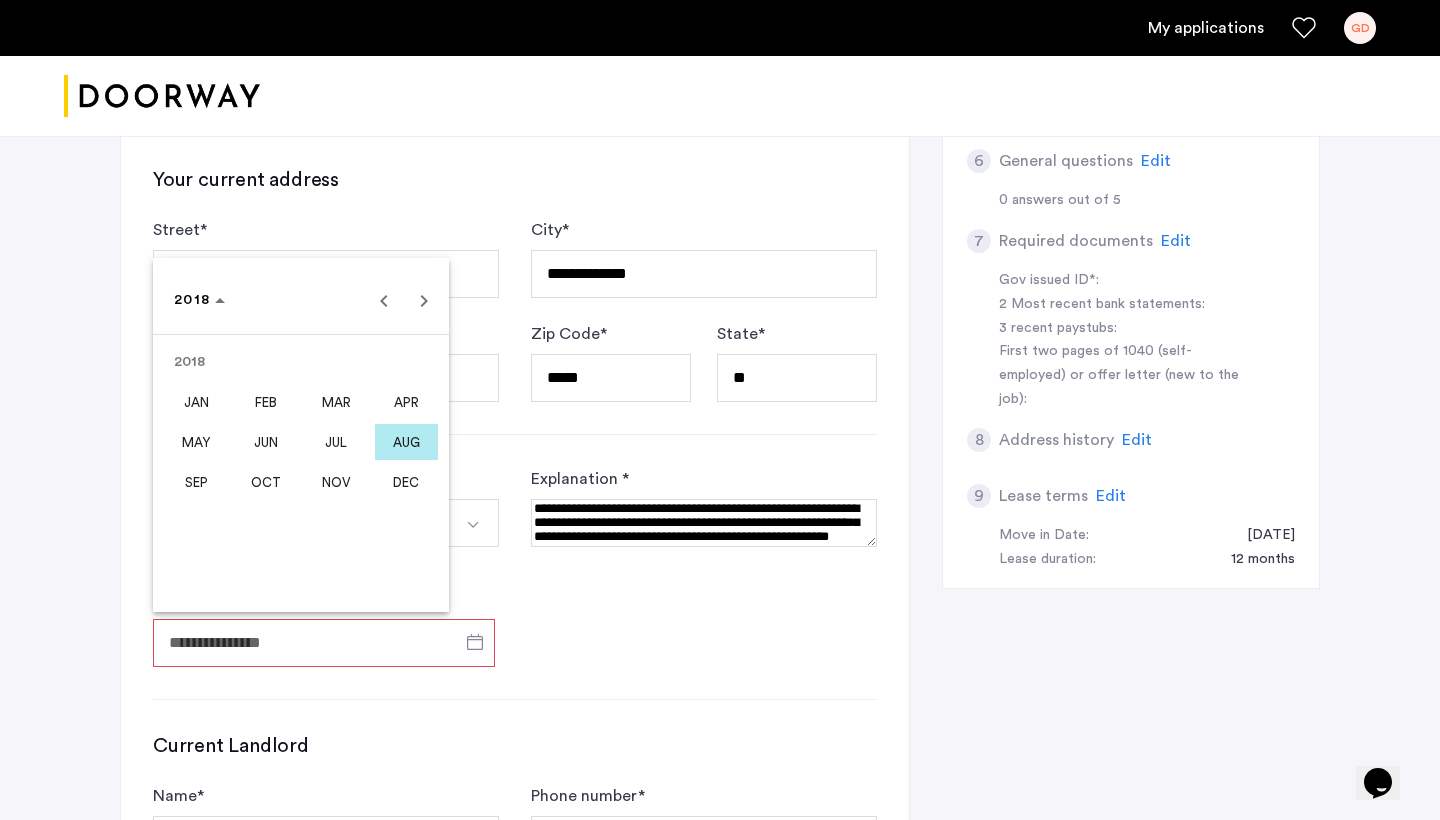 click on "JUN" at bounding box center (266, 442) 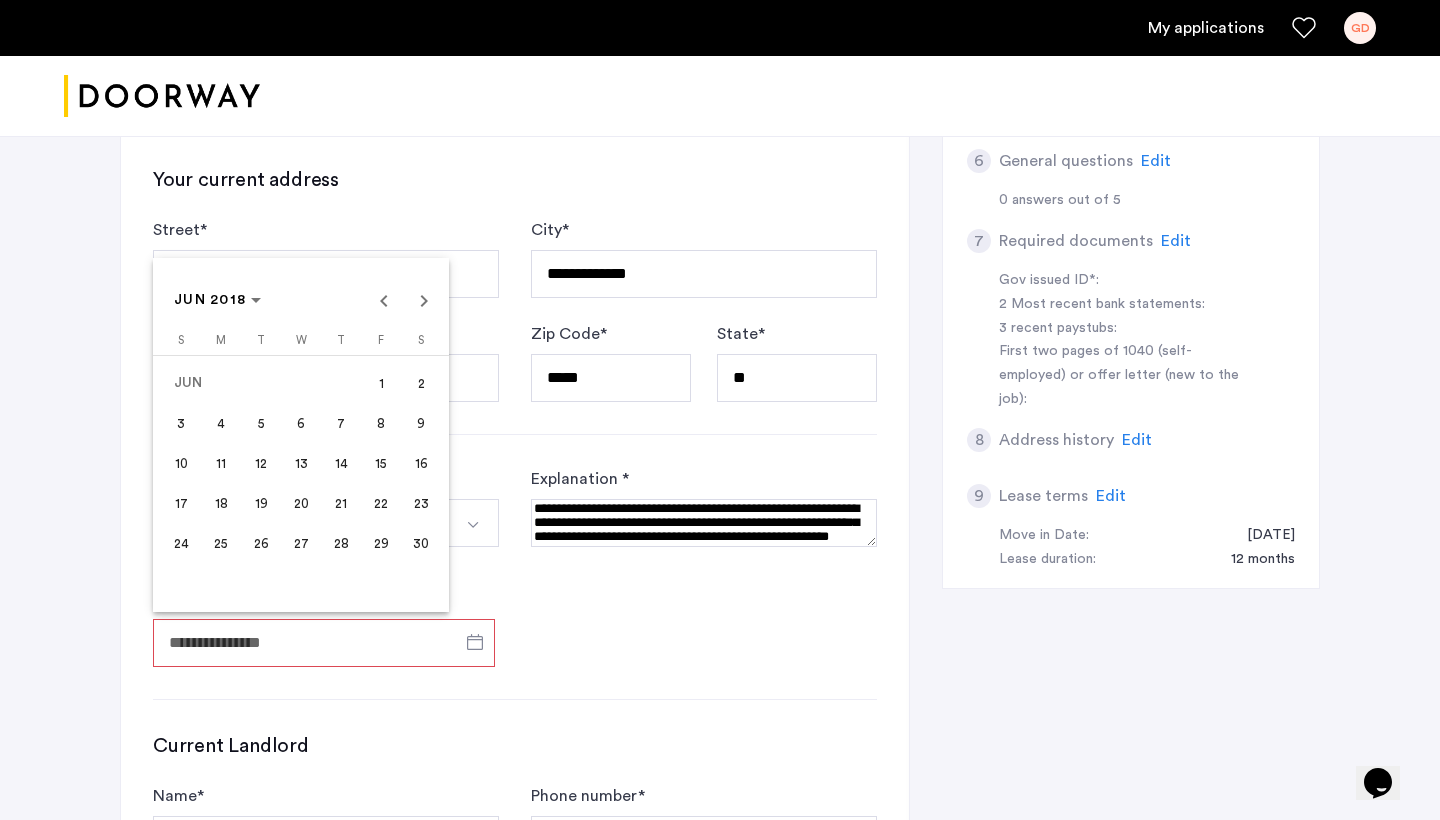 click at bounding box center [720, 410] 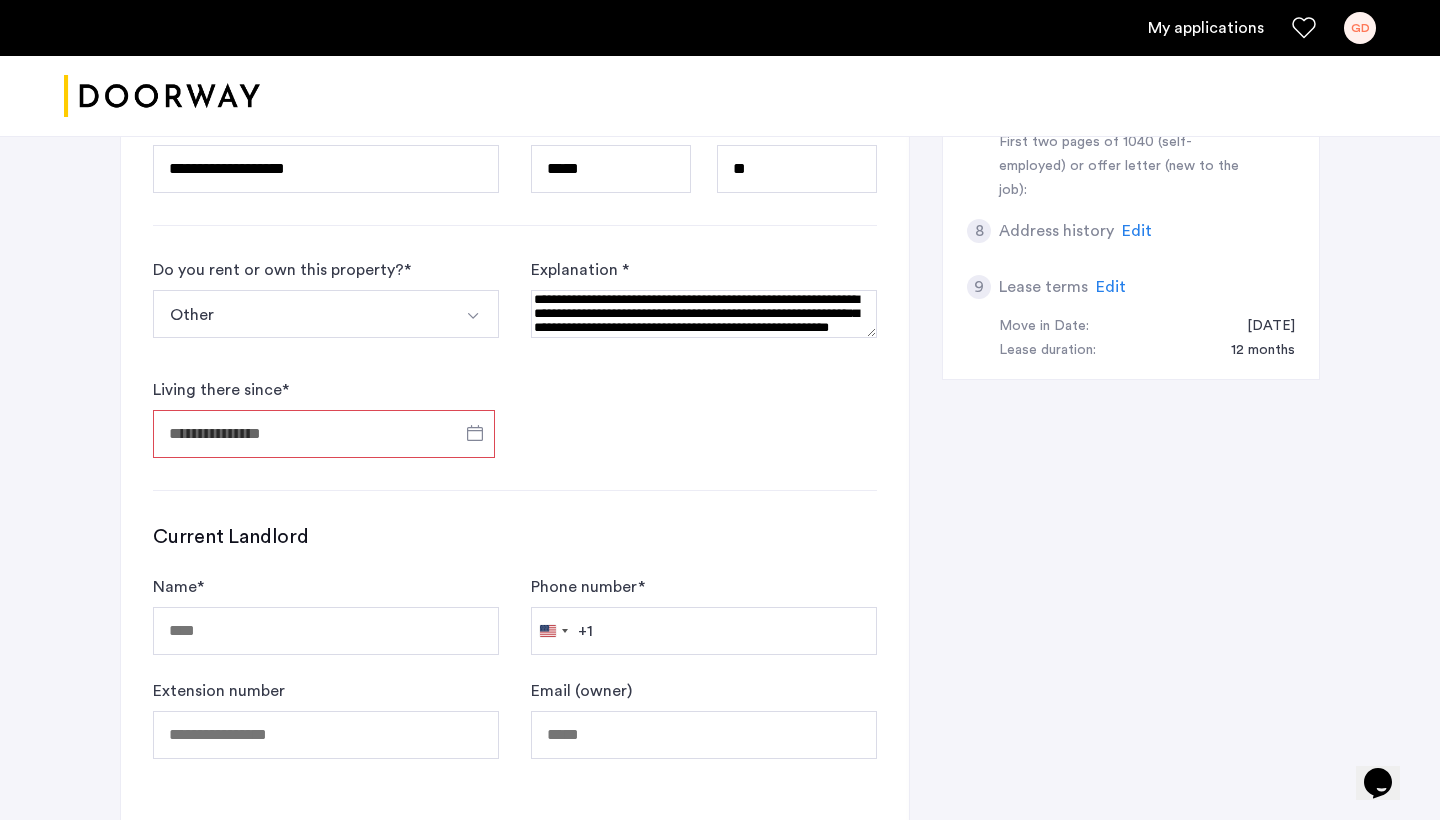 scroll, scrollTop: 938, scrollLeft: 0, axis: vertical 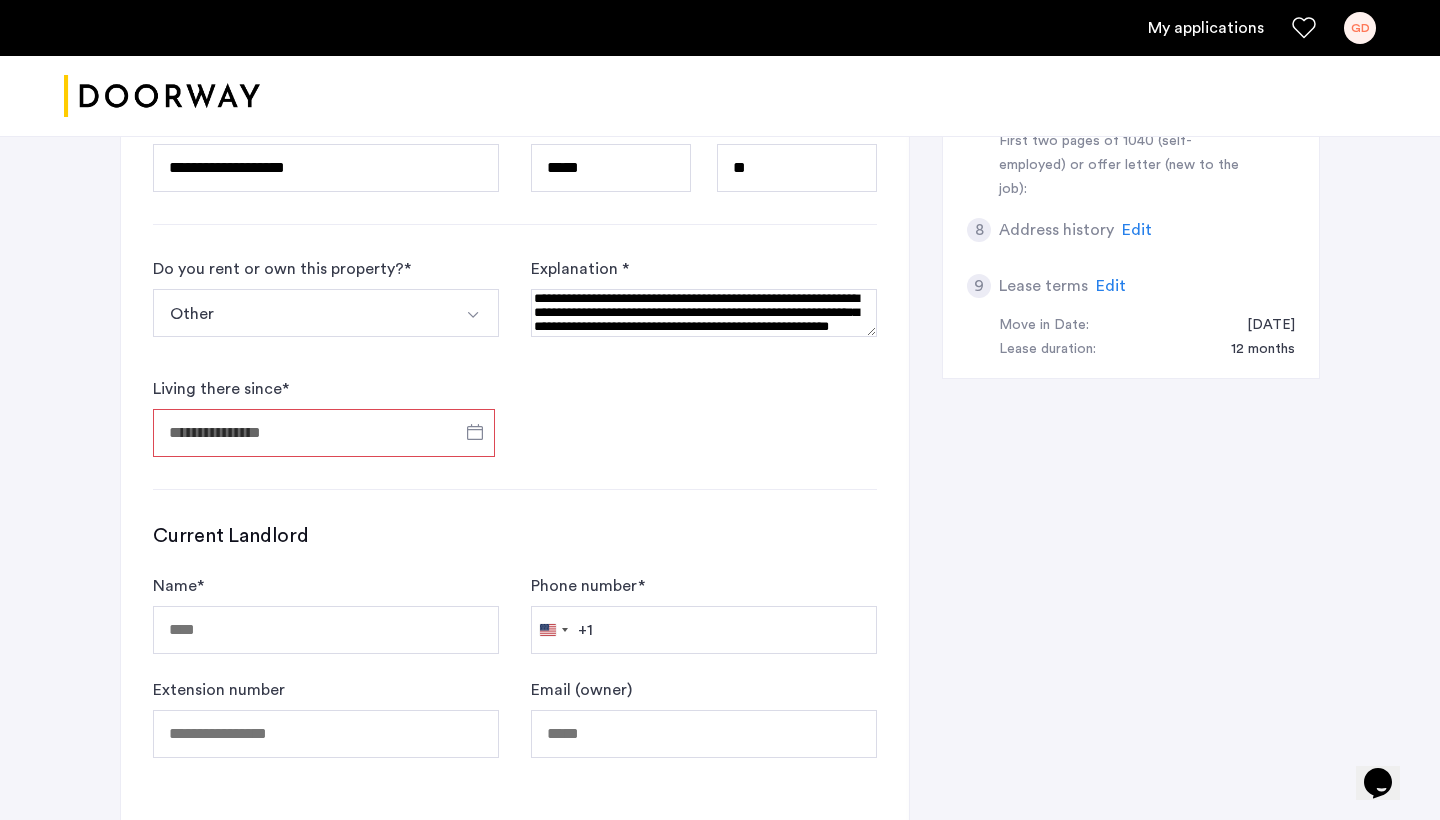 click 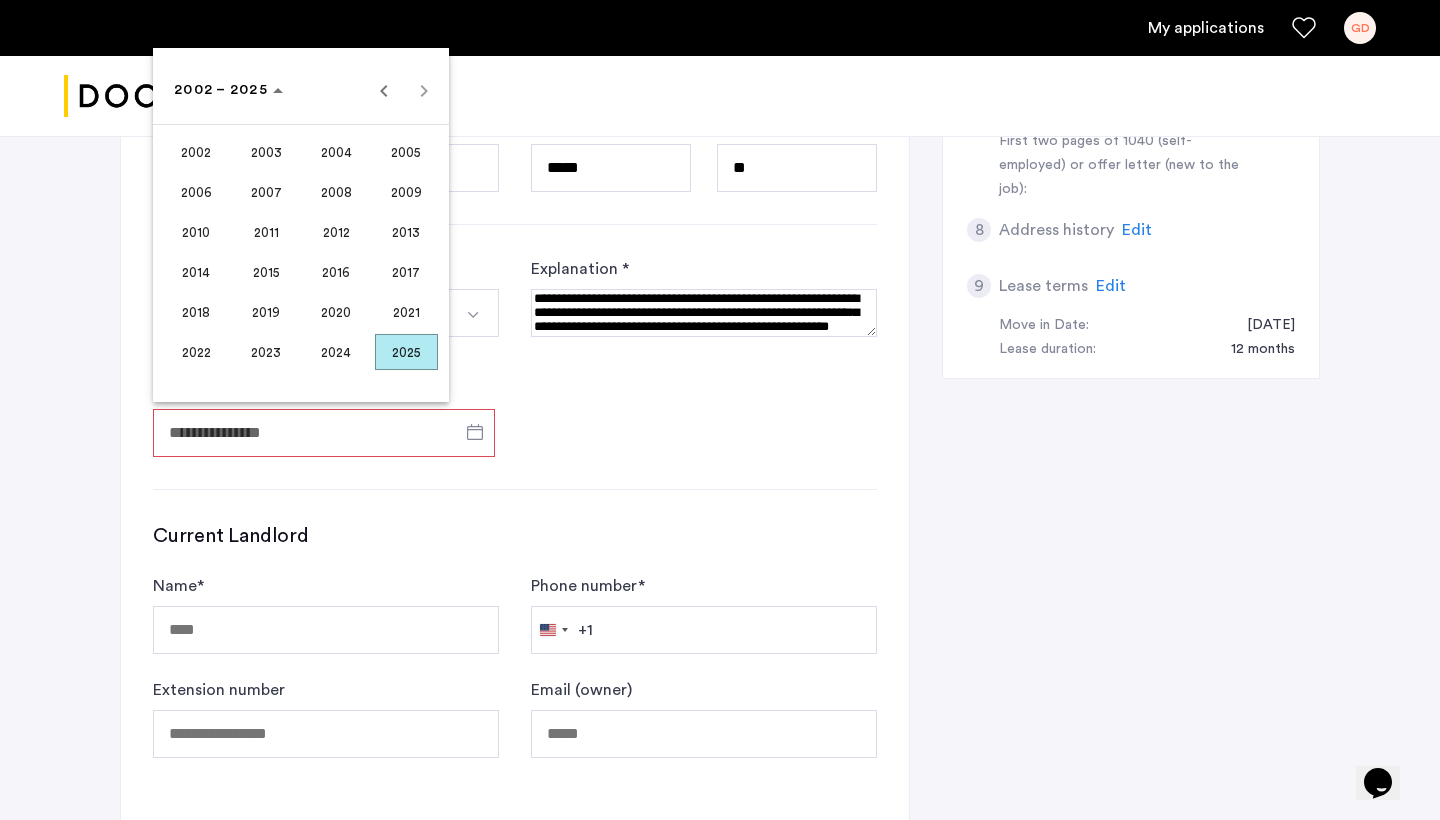 click at bounding box center (720, 410) 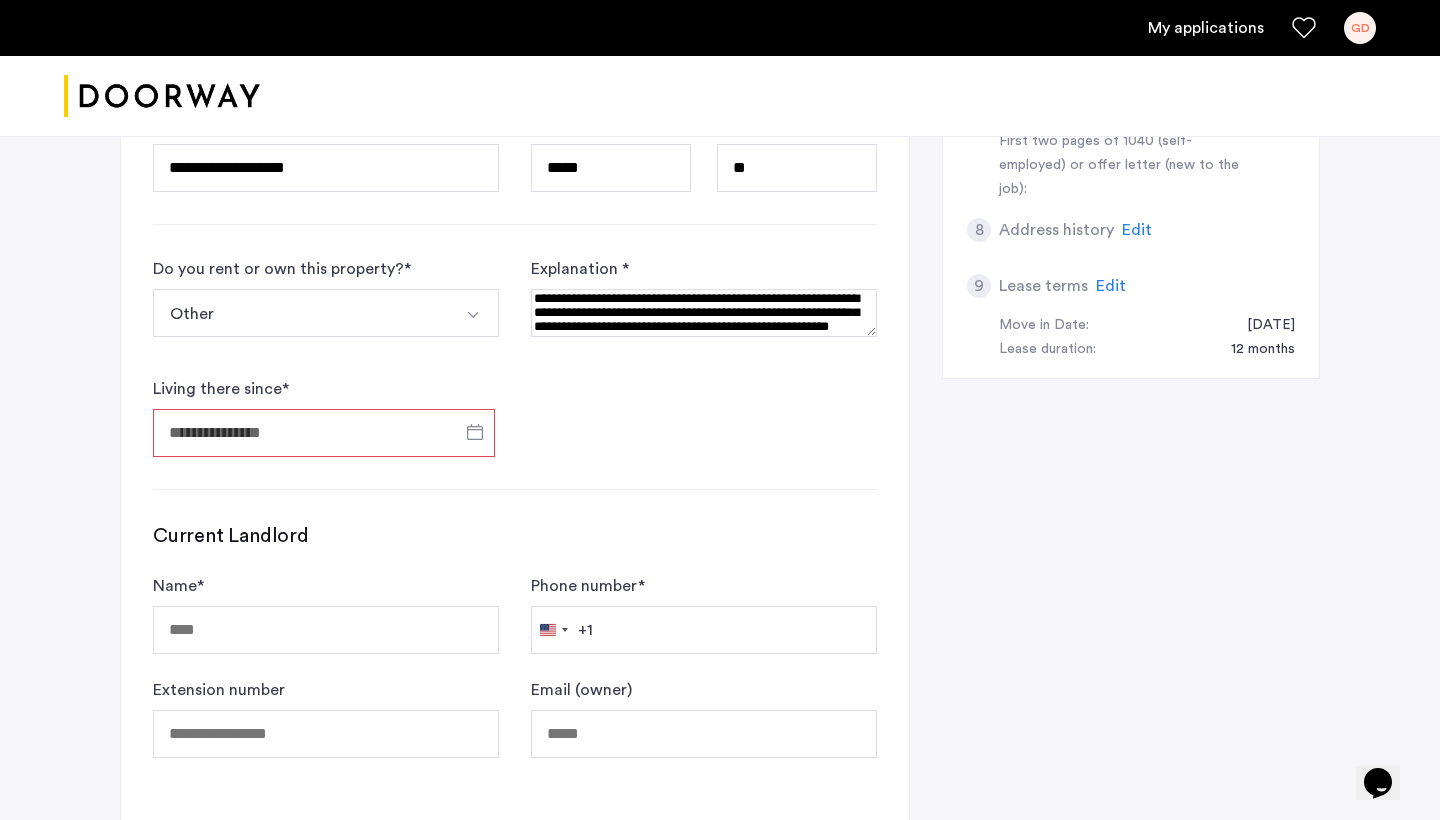 click on "Living there since  *" at bounding box center [324, 433] 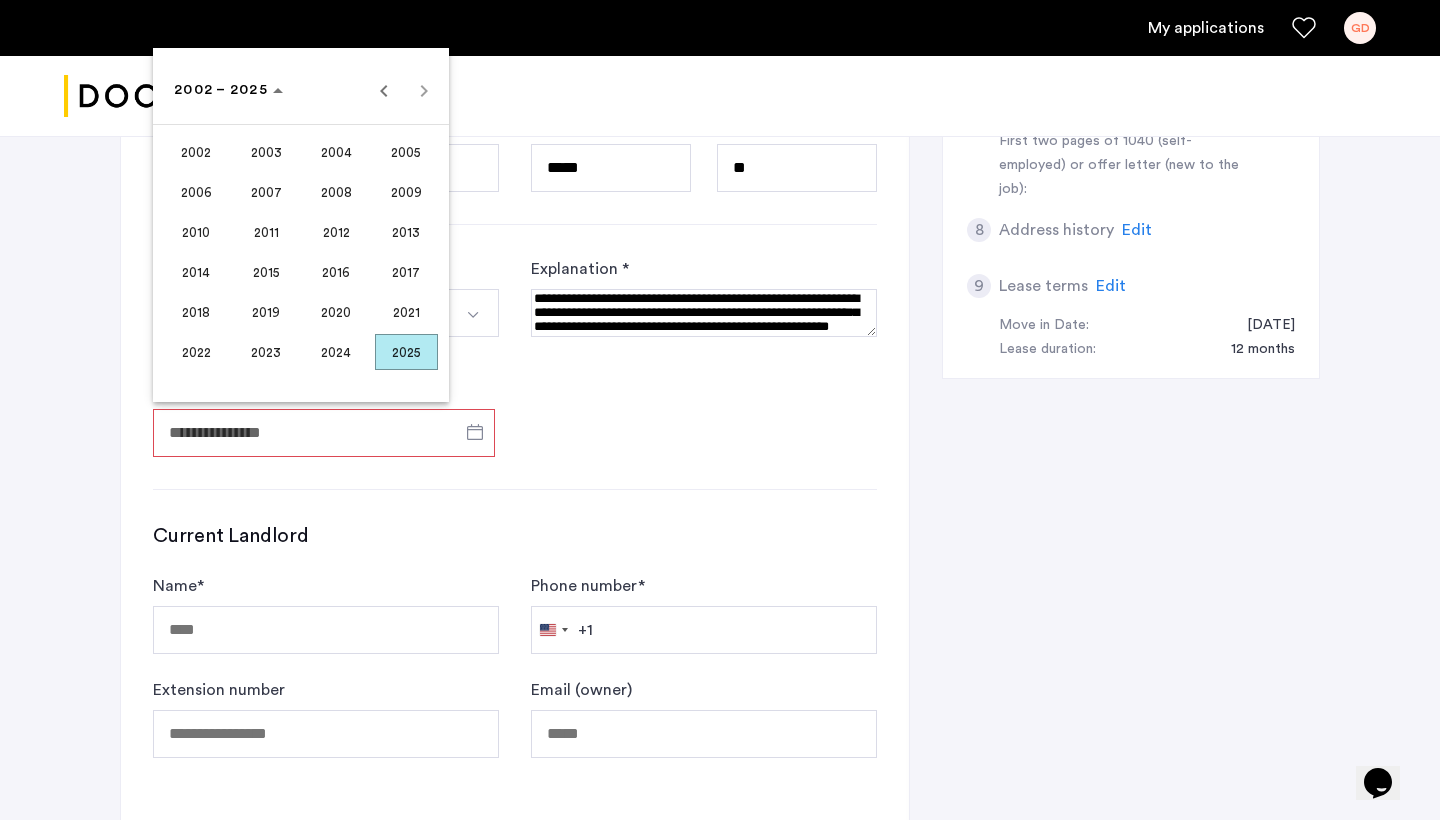click on "2018" at bounding box center [196, 312] 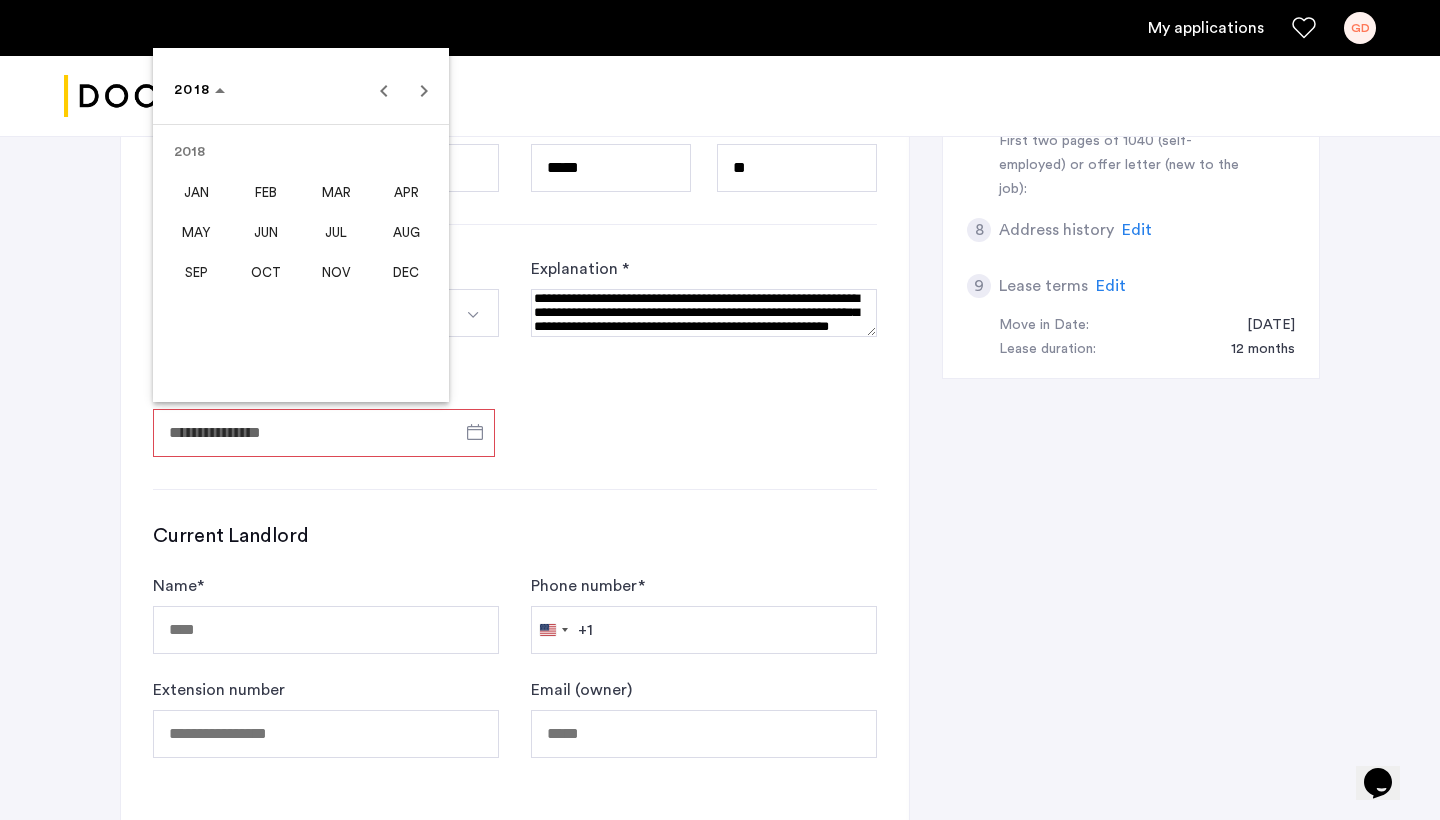 click on "MAR" at bounding box center (336, 192) 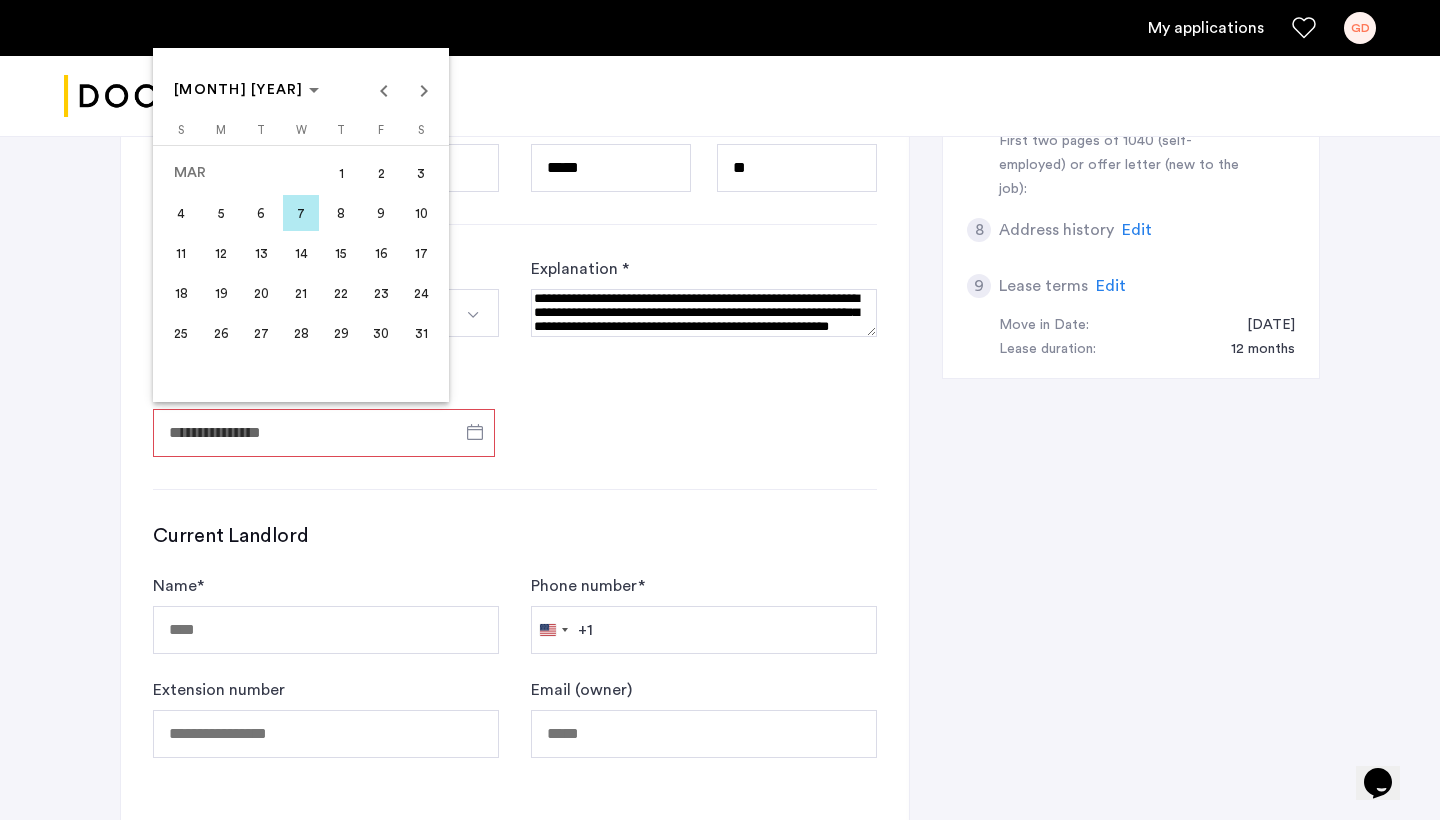 click on "15" at bounding box center (341, 253) 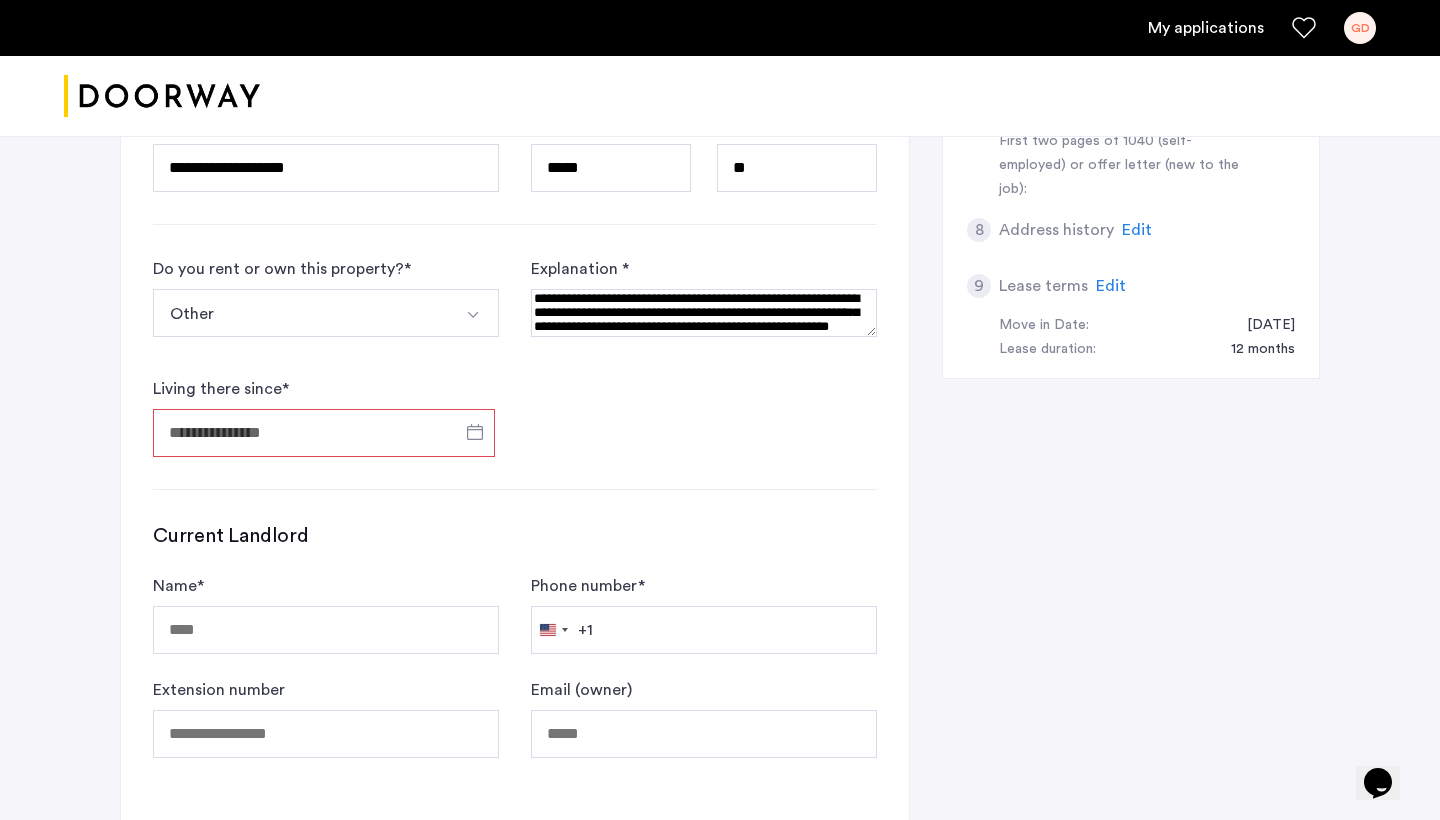 type on "**********" 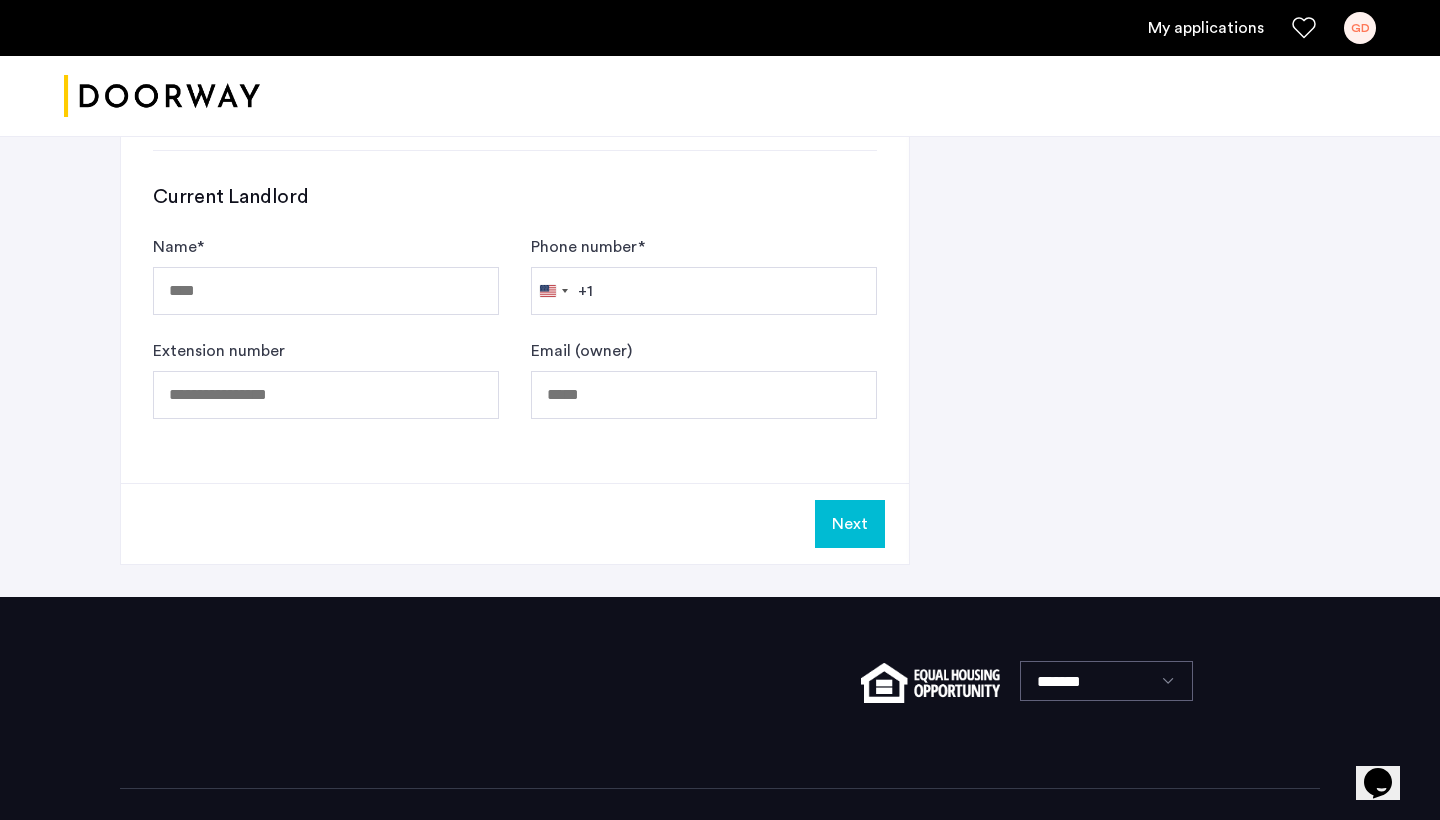 scroll, scrollTop: 1285, scrollLeft: 0, axis: vertical 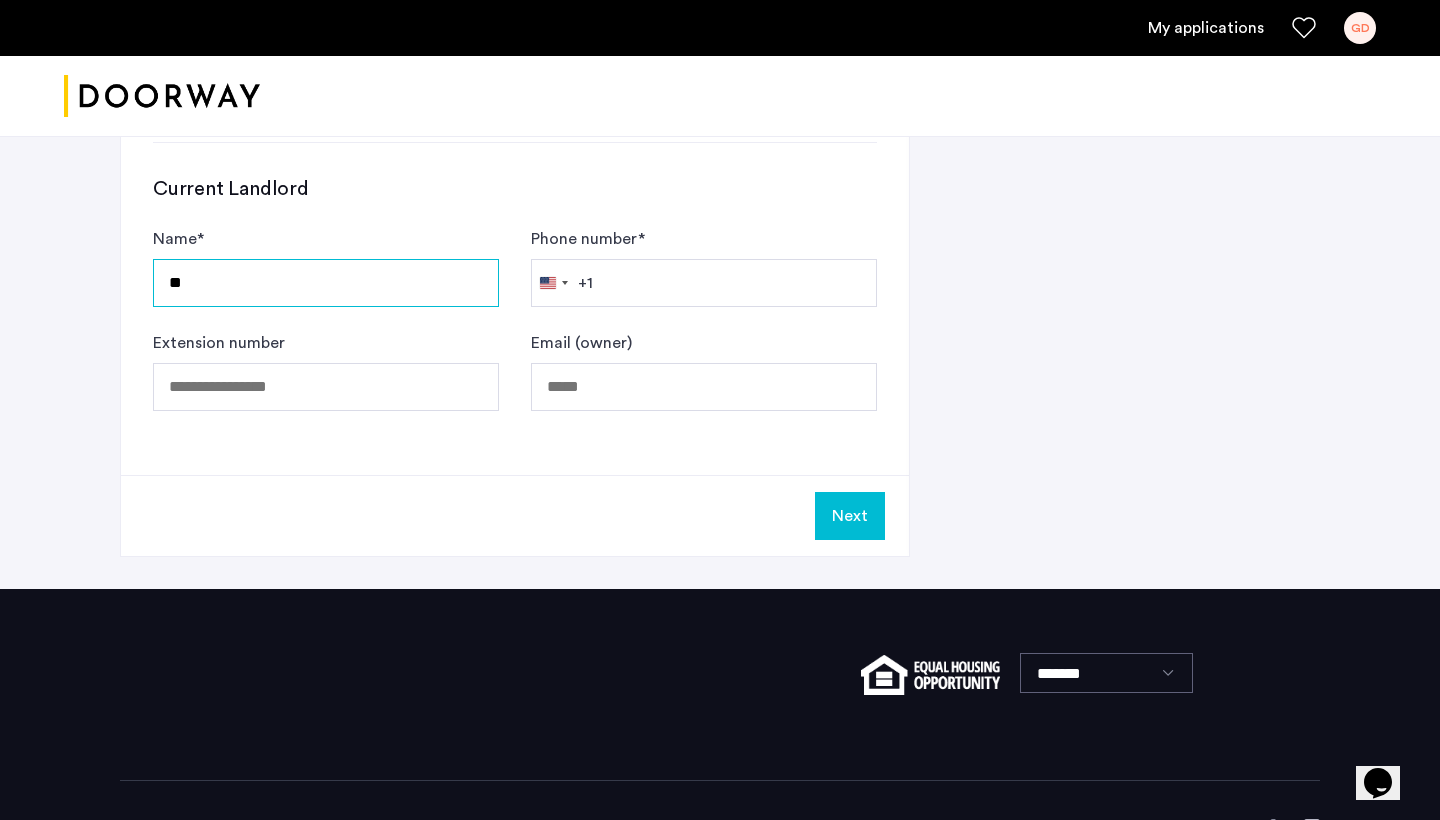 type on "*" 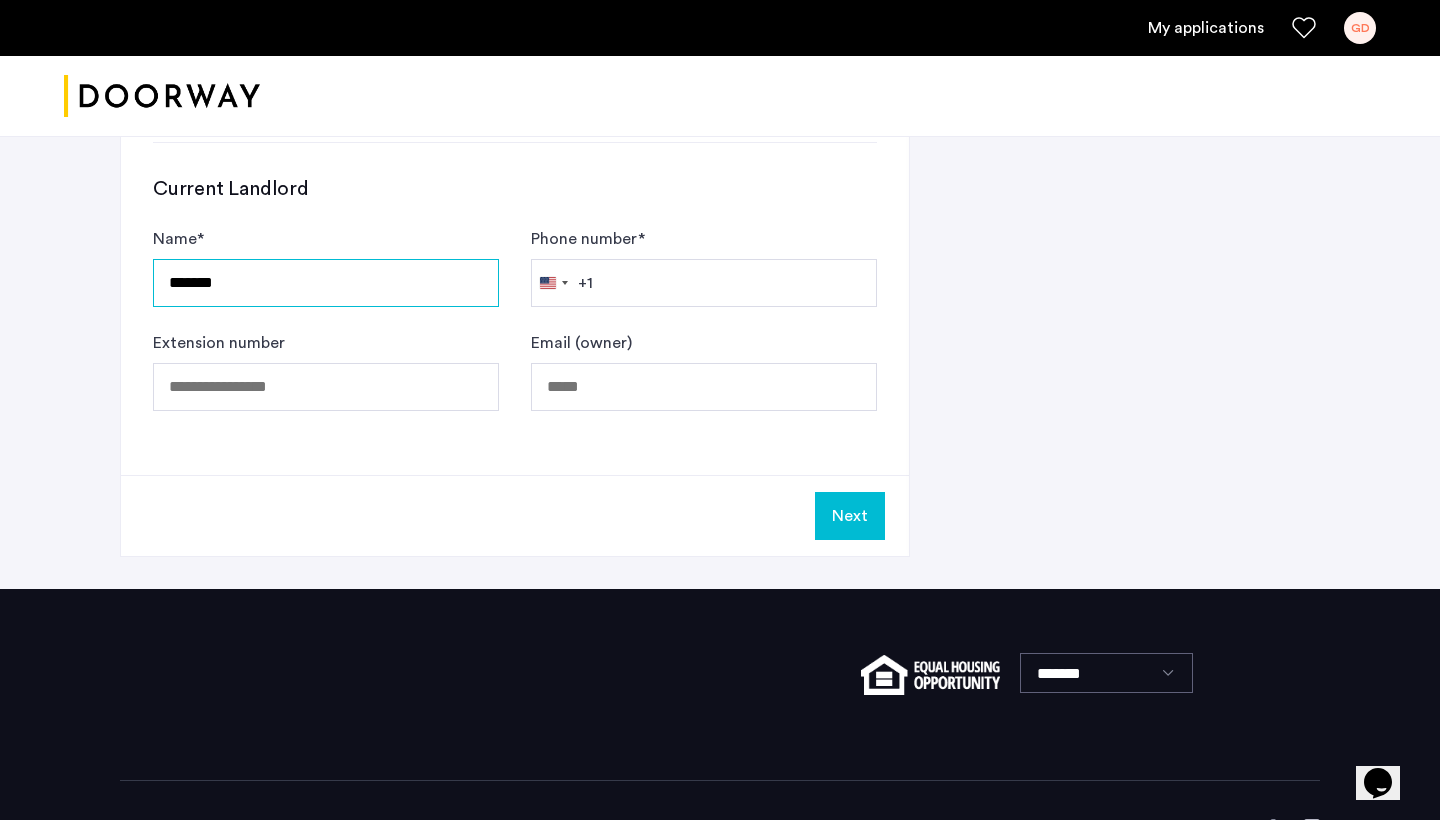 type on "*******" 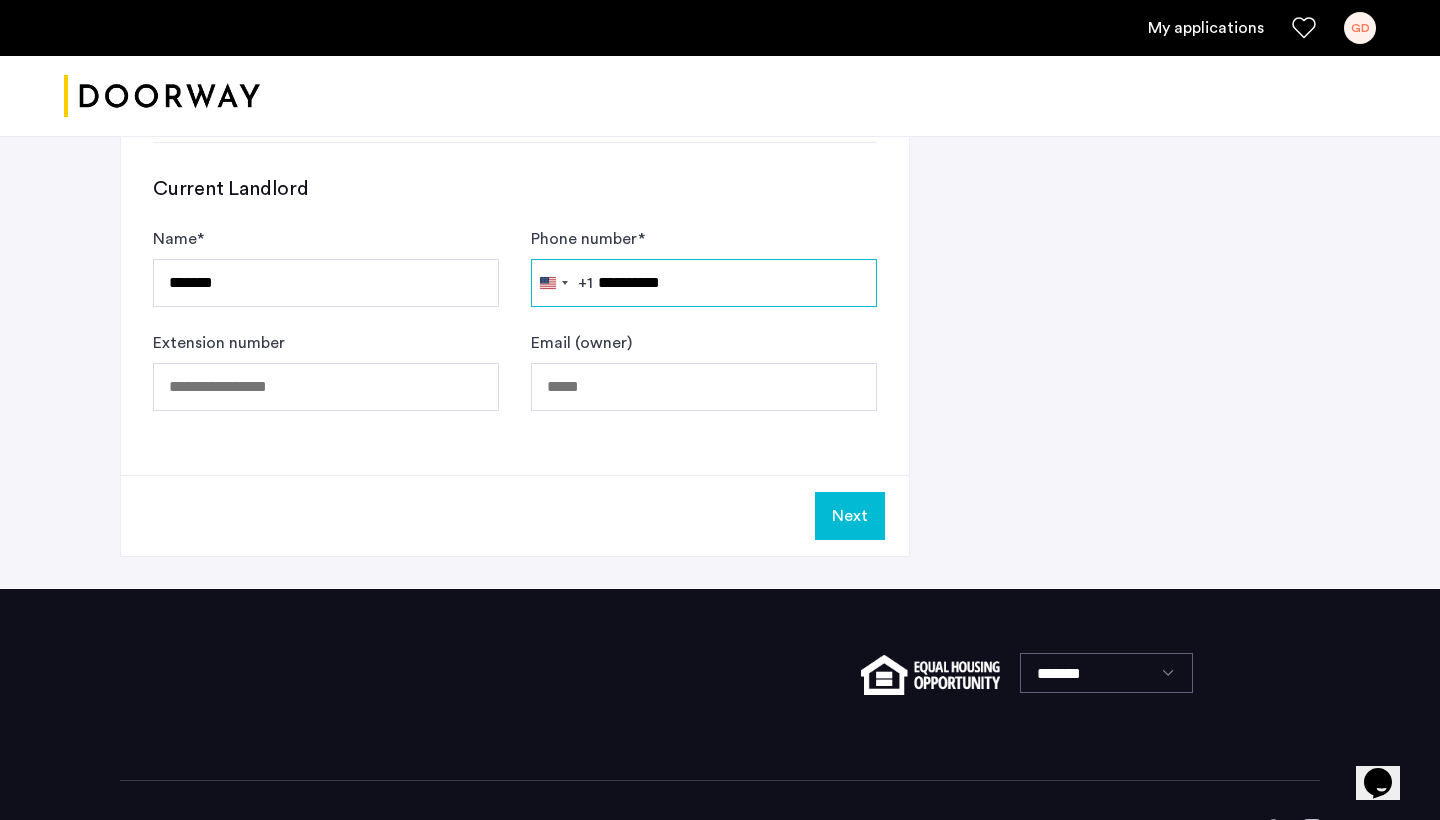 type on "**********" 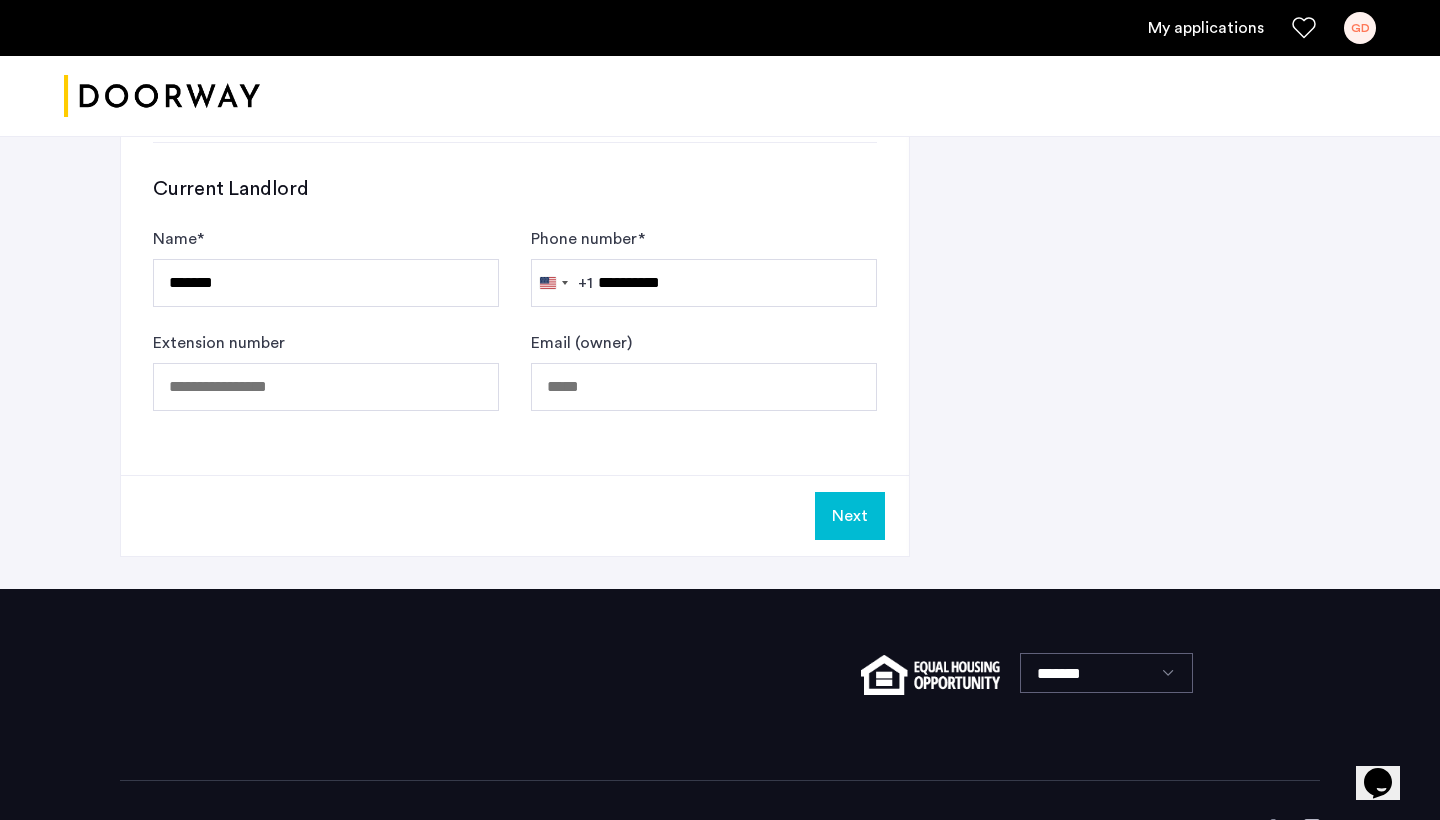 click on "Next" 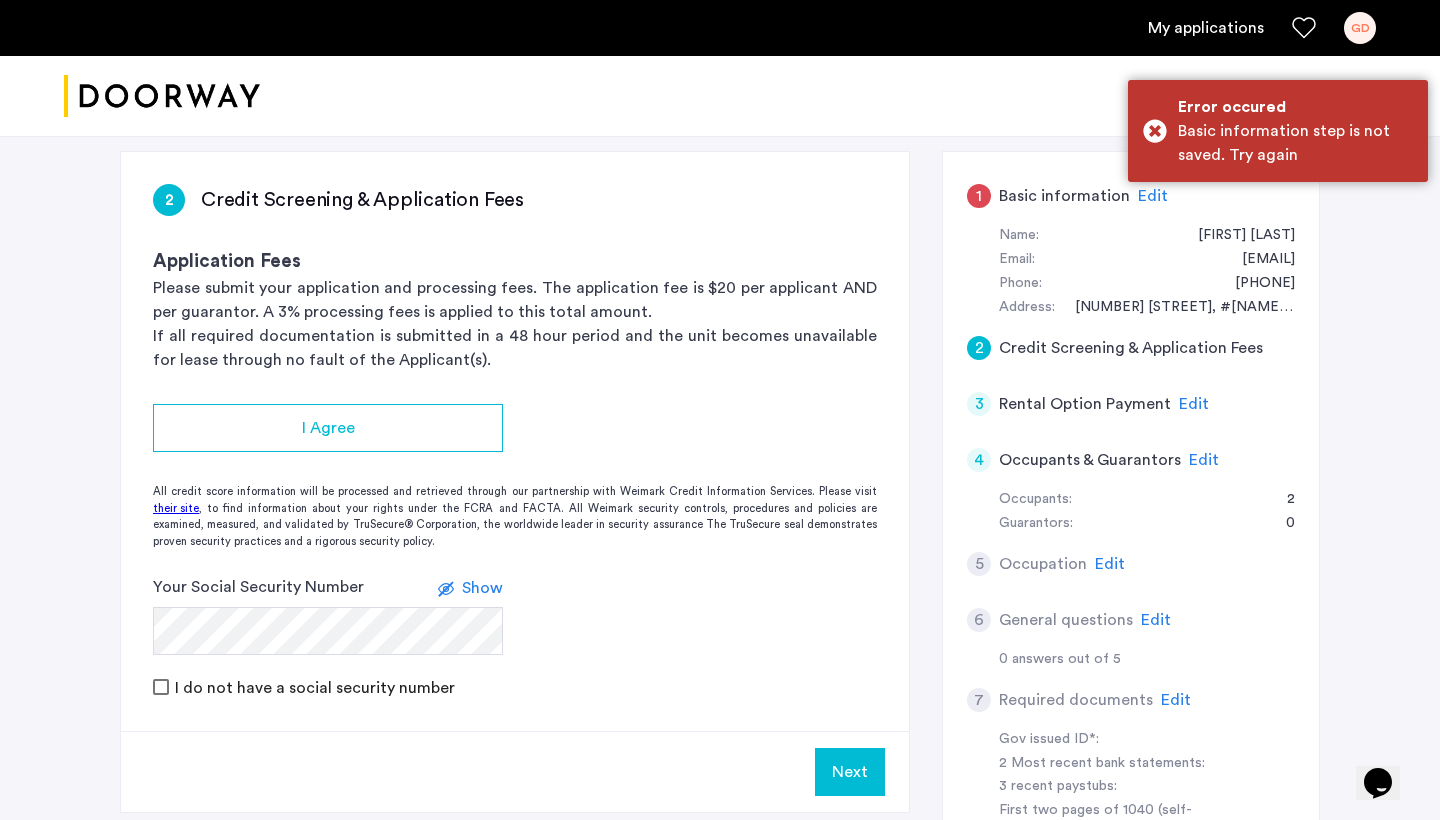 scroll, scrollTop: 297, scrollLeft: 0, axis: vertical 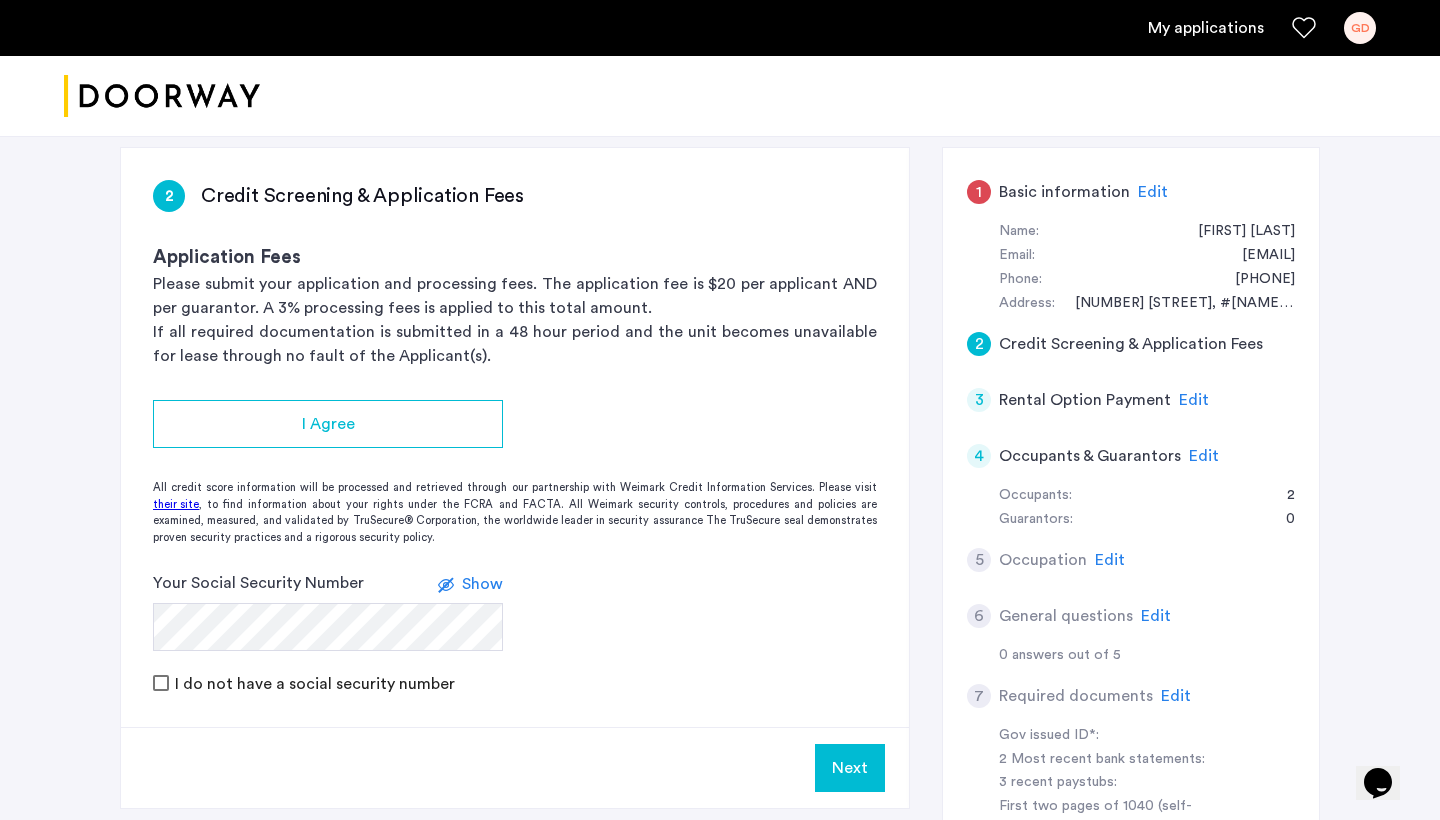 click on "I do not have a social security number" at bounding box center [313, 684] 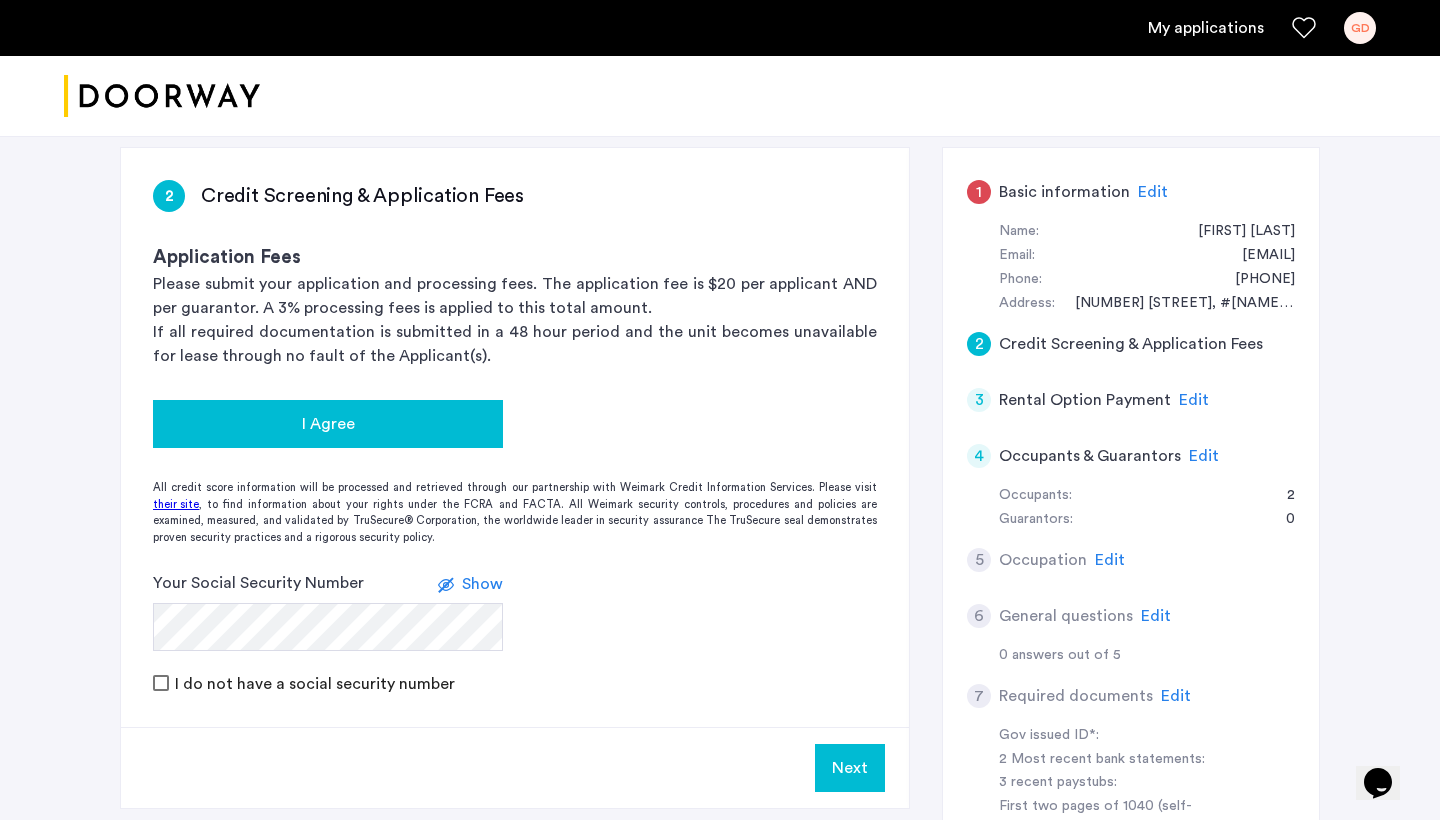 click on "I Agree" 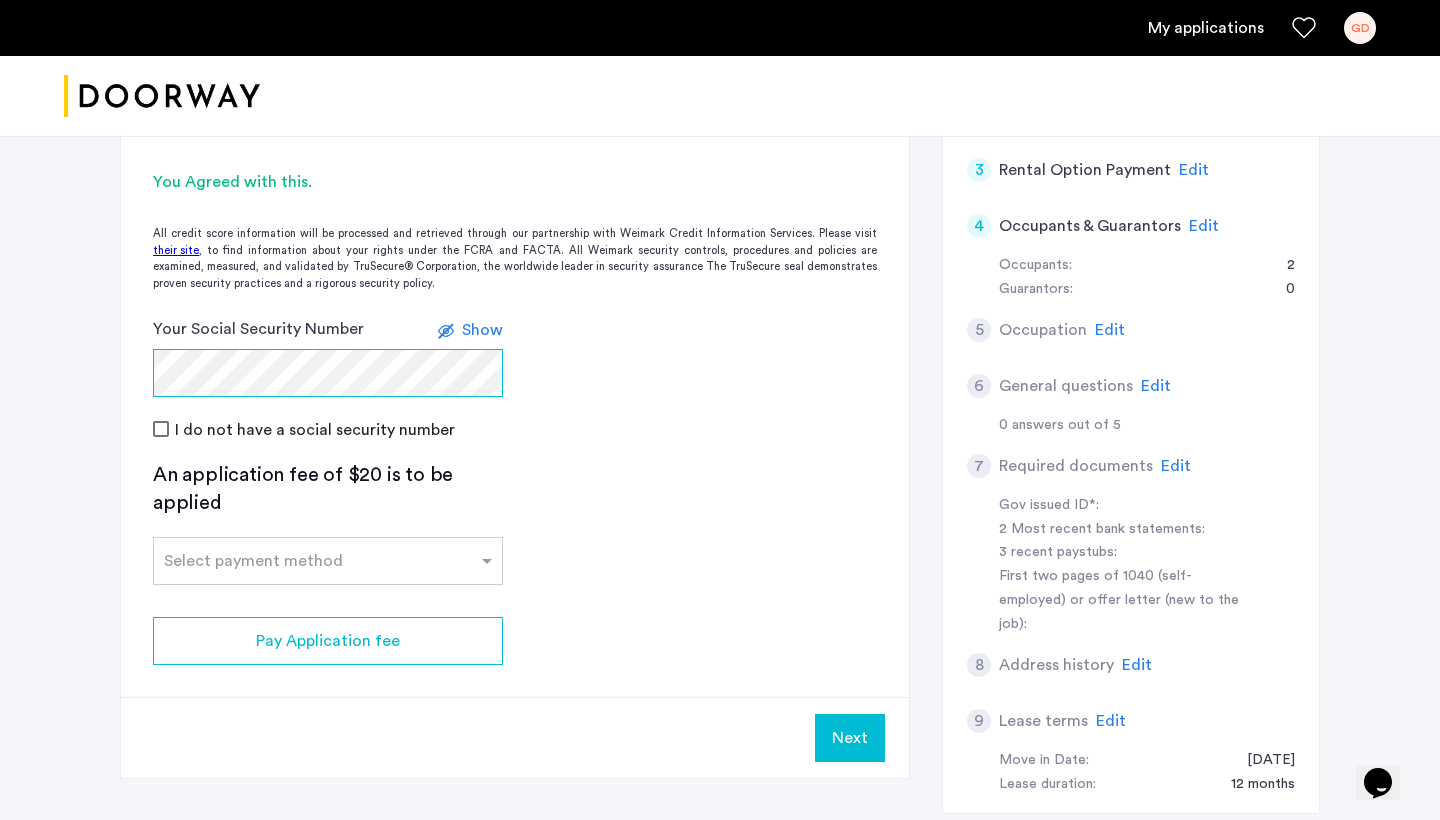 scroll, scrollTop: 532, scrollLeft: 0, axis: vertical 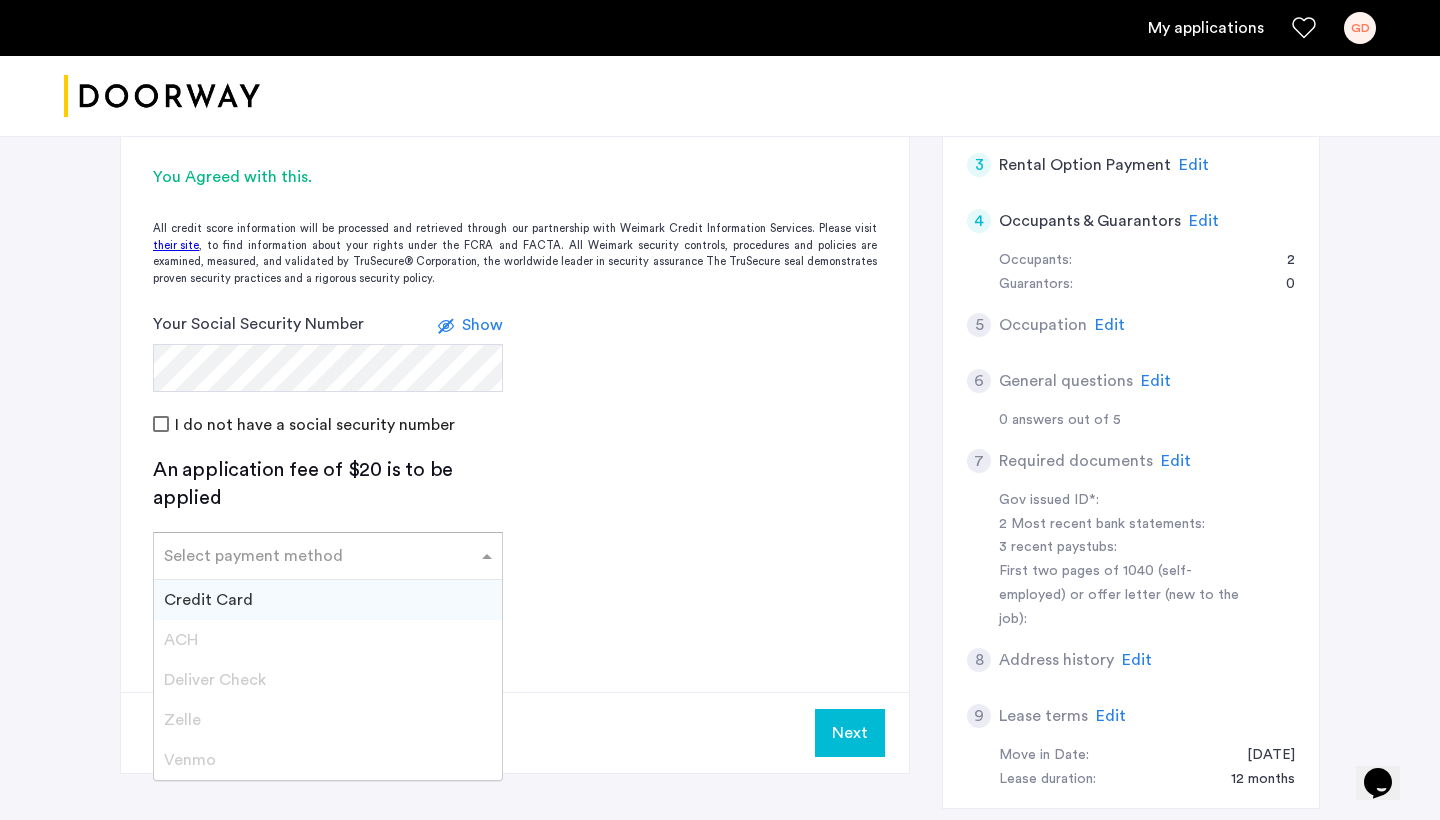 click 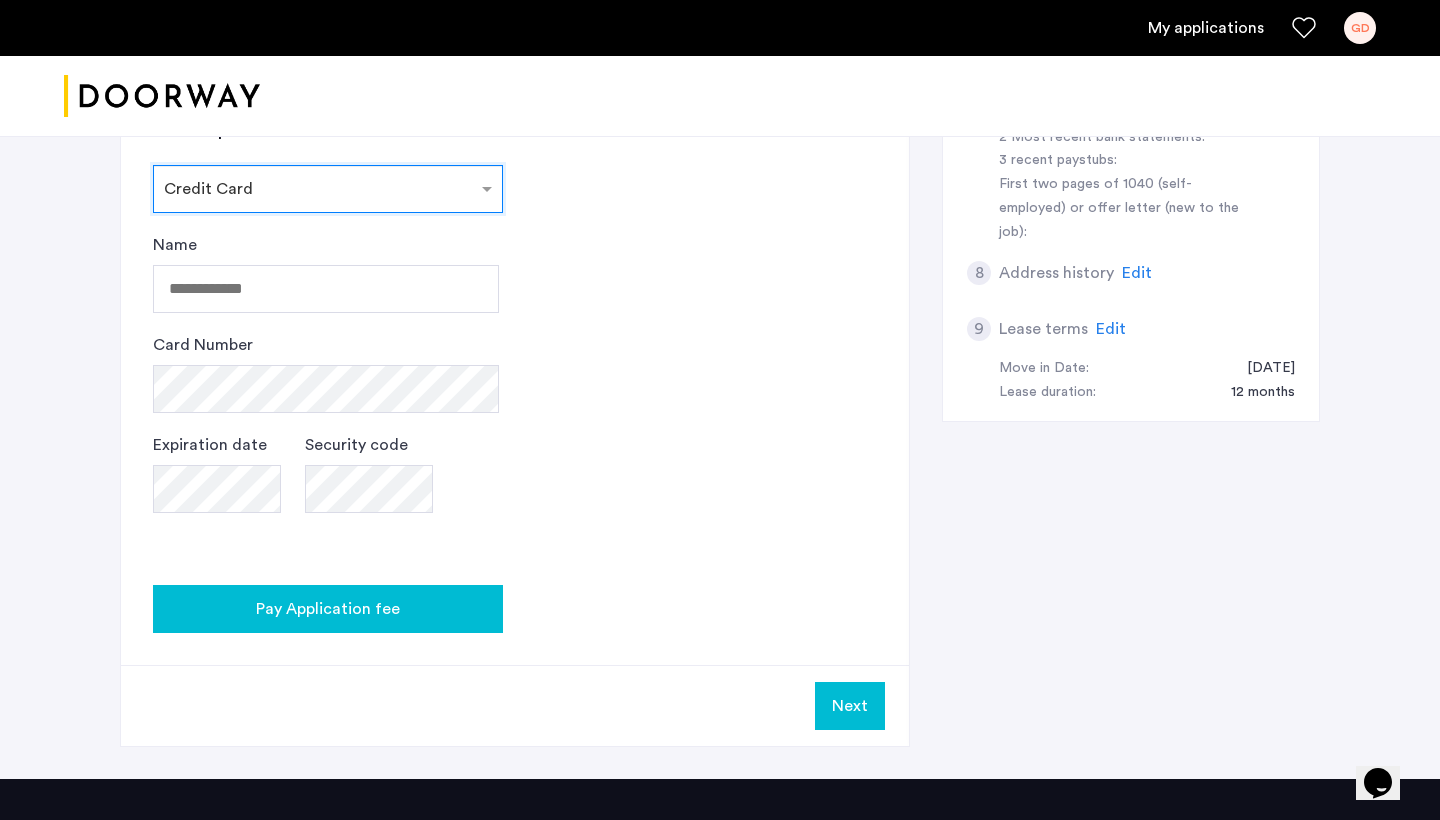 scroll, scrollTop: 906, scrollLeft: 0, axis: vertical 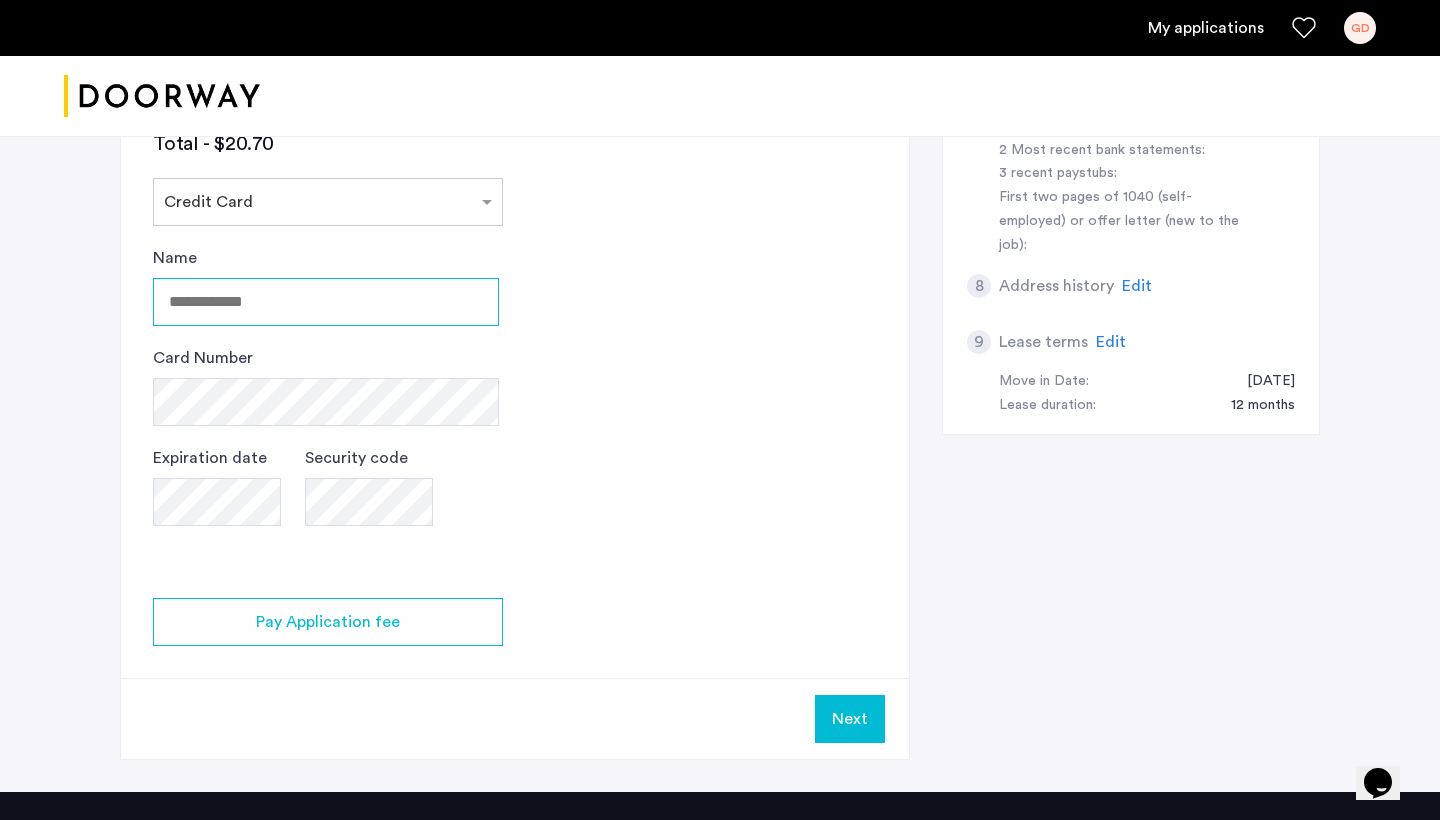 click on "Name" at bounding box center (326, 302) 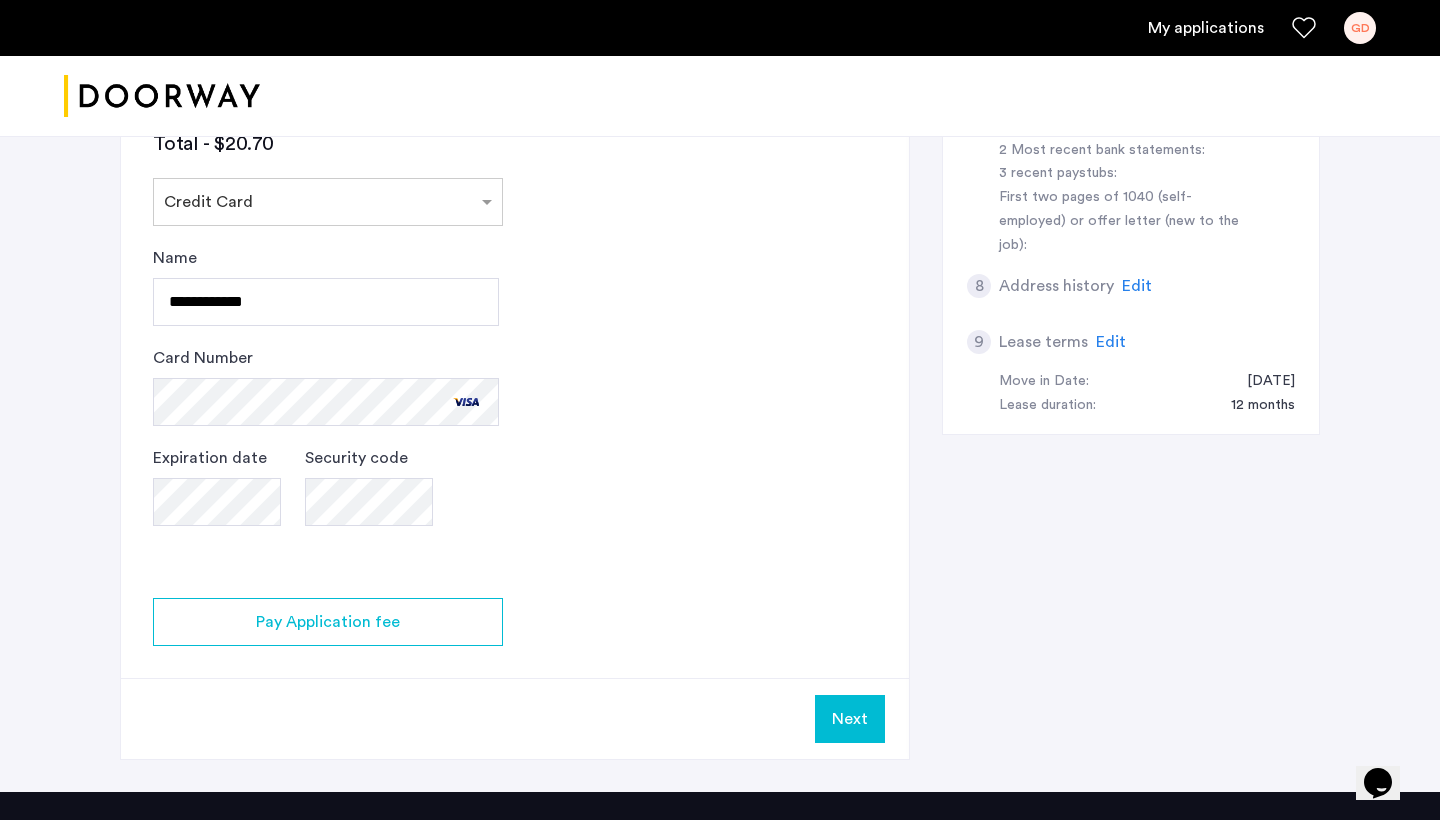 click on "2 Credit Screening & Application Fees Application Fees Please submit your application and processing fees. The application fee is $20 per applicant AND per guarantor. A 3% processing fees is applied to this total amount. If all required documentation is submitted in a 48 hour period and the unit becomes unavailable for lease through no fault of the Applicant(s).  You Agreed with this.  All credit score information will be processed and retrieved through our partnership with Weimark Credit Information Services. Please visit  their site , to find information about your rights under the FCRA and FACTA. All Weimark security controls, procedures and policies are examined, measured, and validated by TruSecure® Corporation, the worldwide leader in security assurance The TruSecure seal demonstrates proven security practices and a rigorous security policy. Your Social Security Number Show I do not have a social security number An application fee of $20 is to be applied Credit Card Processing Fee - 3.5% Total - $20.70" 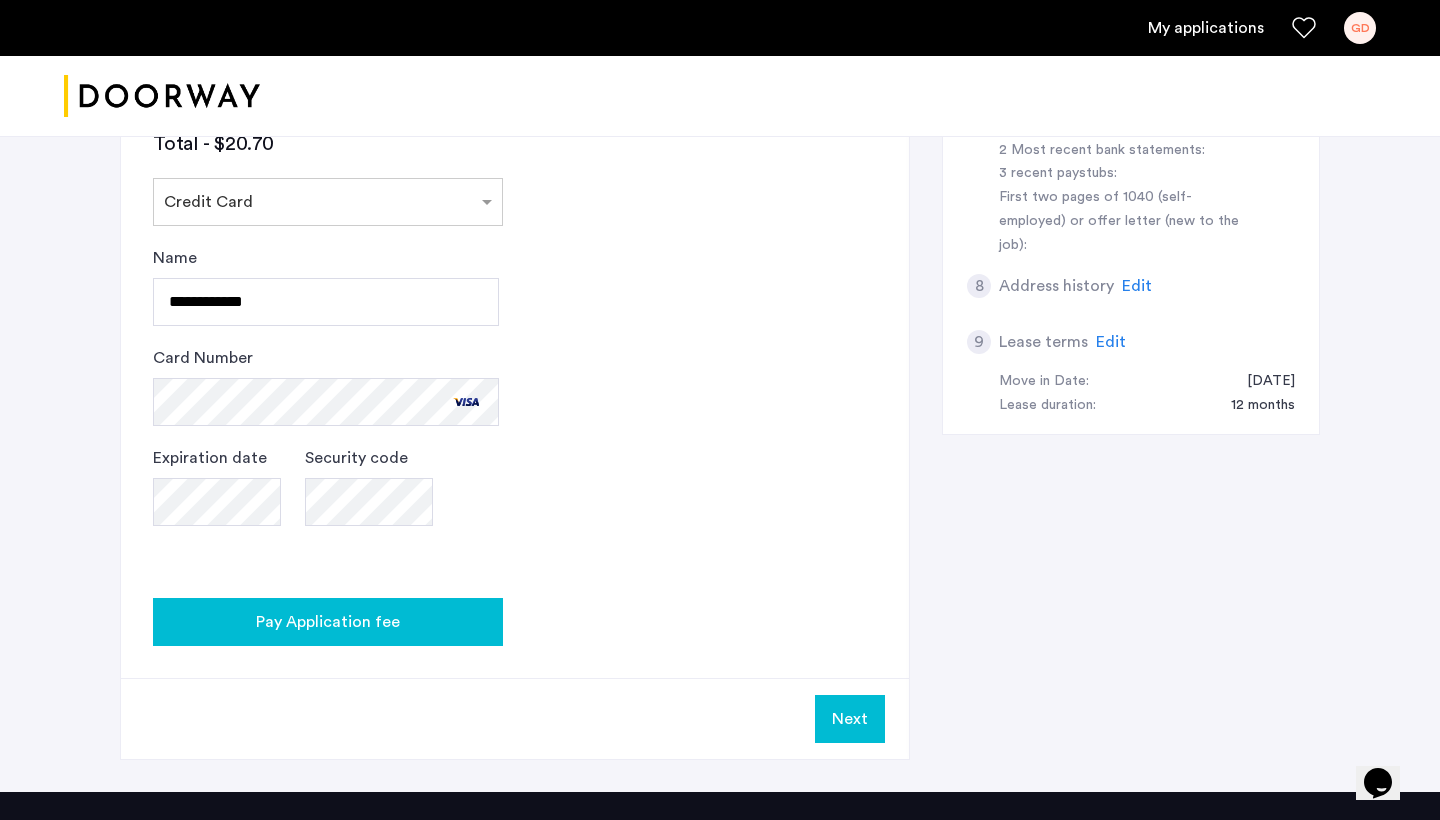 click on "Pay Application fee" 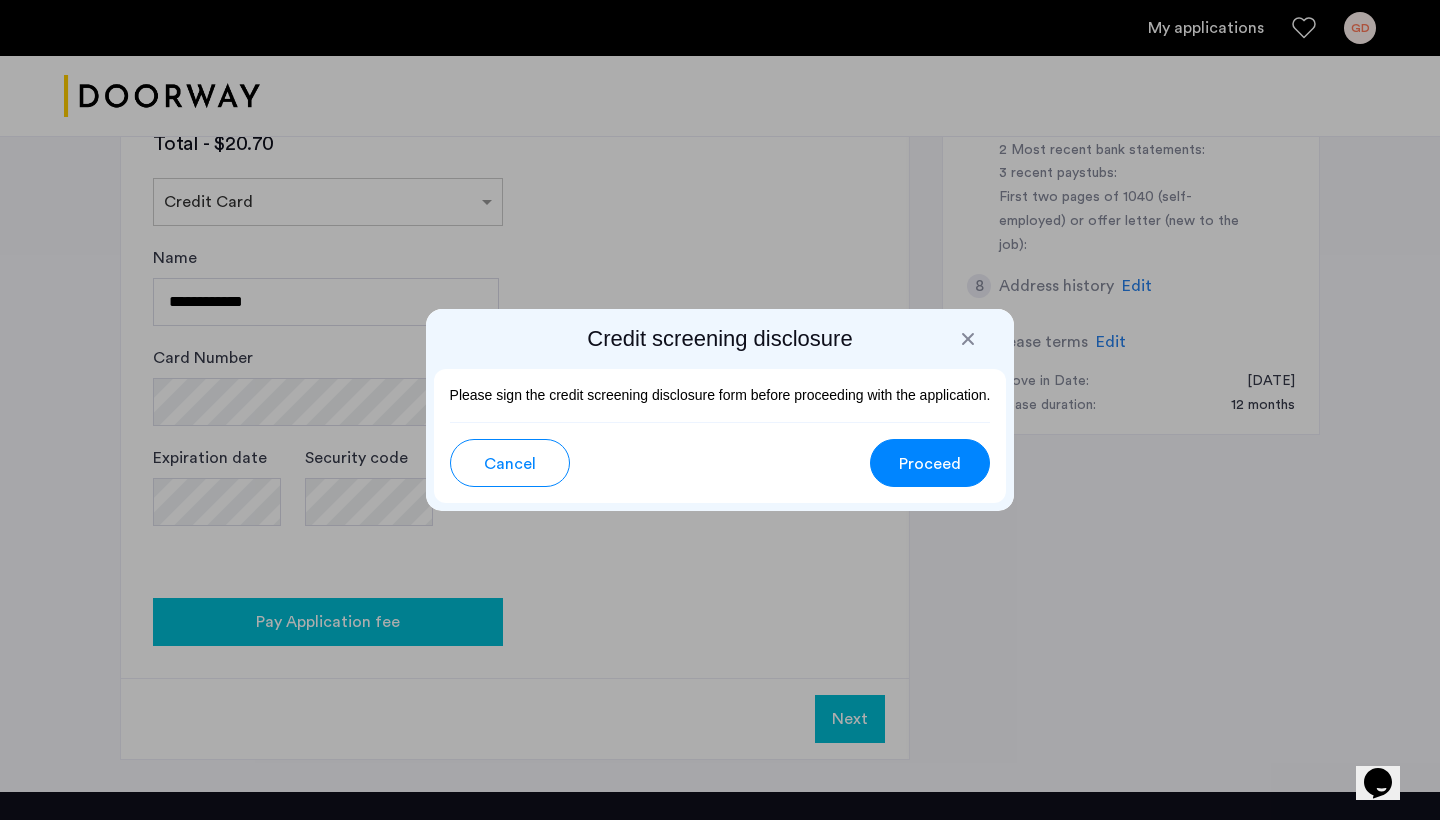 scroll, scrollTop: 0, scrollLeft: 0, axis: both 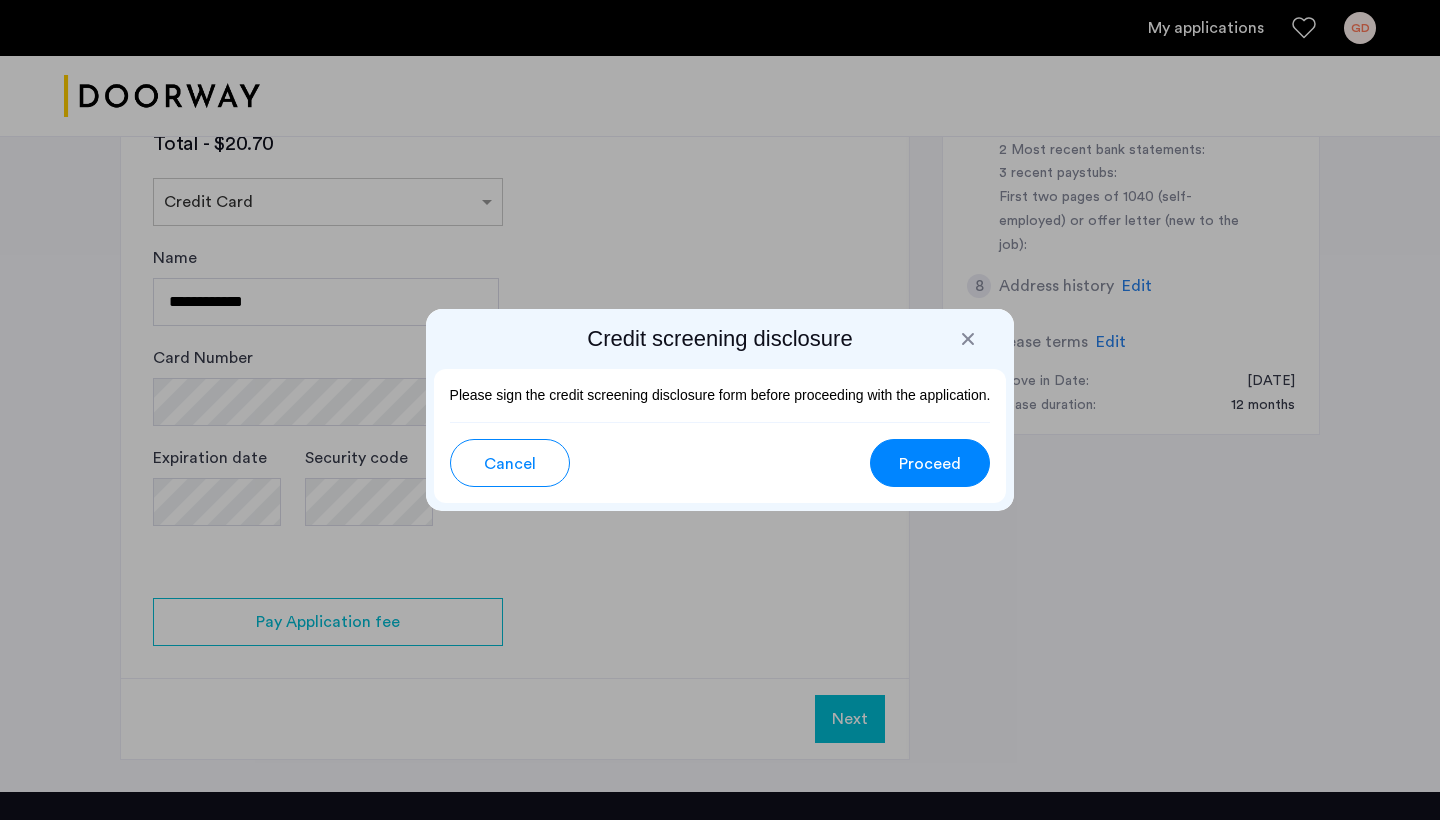 click on "Proceed" at bounding box center (930, 464) 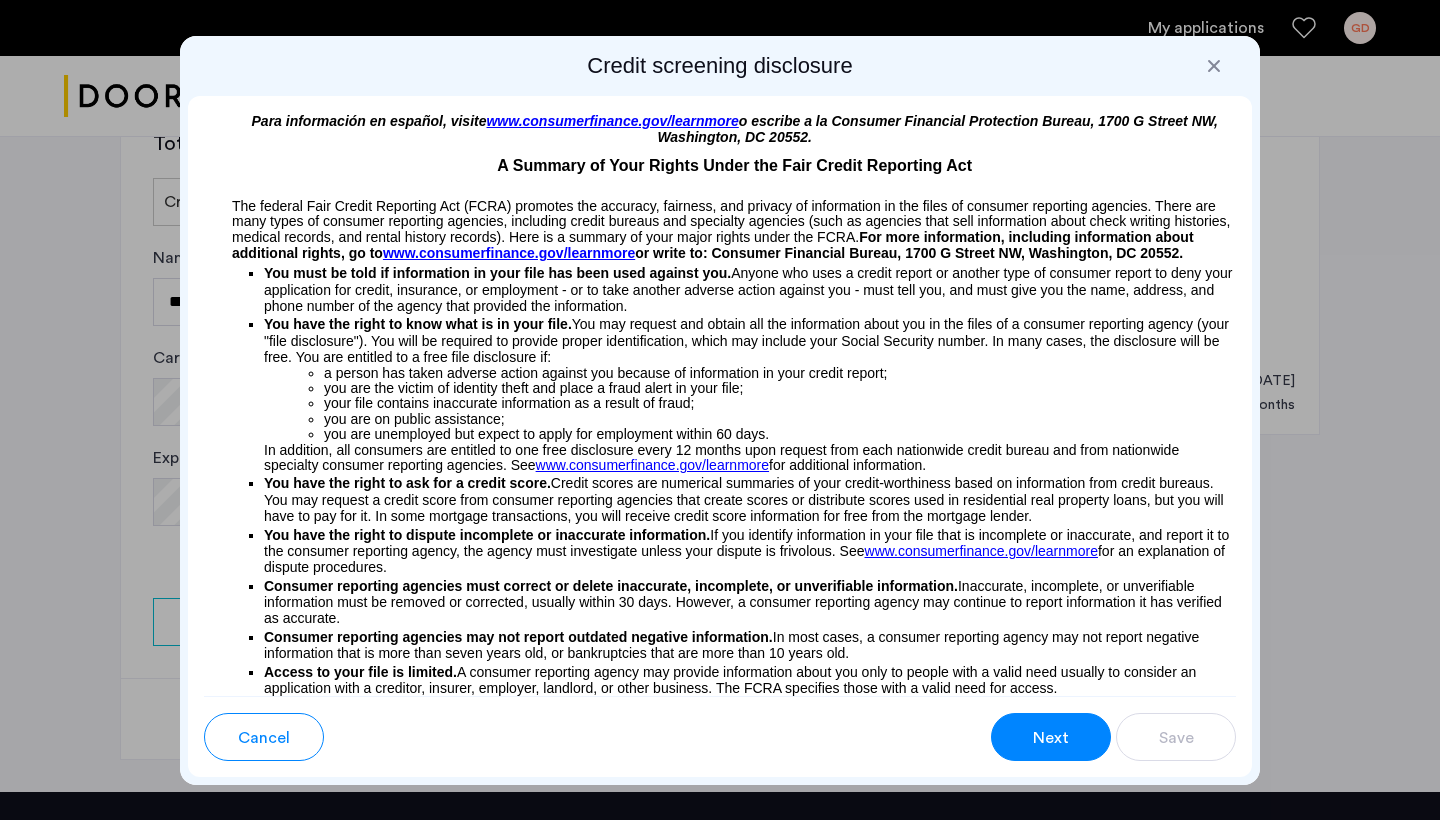 click on "Next" at bounding box center (1051, 737) 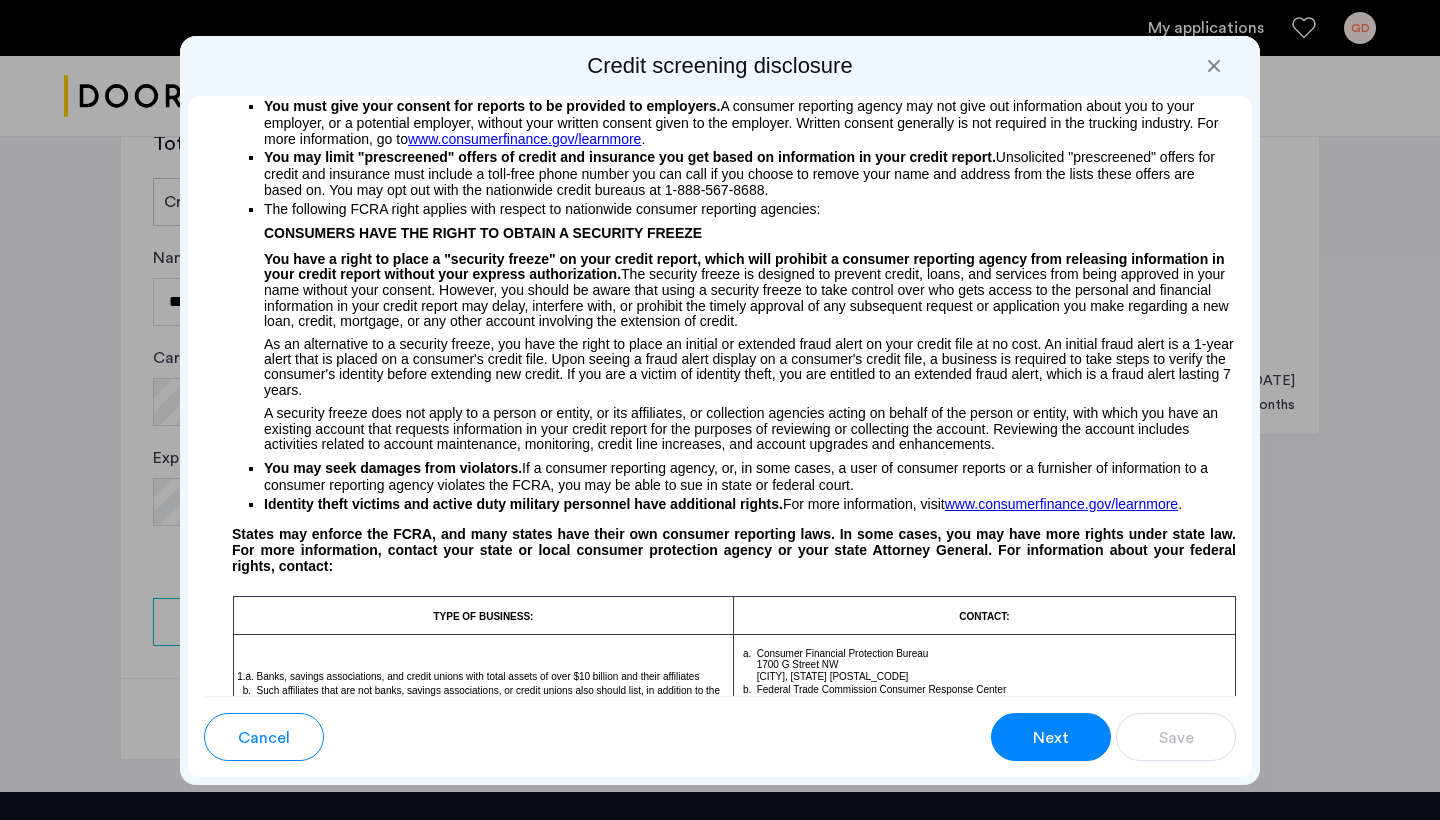 click on "Next" at bounding box center (1051, 737) 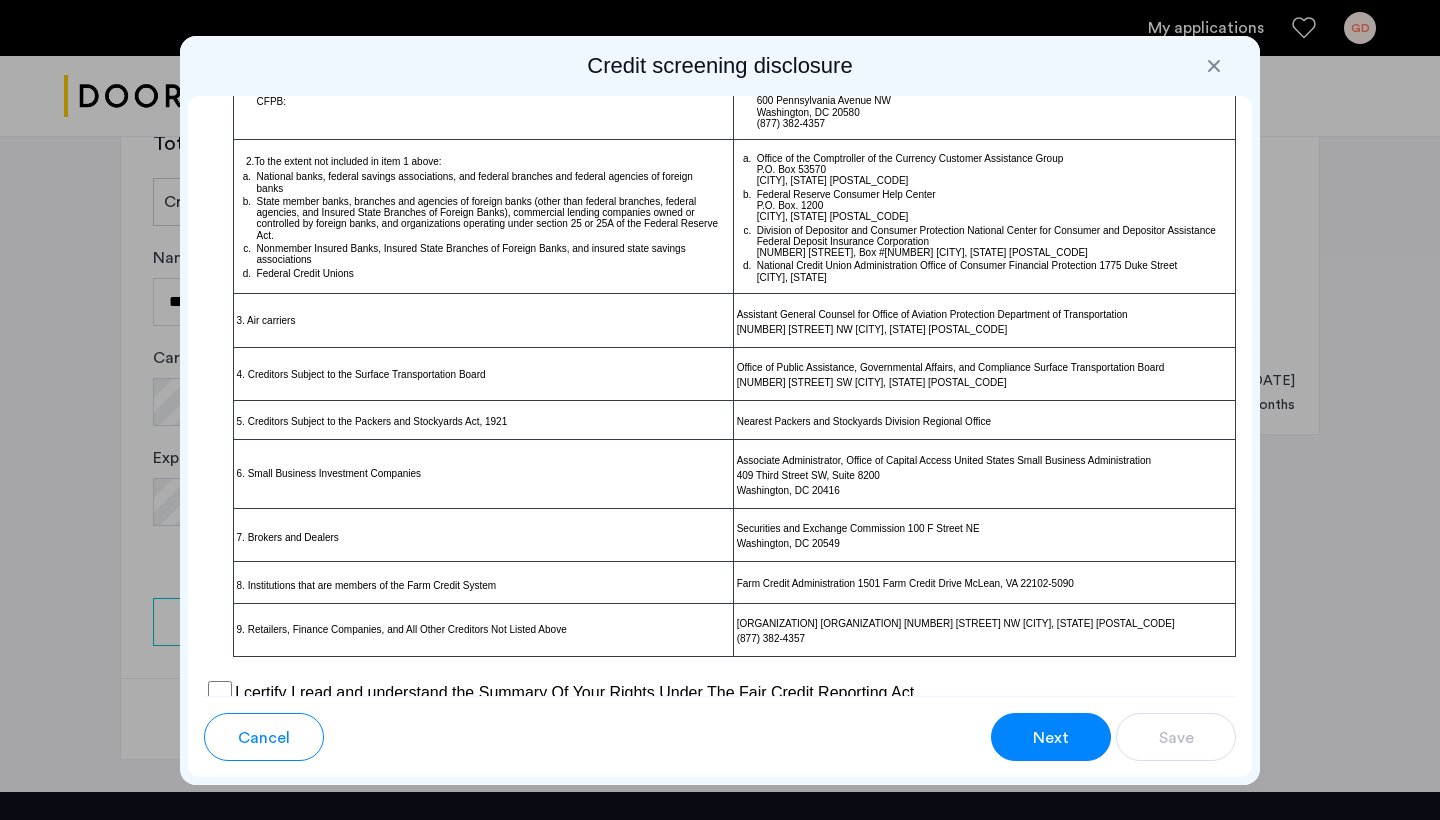 click on "Next" at bounding box center (1051, 737) 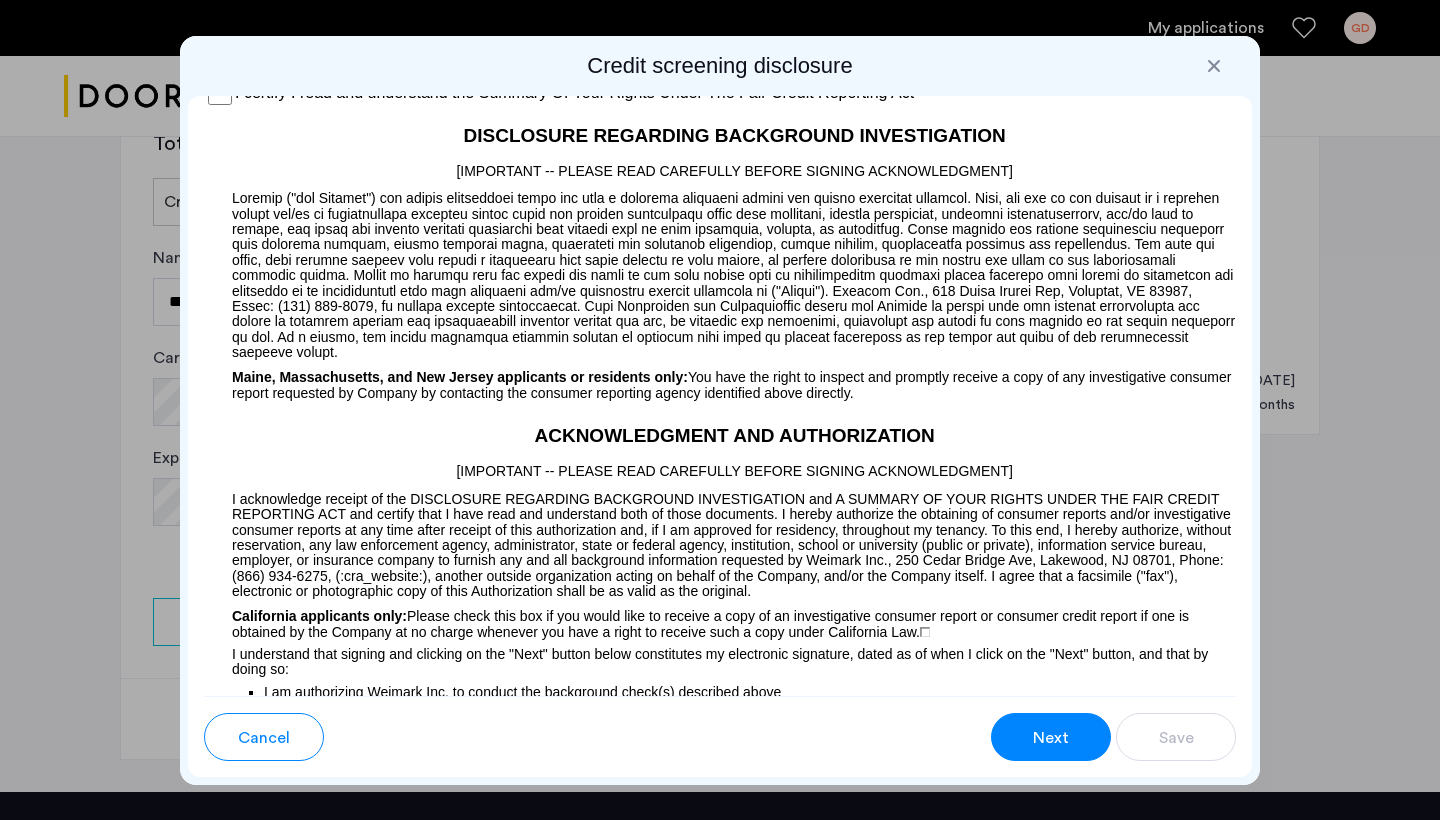 click on "Next" at bounding box center [1051, 737] 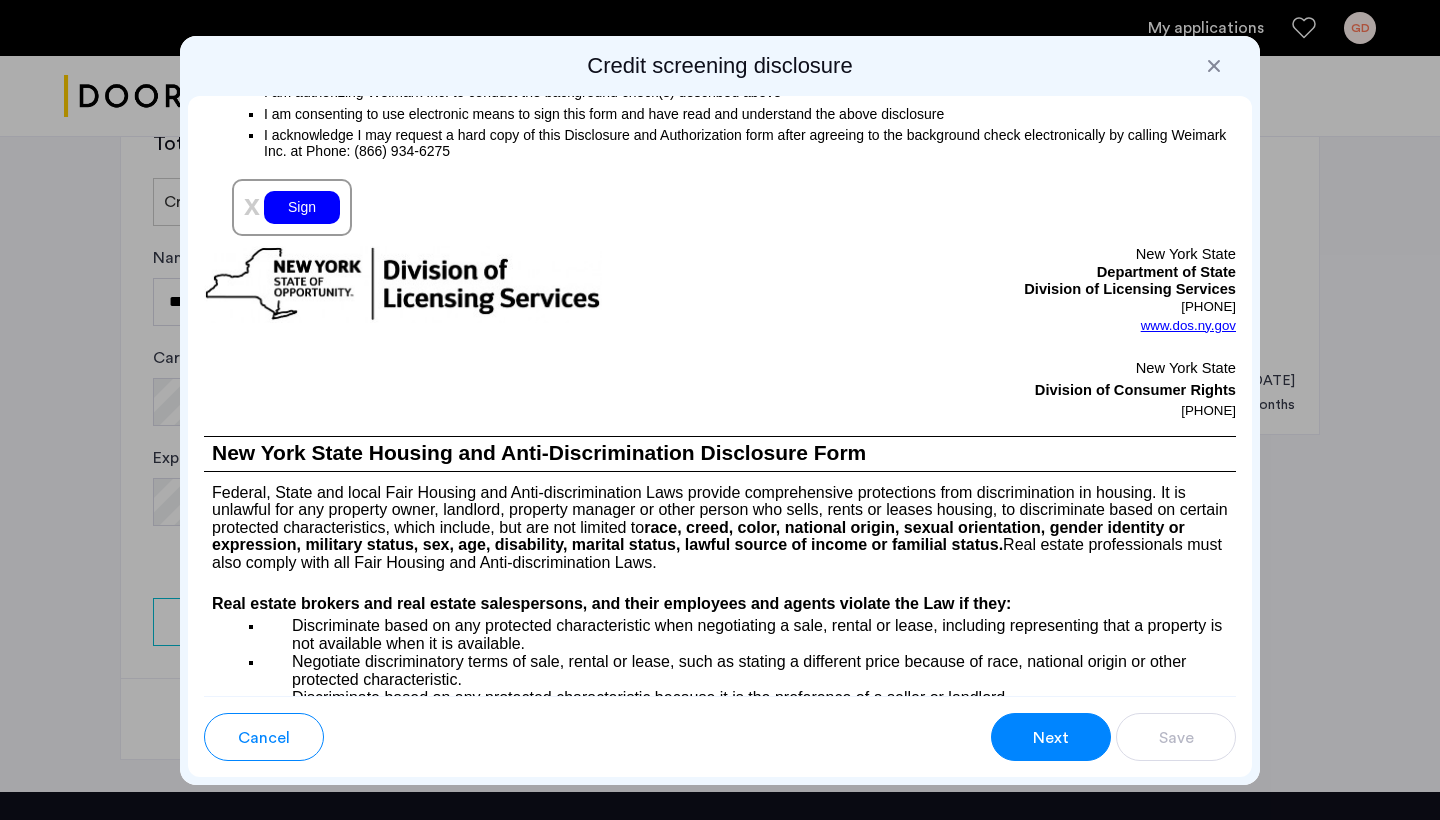 click on "Next" at bounding box center (1051, 737) 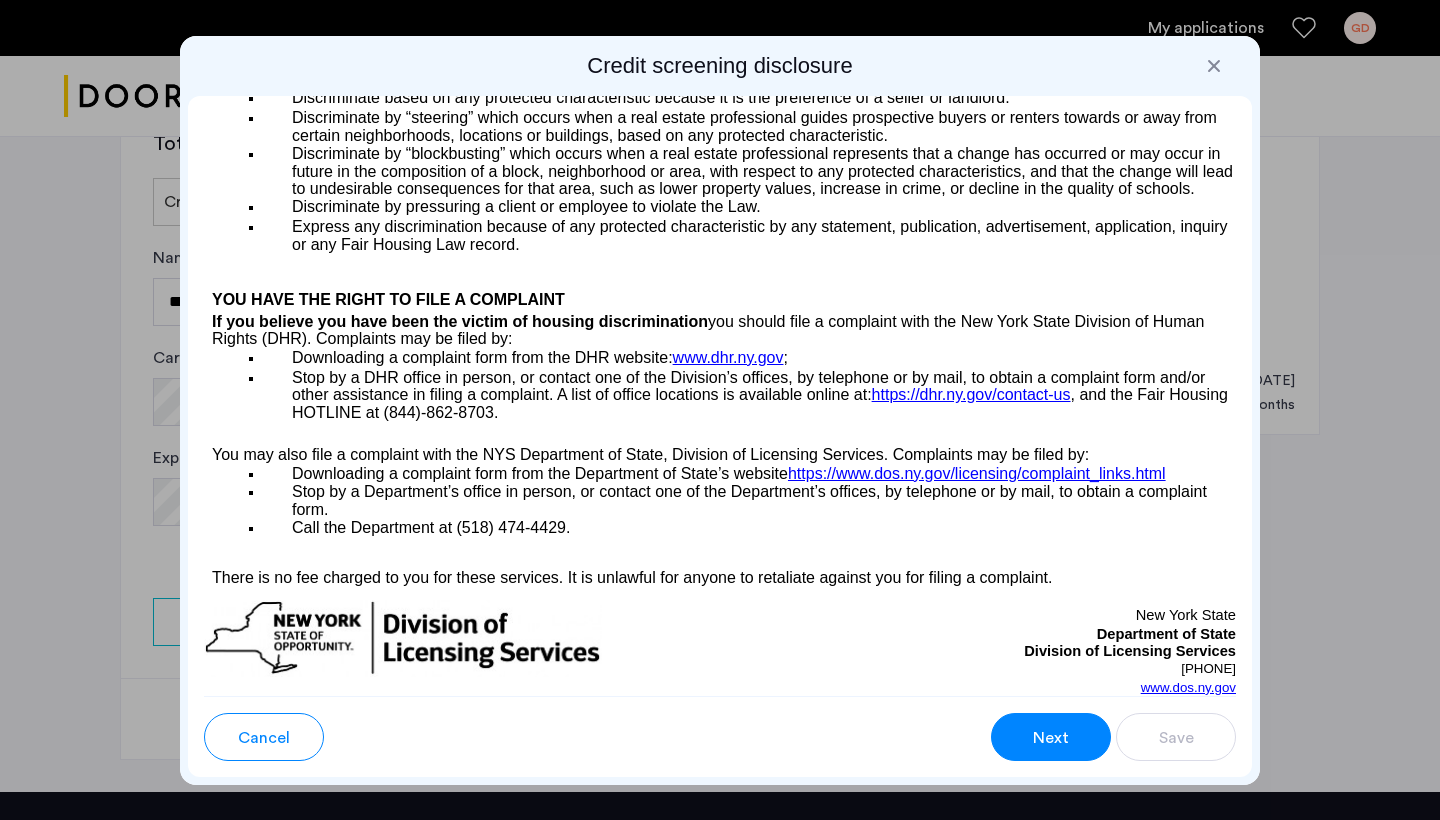 click on "Next" at bounding box center (1051, 737) 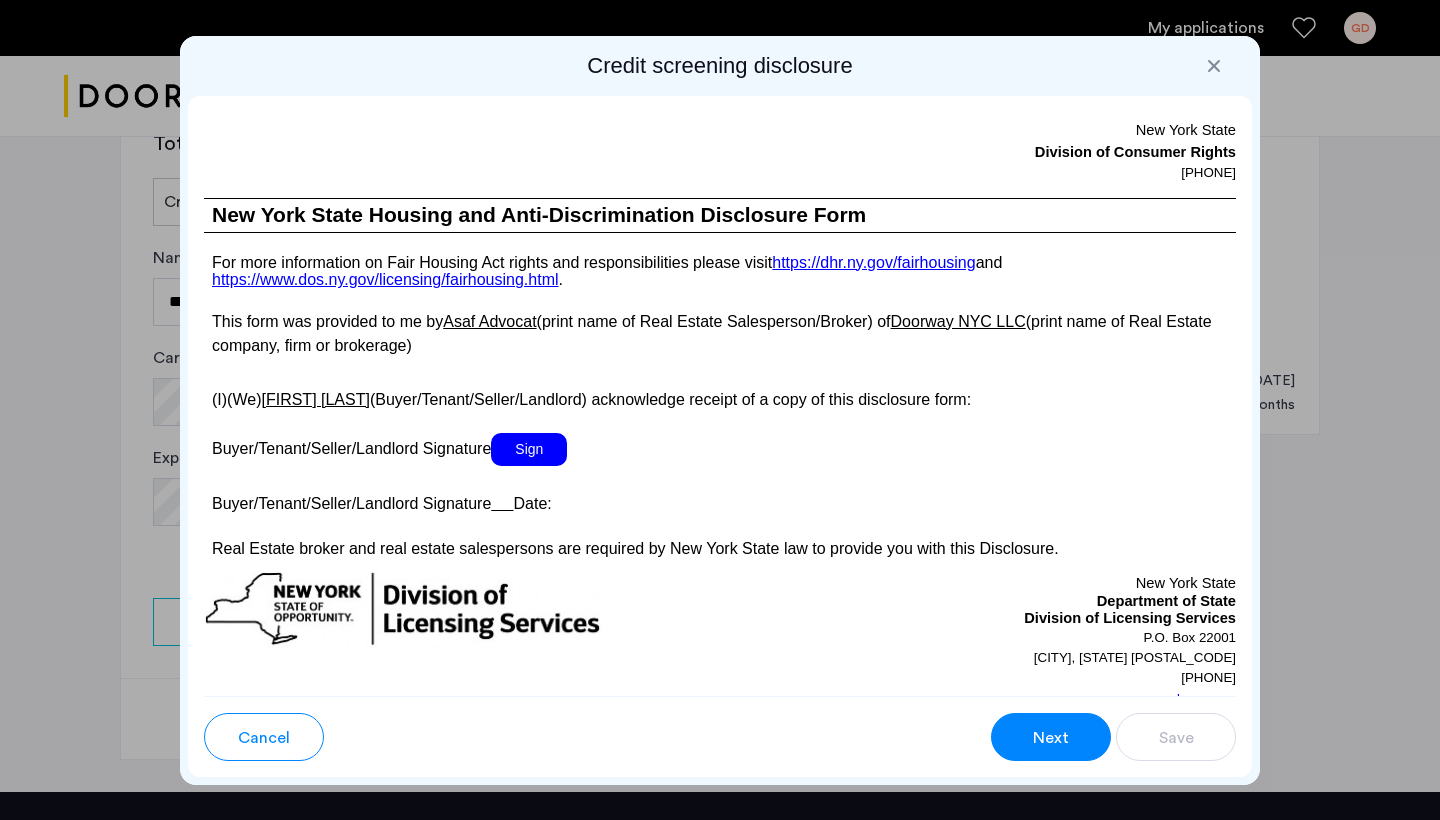 click on "Next" at bounding box center (1051, 737) 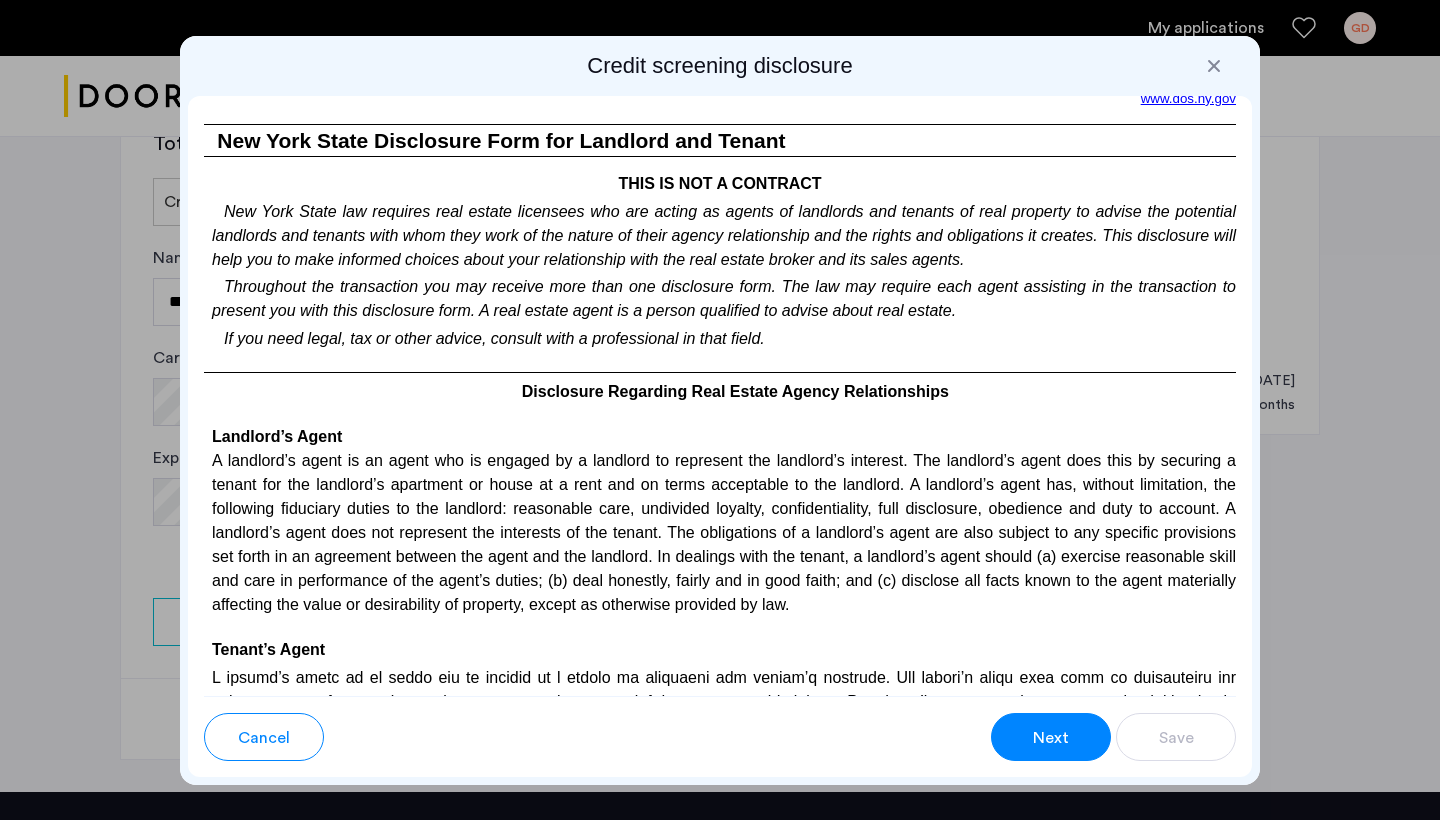 click on "Next" at bounding box center (1051, 737) 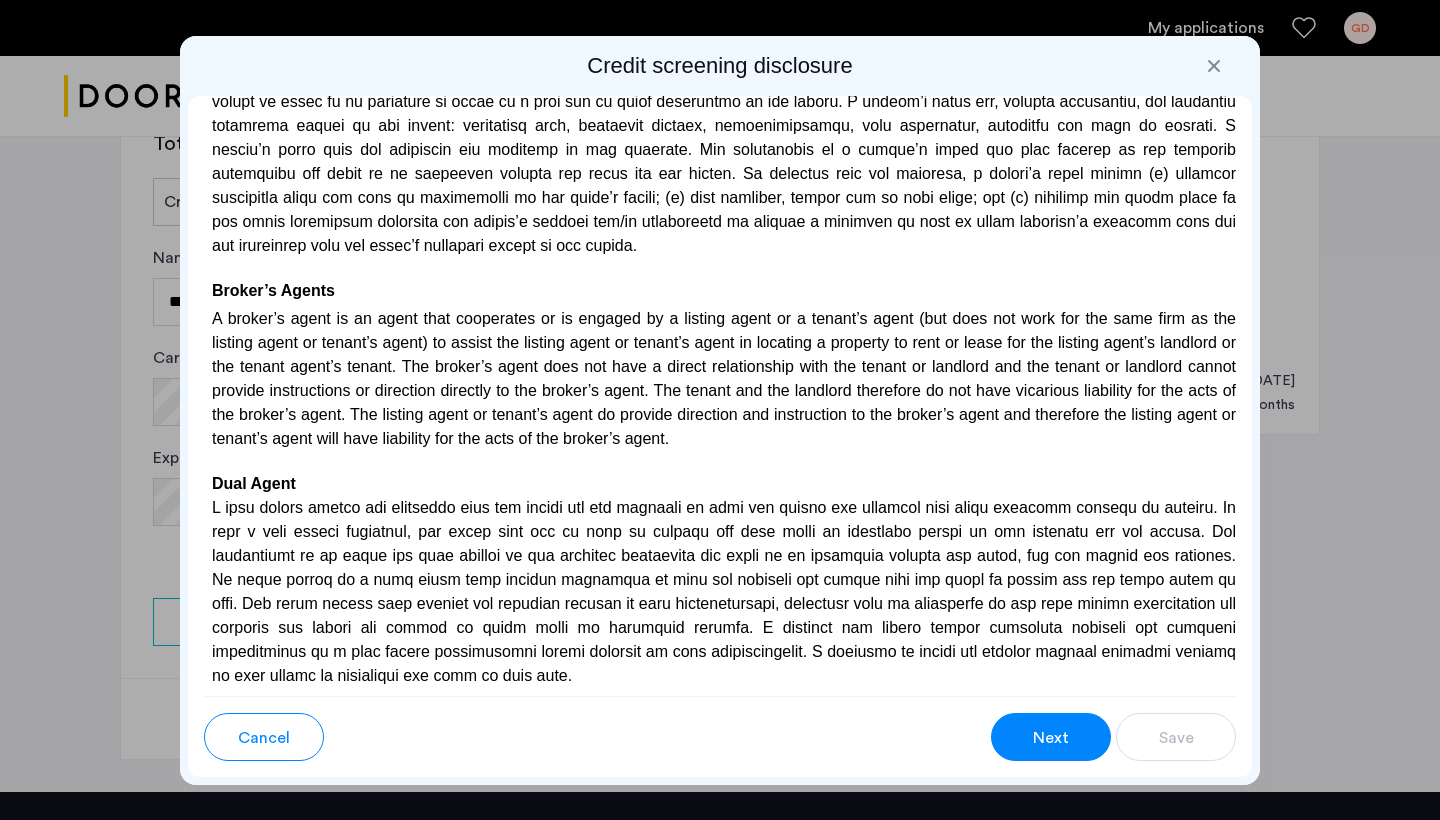 click on "Next" at bounding box center (1051, 737) 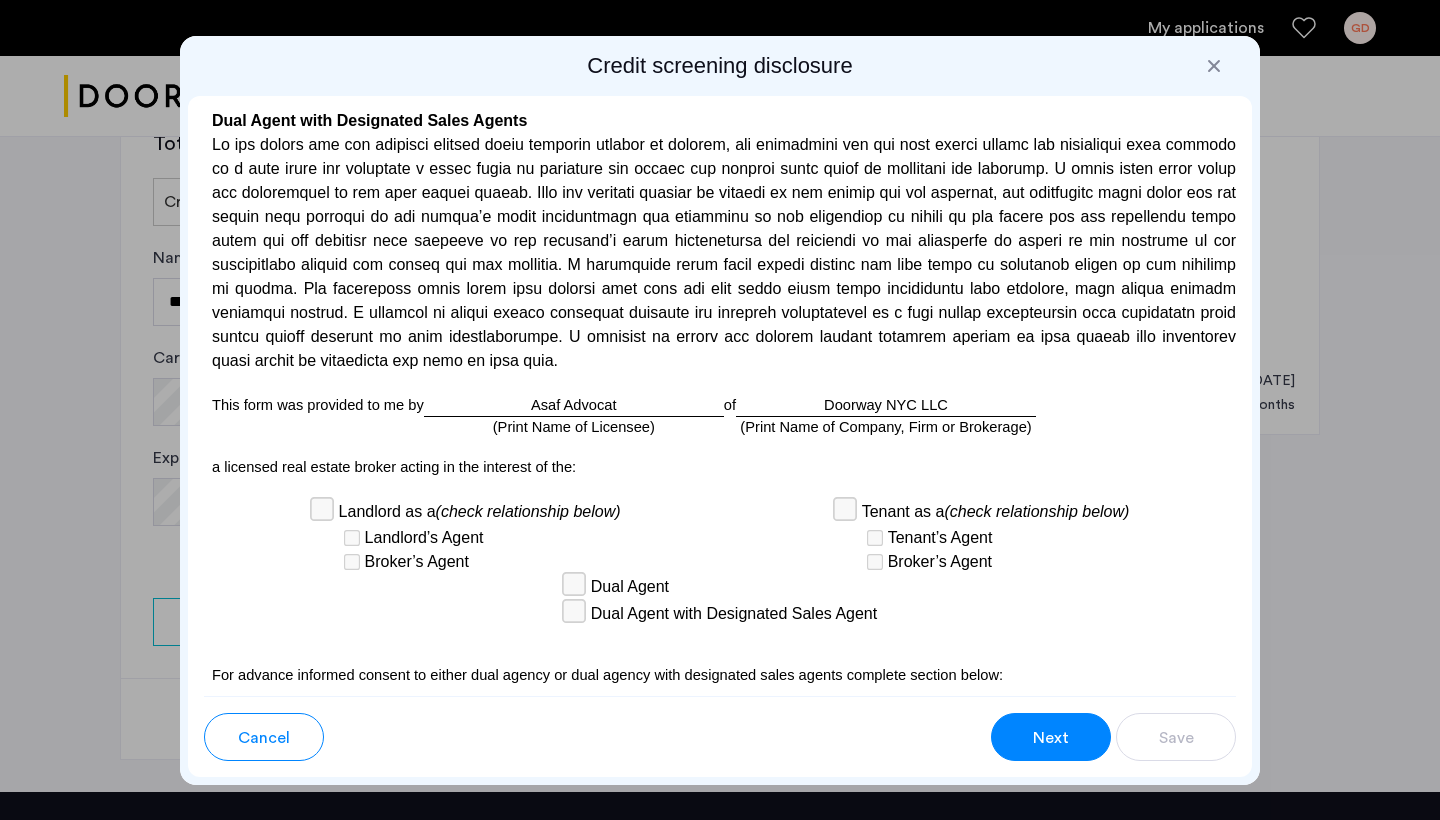 click on "Next" at bounding box center (1051, 737) 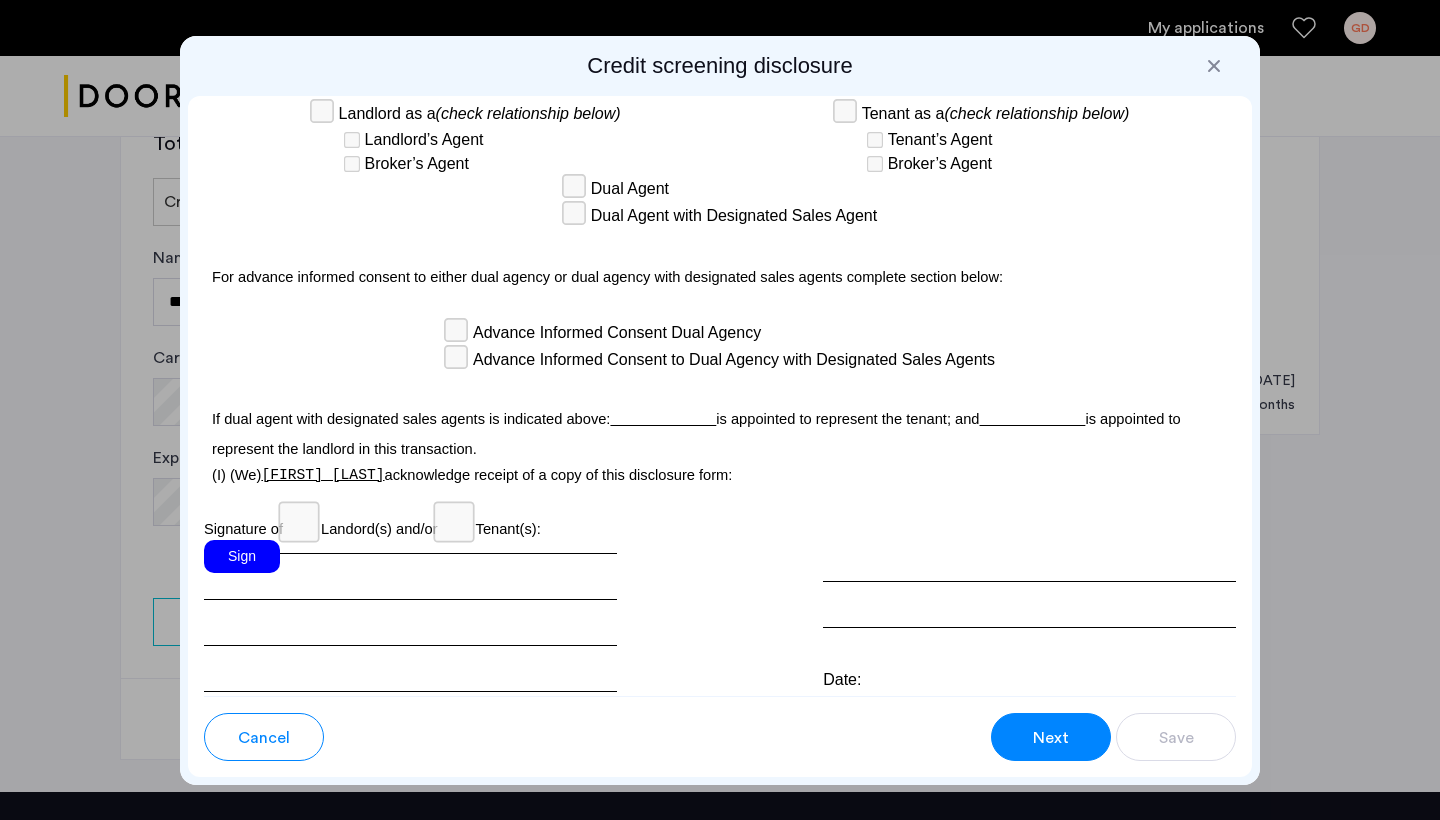 click on "Next" at bounding box center (1051, 737) 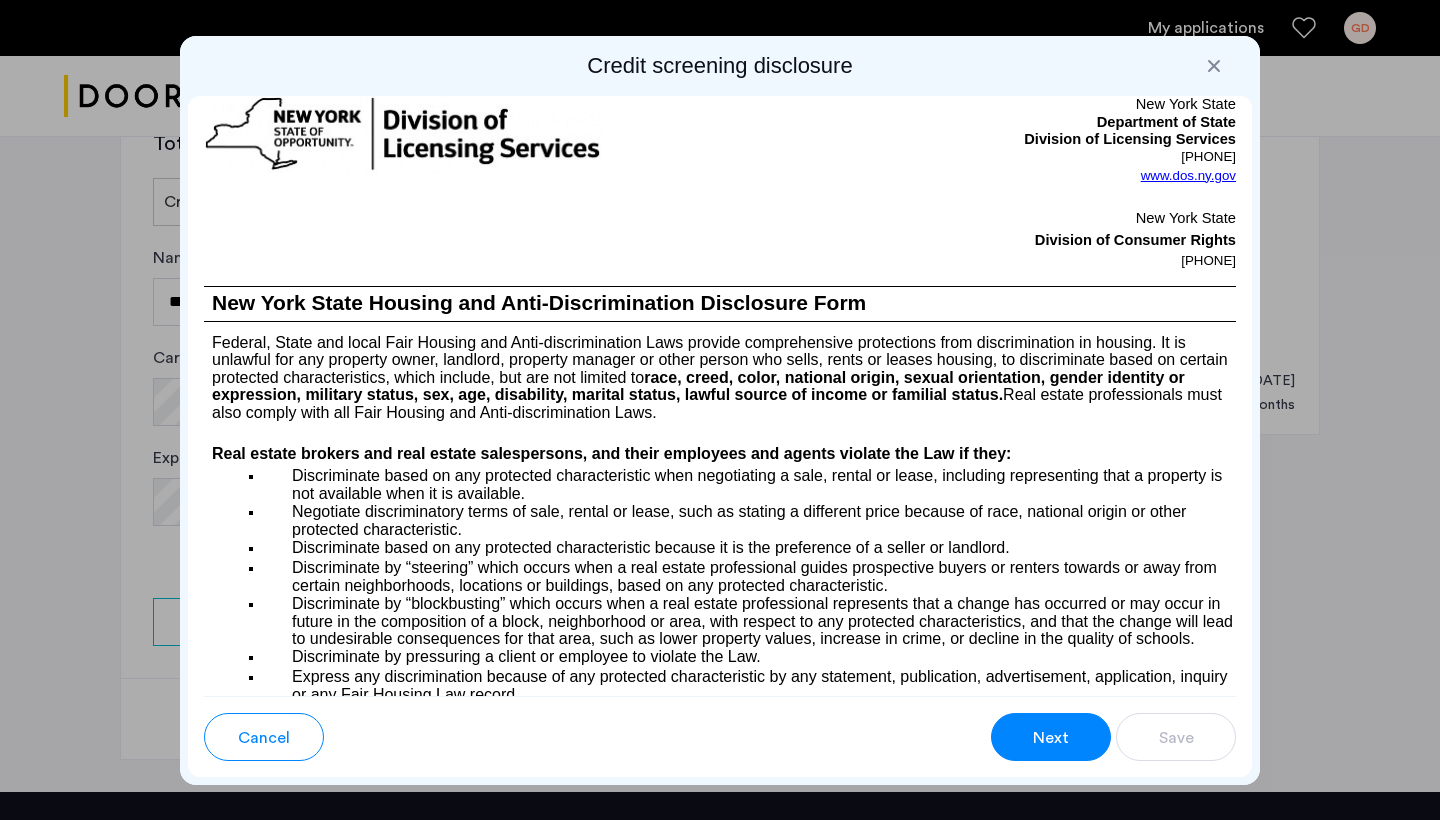 scroll, scrollTop: 1512, scrollLeft: 0, axis: vertical 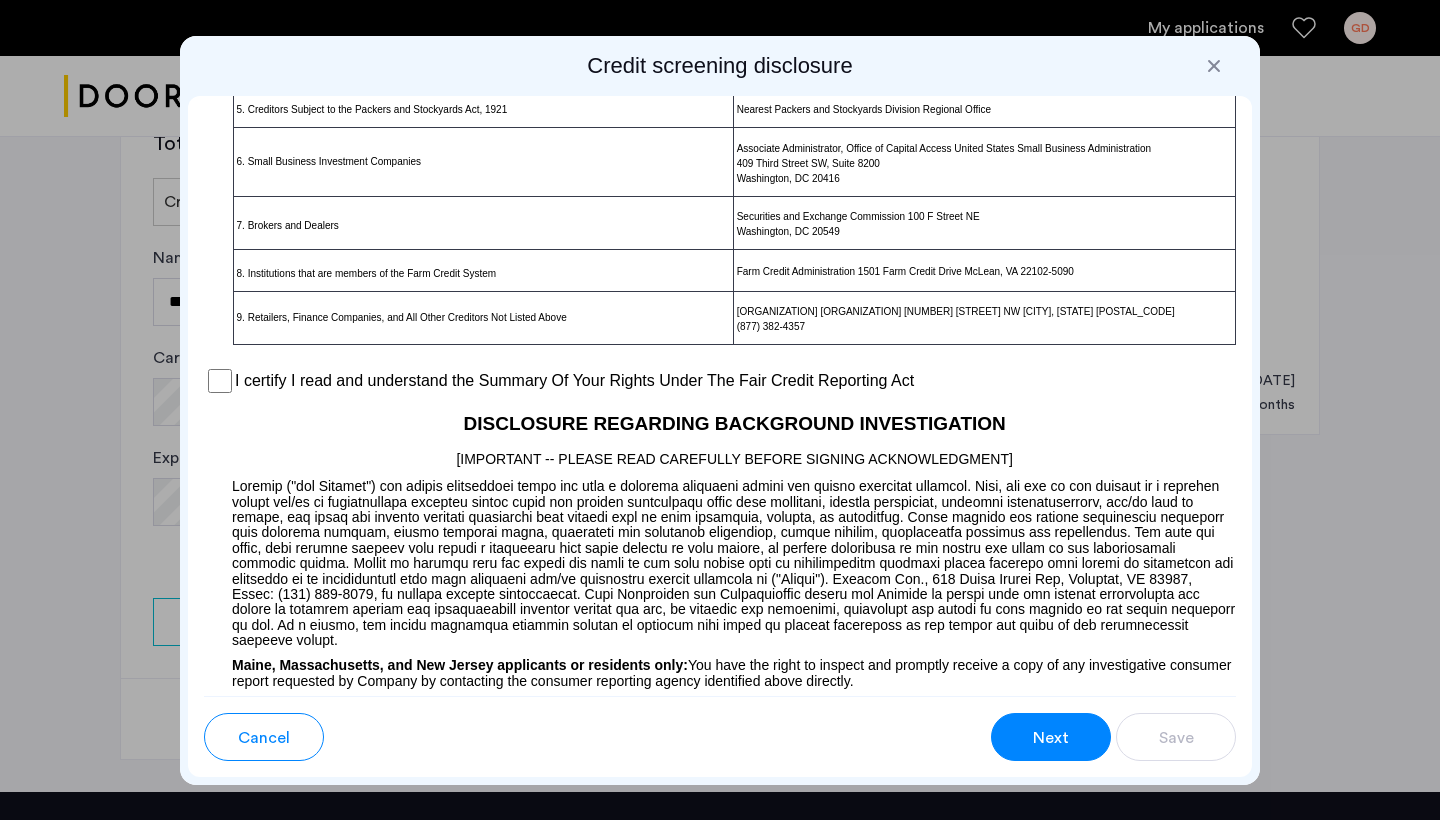 click on "Next" at bounding box center [1051, 737] 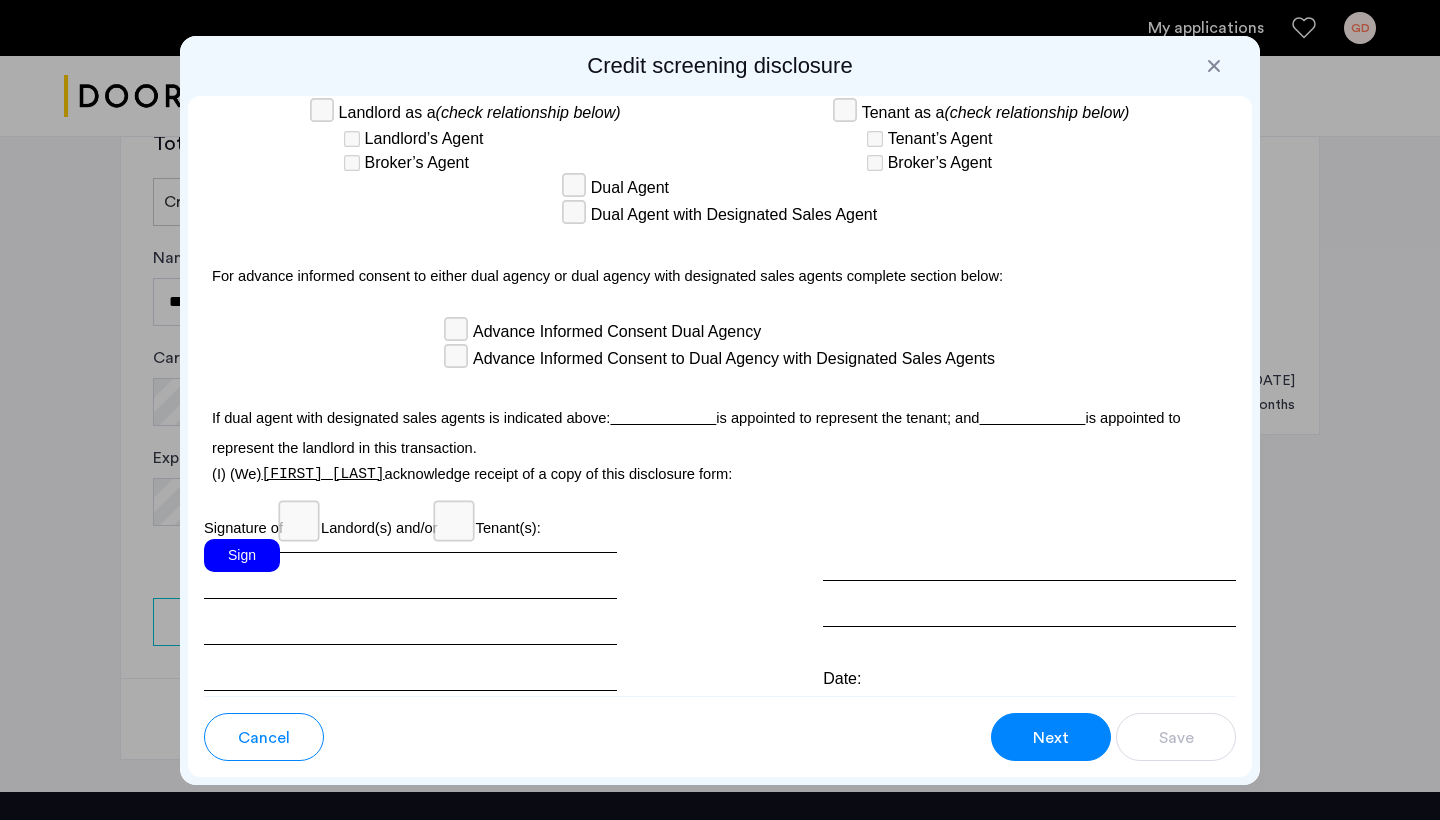 scroll, scrollTop: 5798, scrollLeft: 0, axis: vertical 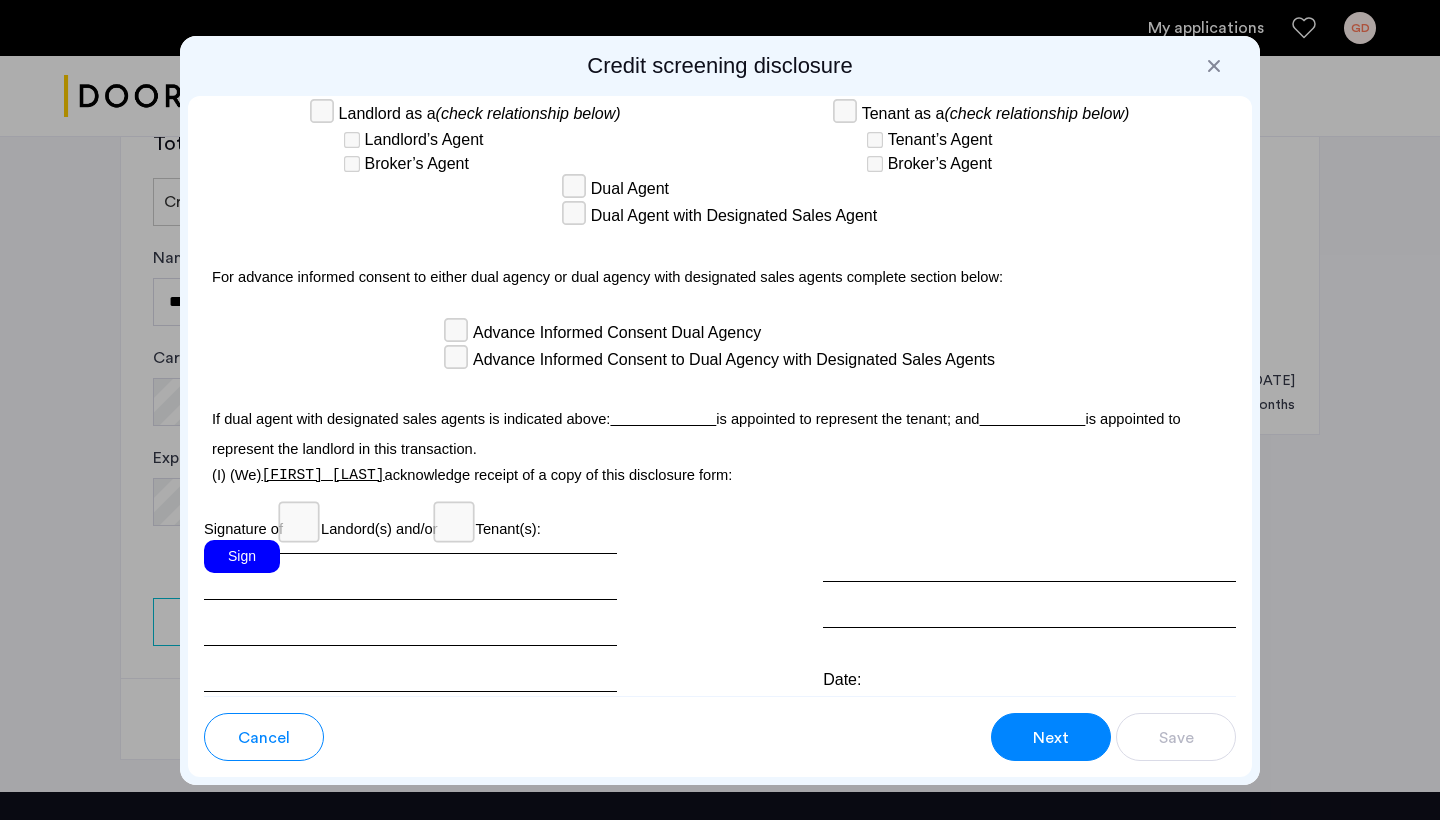 click on "Sign" at bounding box center (242, 556) 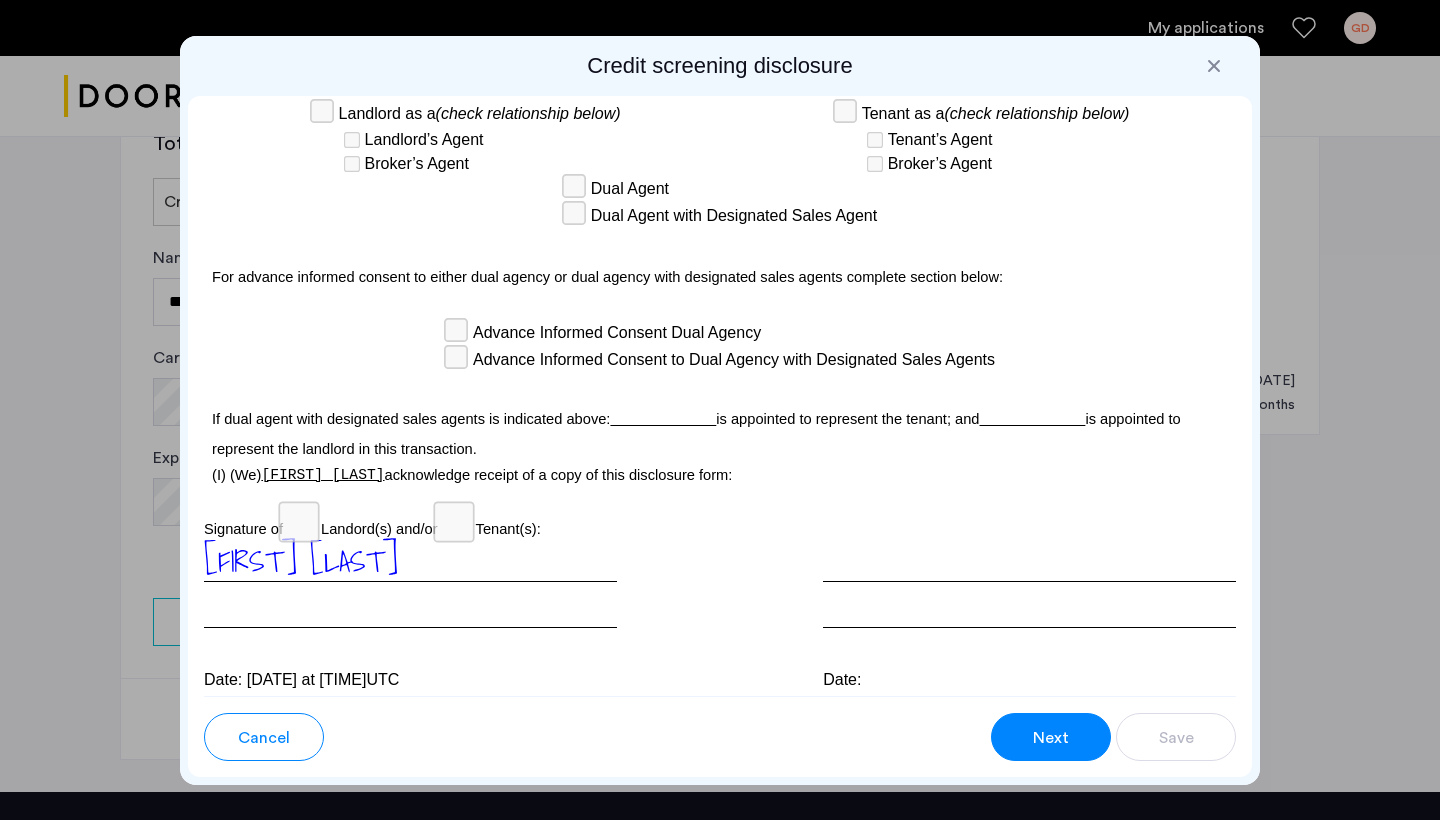 scroll, scrollTop: 5797, scrollLeft: 0, axis: vertical 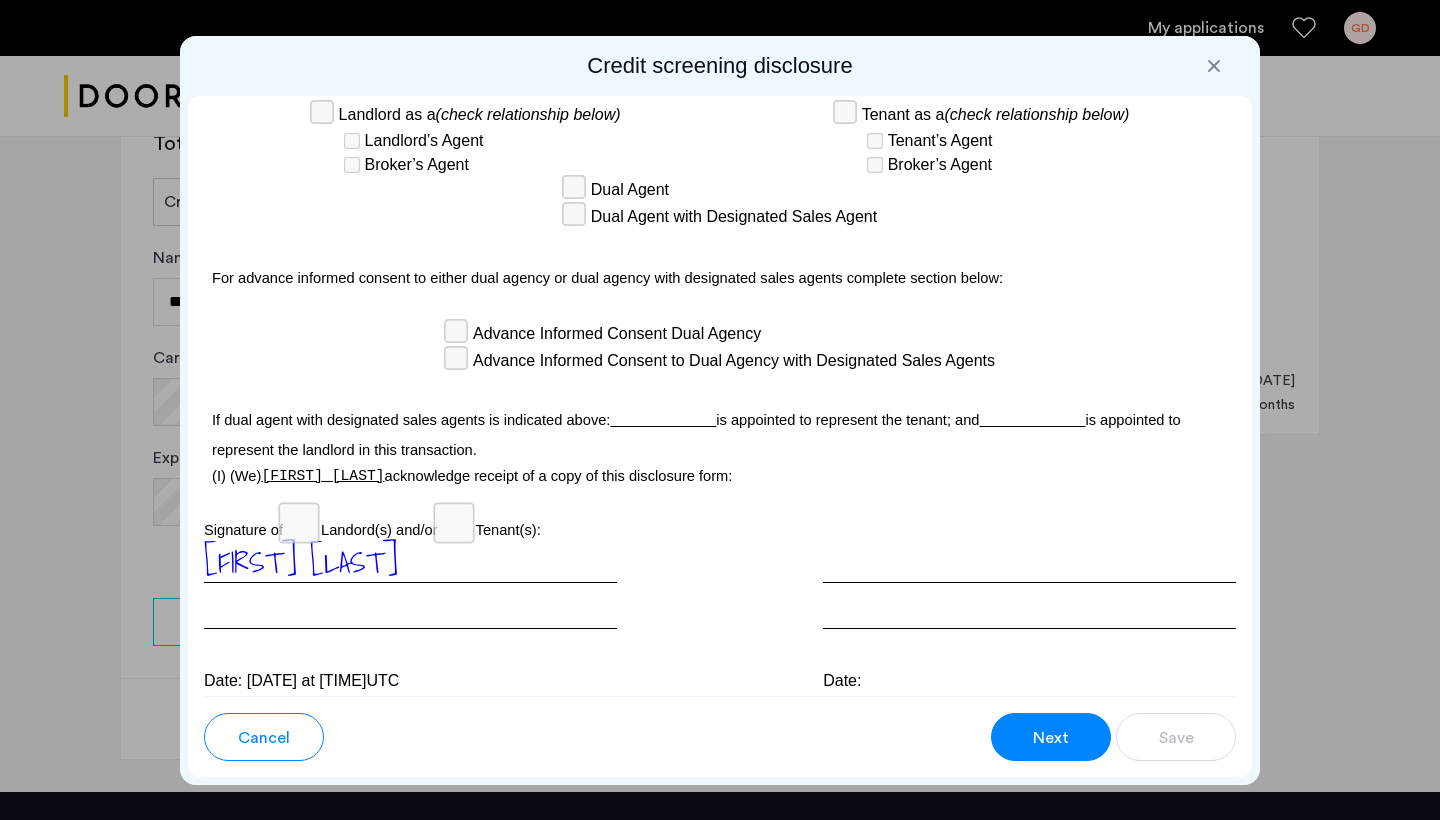 click on "Next" at bounding box center (1051, 738) 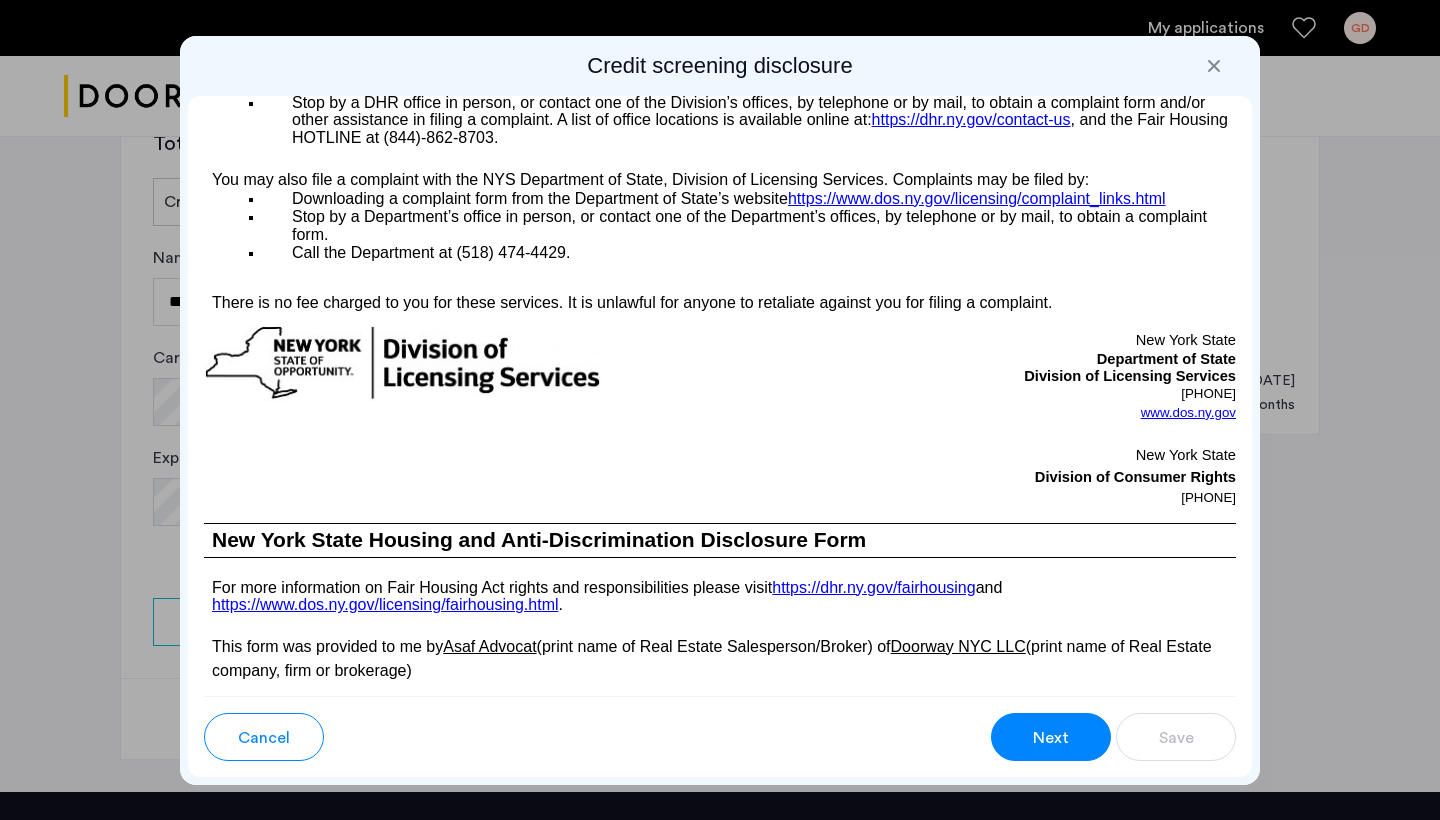 scroll, scrollTop: 1511, scrollLeft: 0, axis: vertical 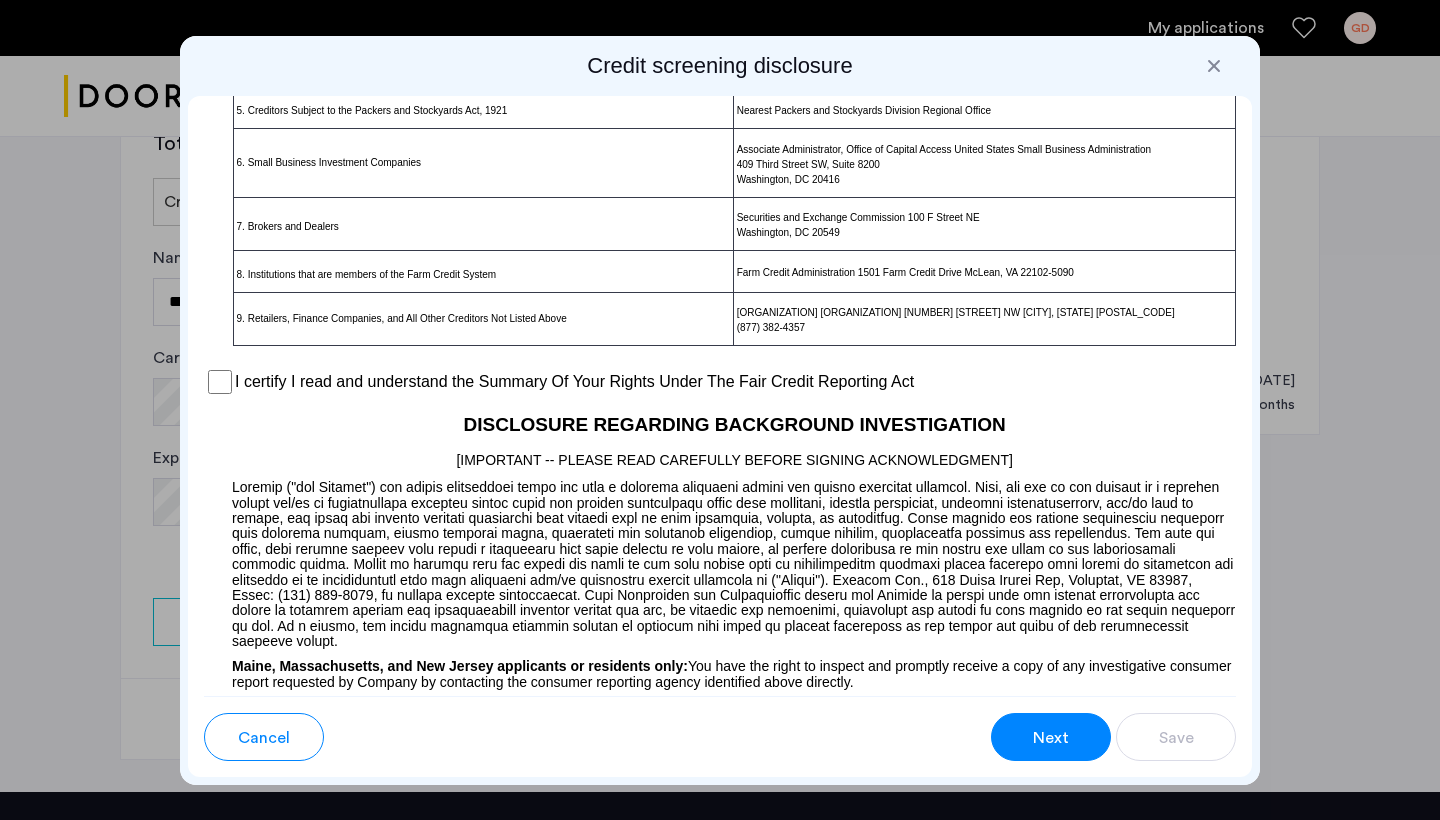 click on "Next" at bounding box center (1051, 738) 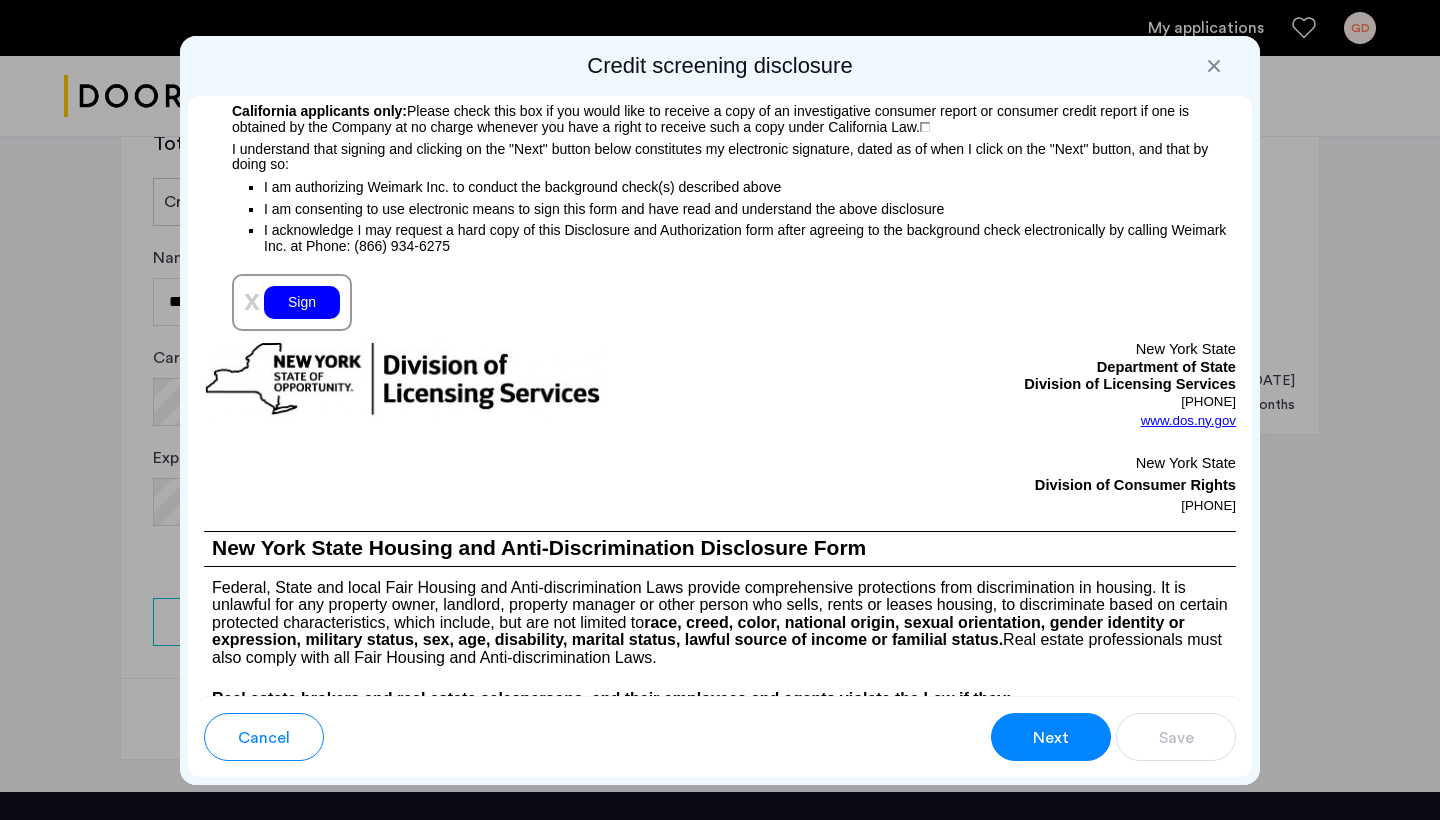 scroll, scrollTop: 2320, scrollLeft: 0, axis: vertical 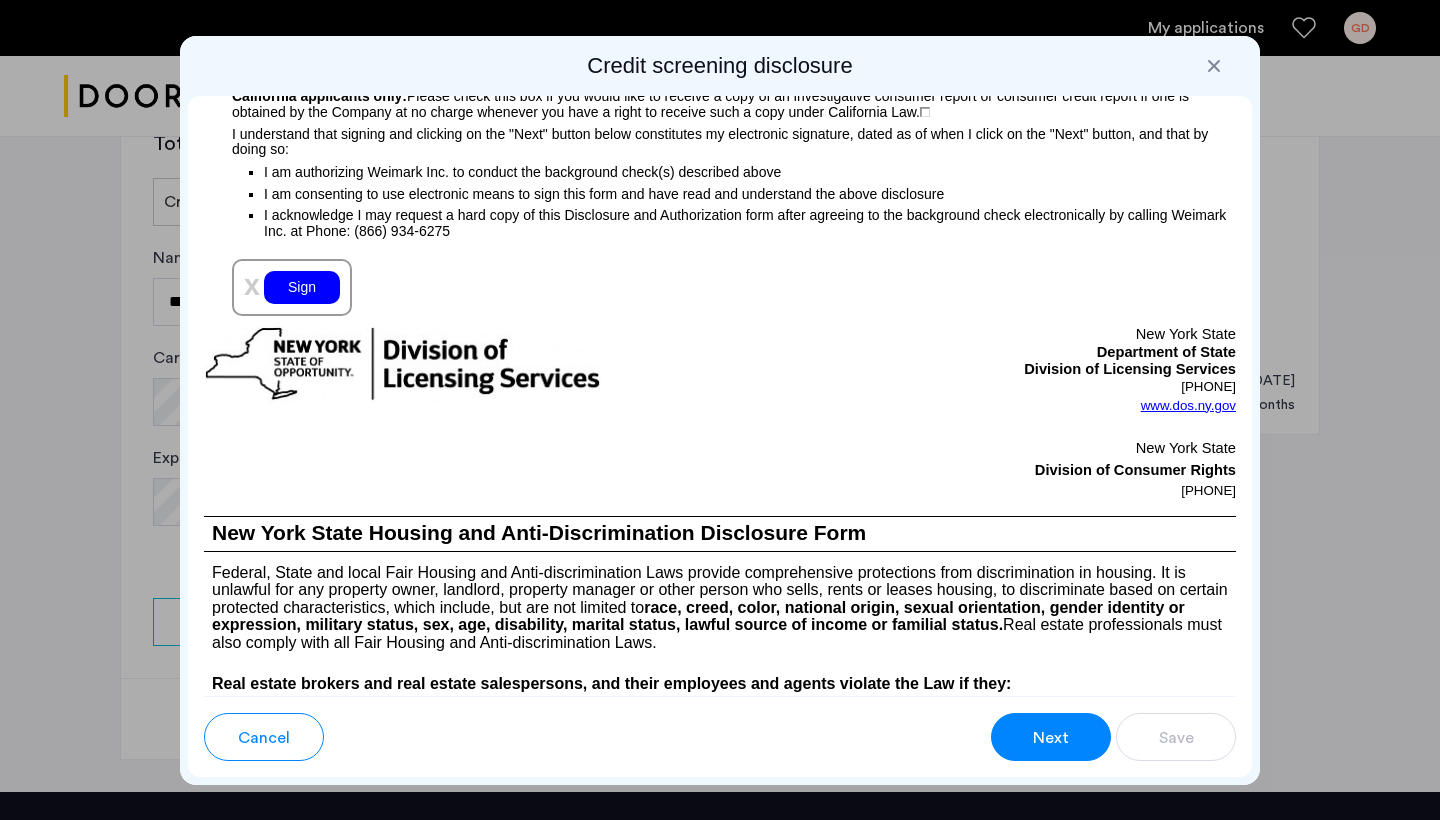 click on "Sign" at bounding box center (302, 287) 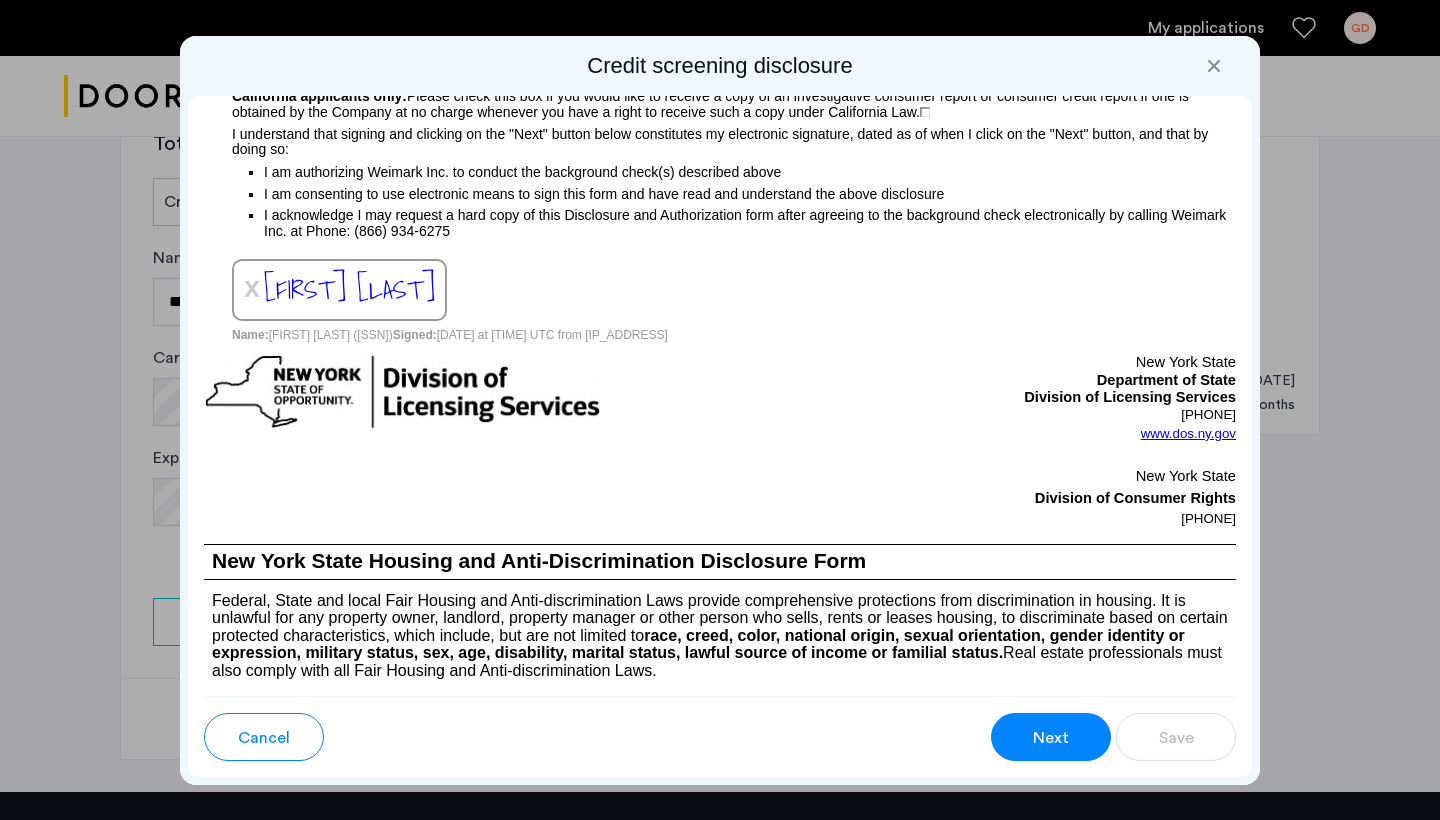 click on "Next" at bounding box center [1051, 737] 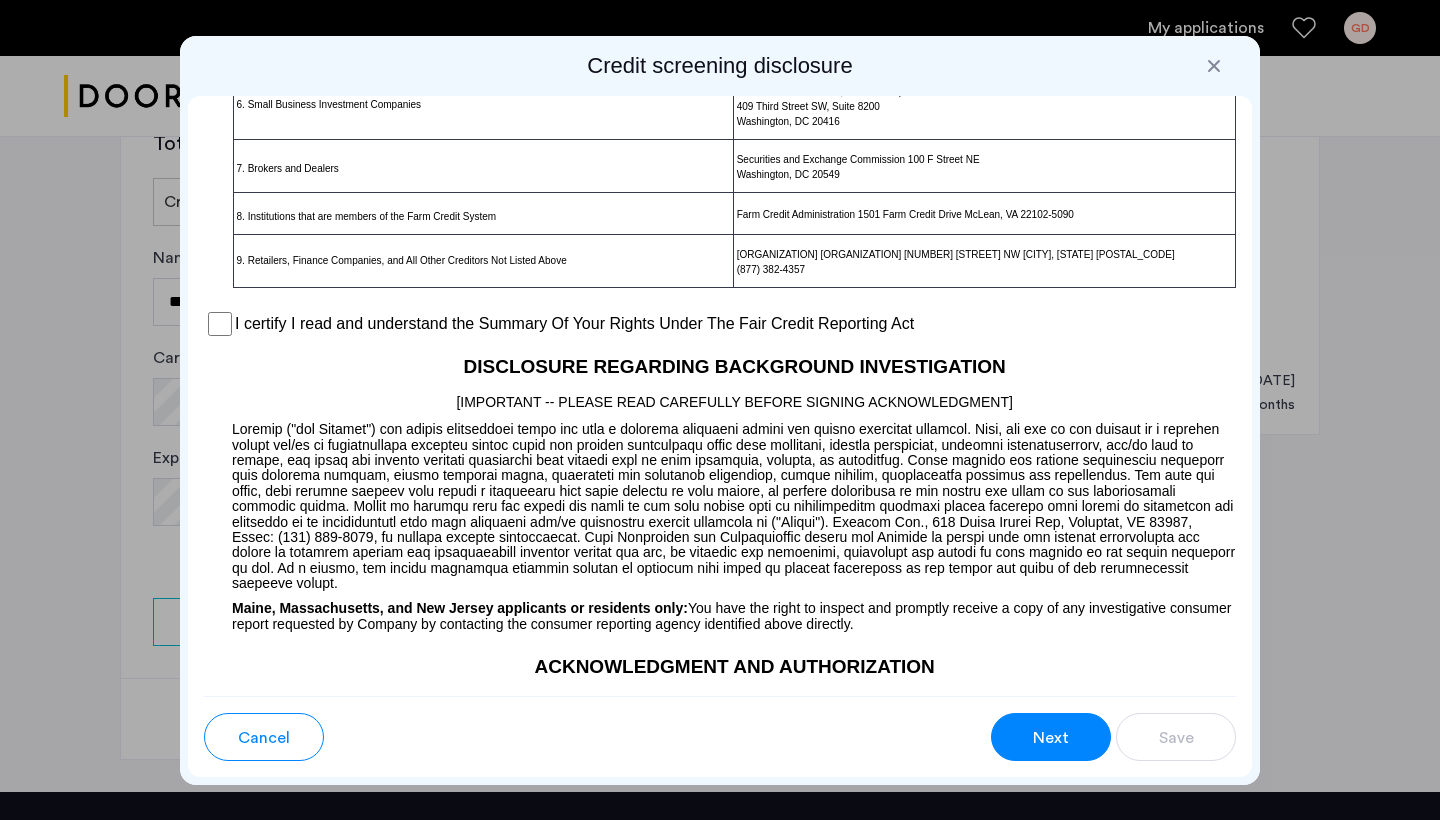 scroll, scrollTop: 1512, scrollLeft: 0, axis: vertical 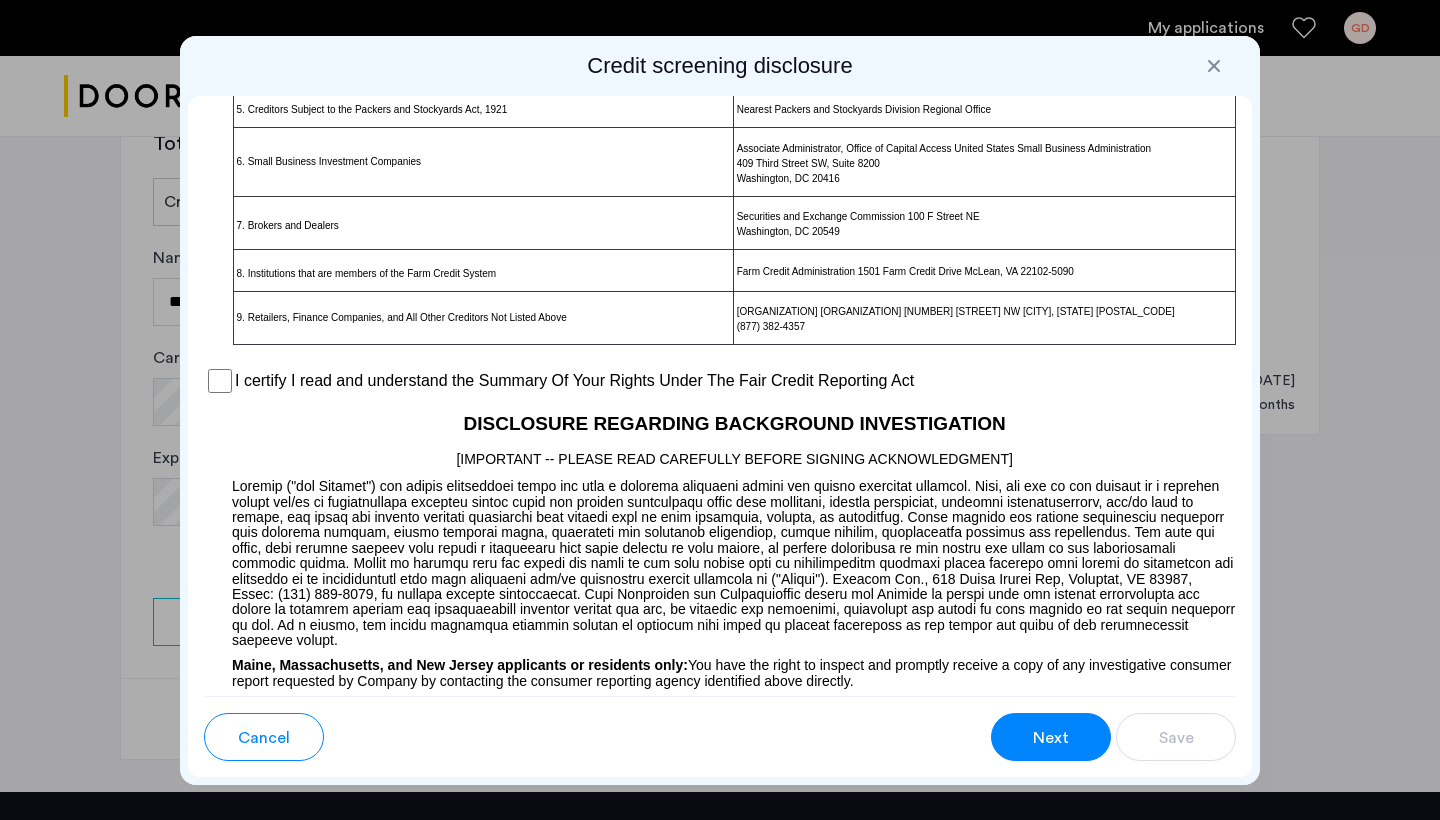 click on "I certify I read and understand the Summary Of Your Rights Under The Fair Credit Reporting Act" at bounding box center [574, 381] 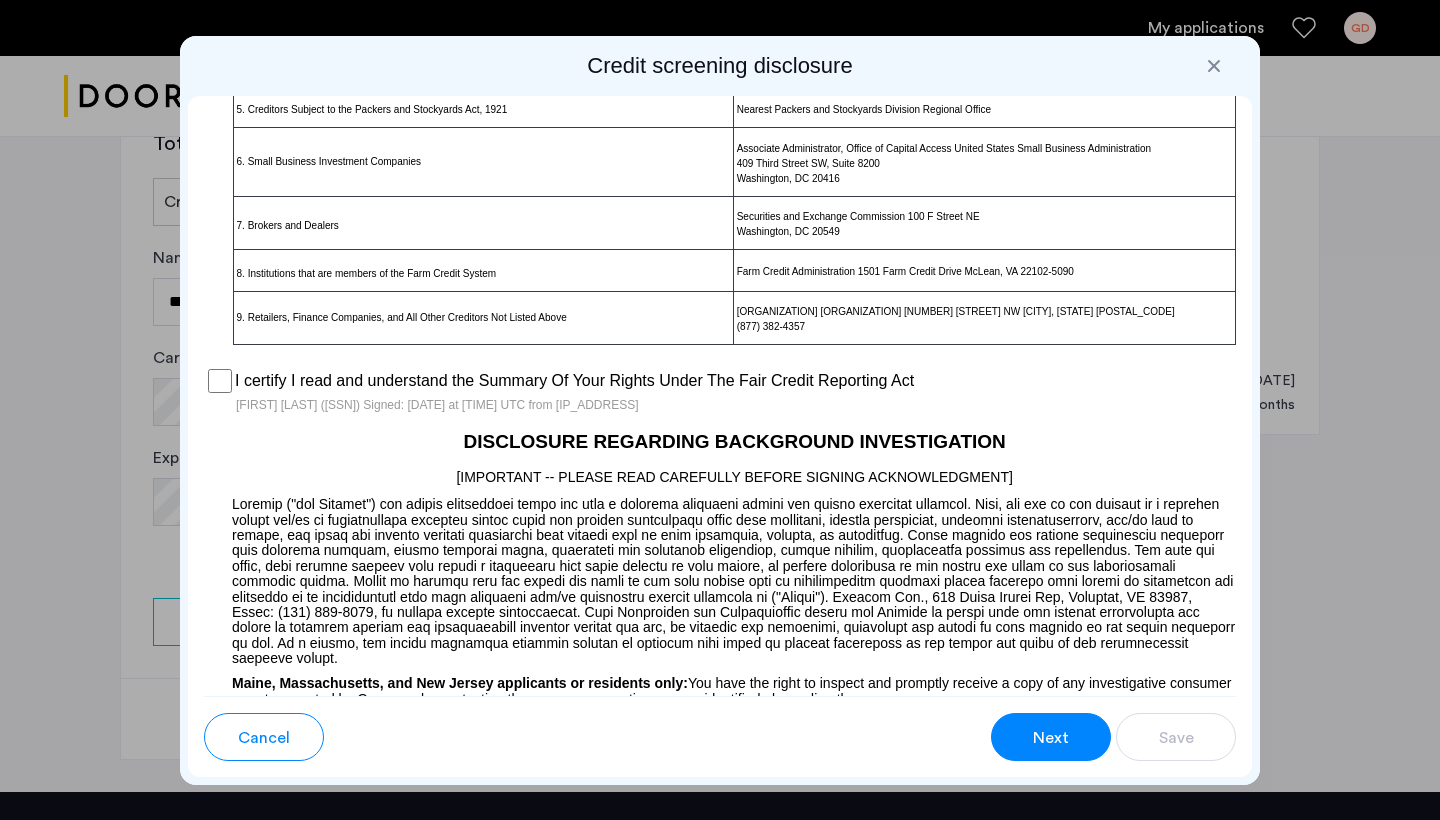 click on "Next" at bounding box center (1051, 737) 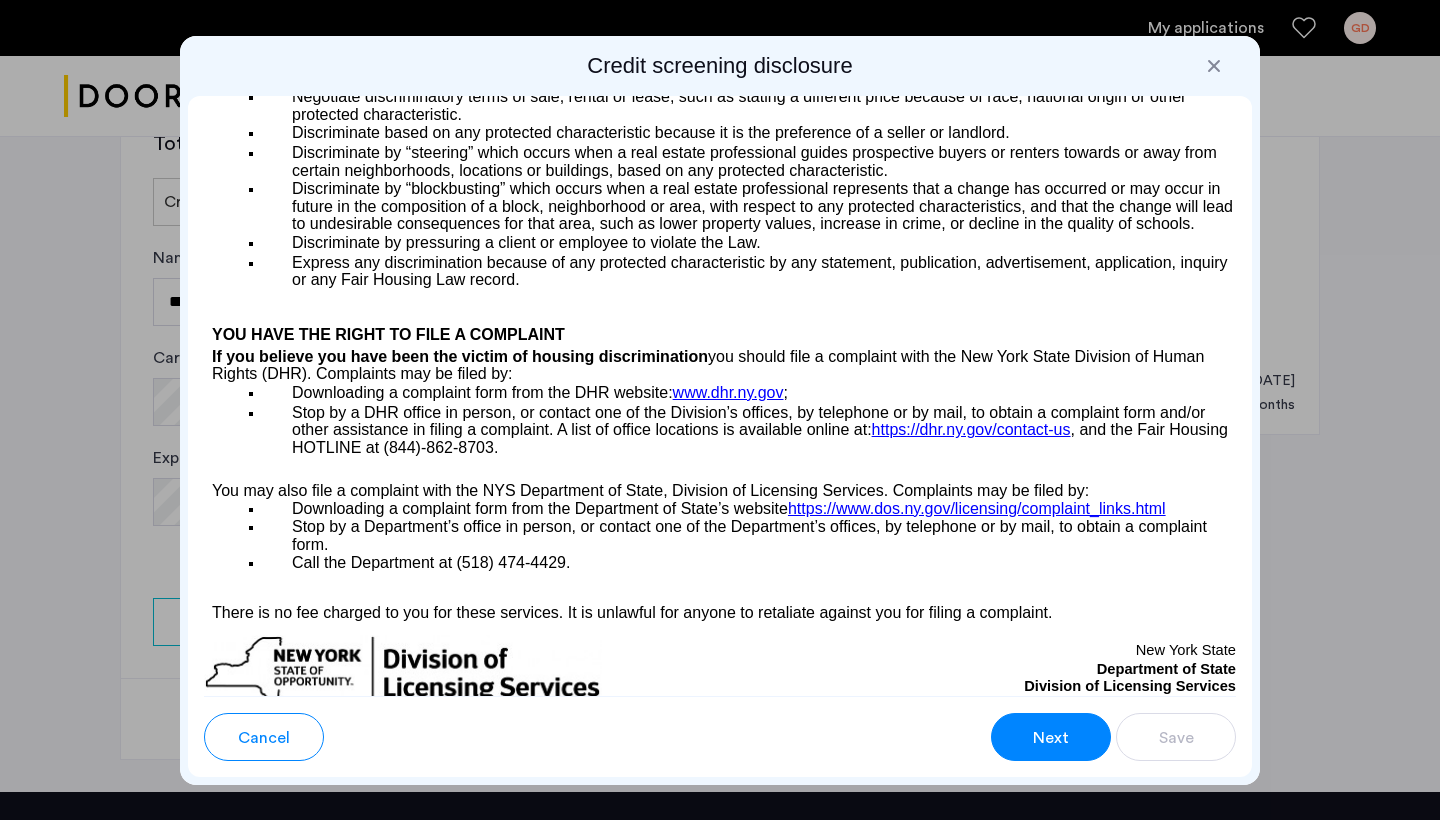 scroll, scrollTop: 3656, scrollLeft: 0, axis: vertical 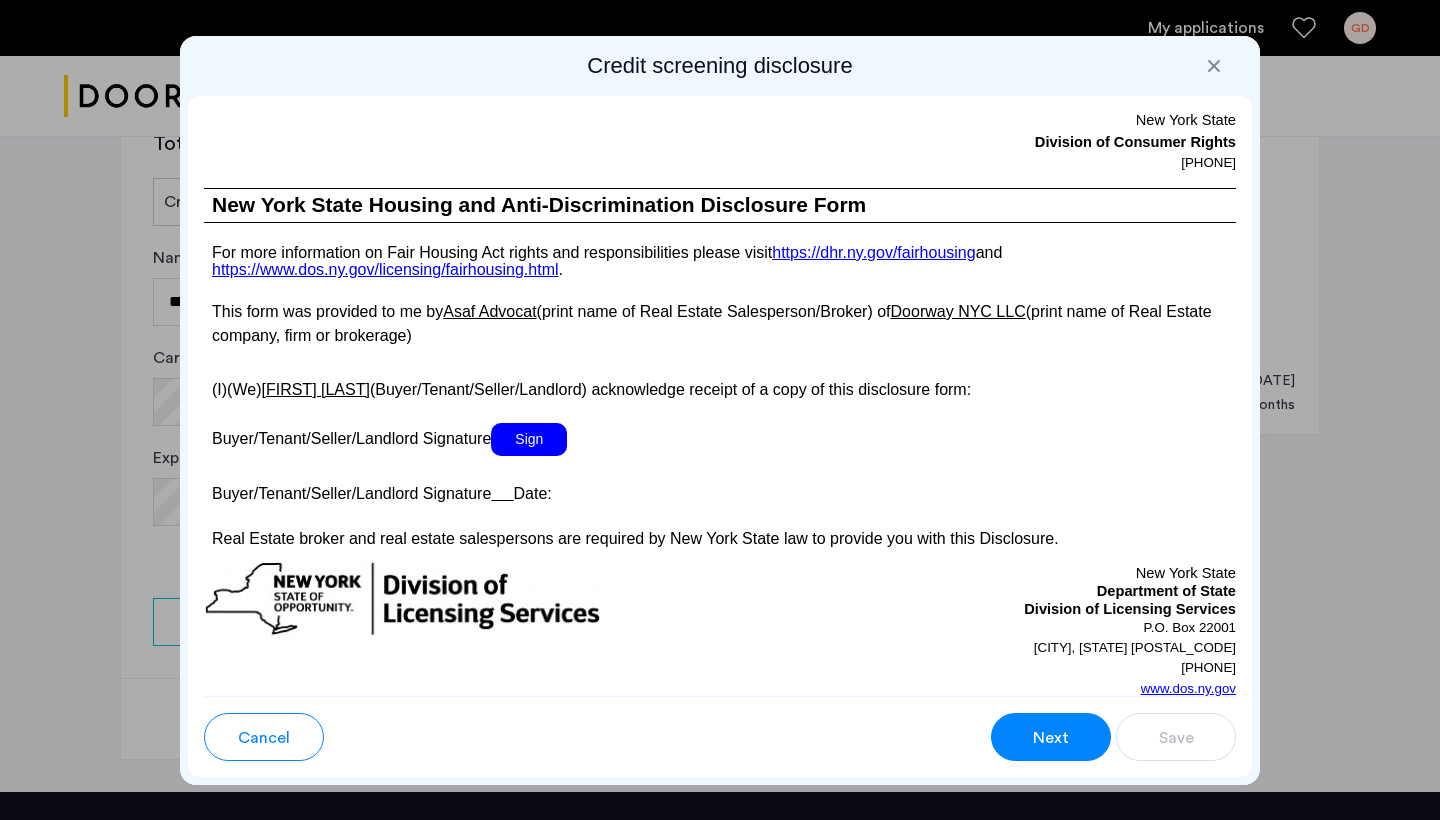 click on "Sign" at bounding box center (529, 439) 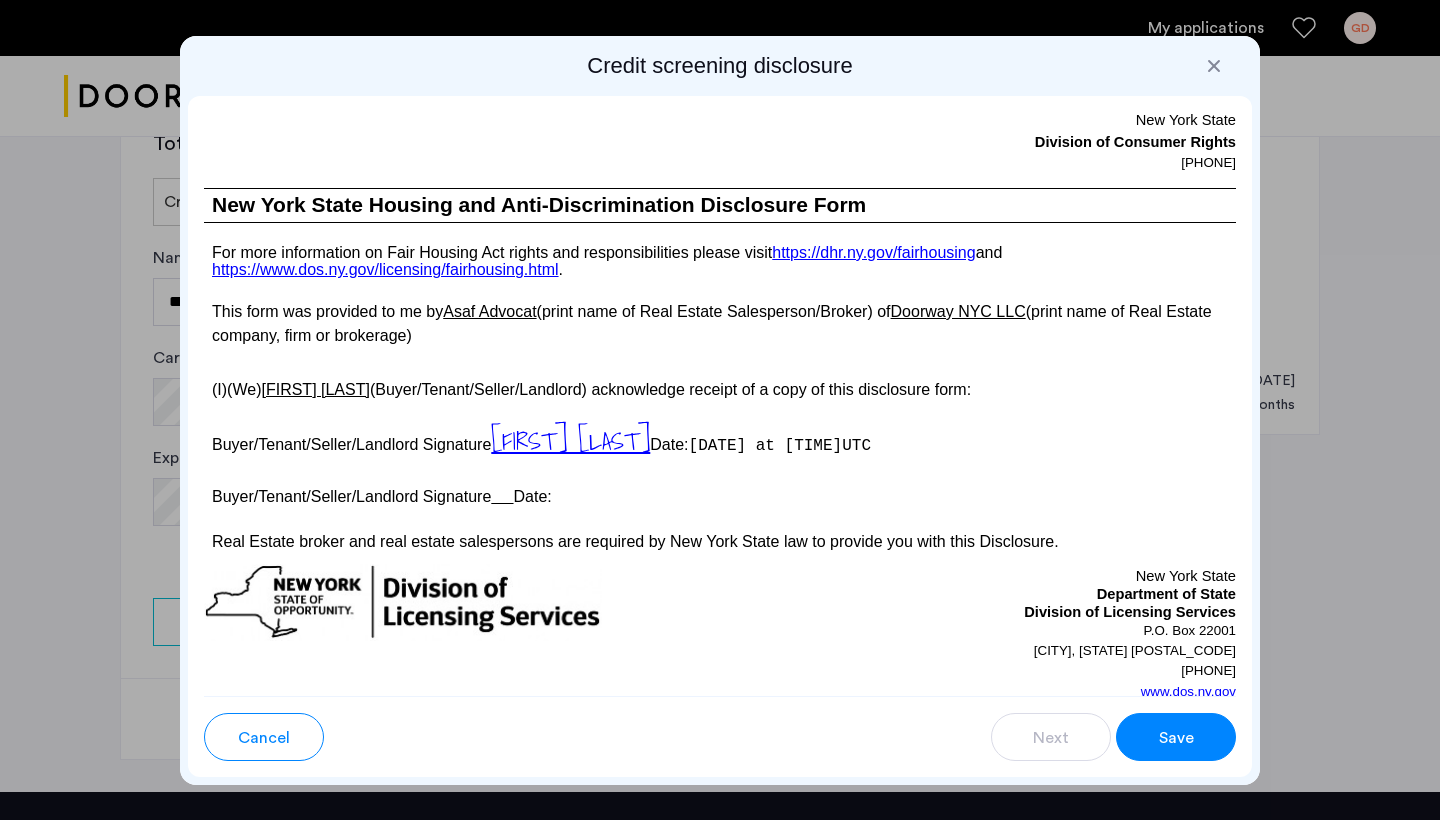 click on "Save" at bounding box center [1176, 737] 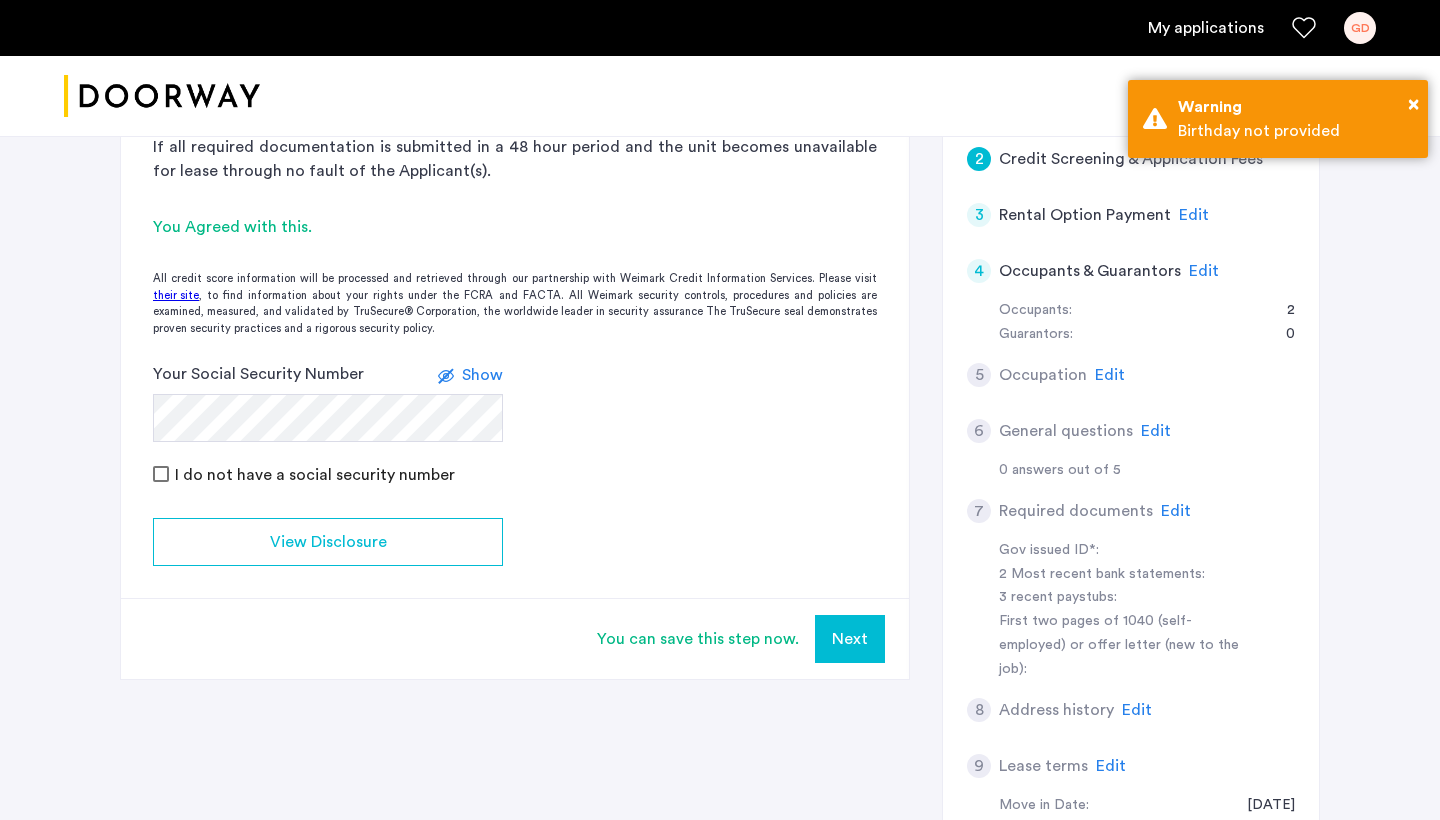 scroll, scrollTop: 471, scrollLeft: 0, axis: vertical 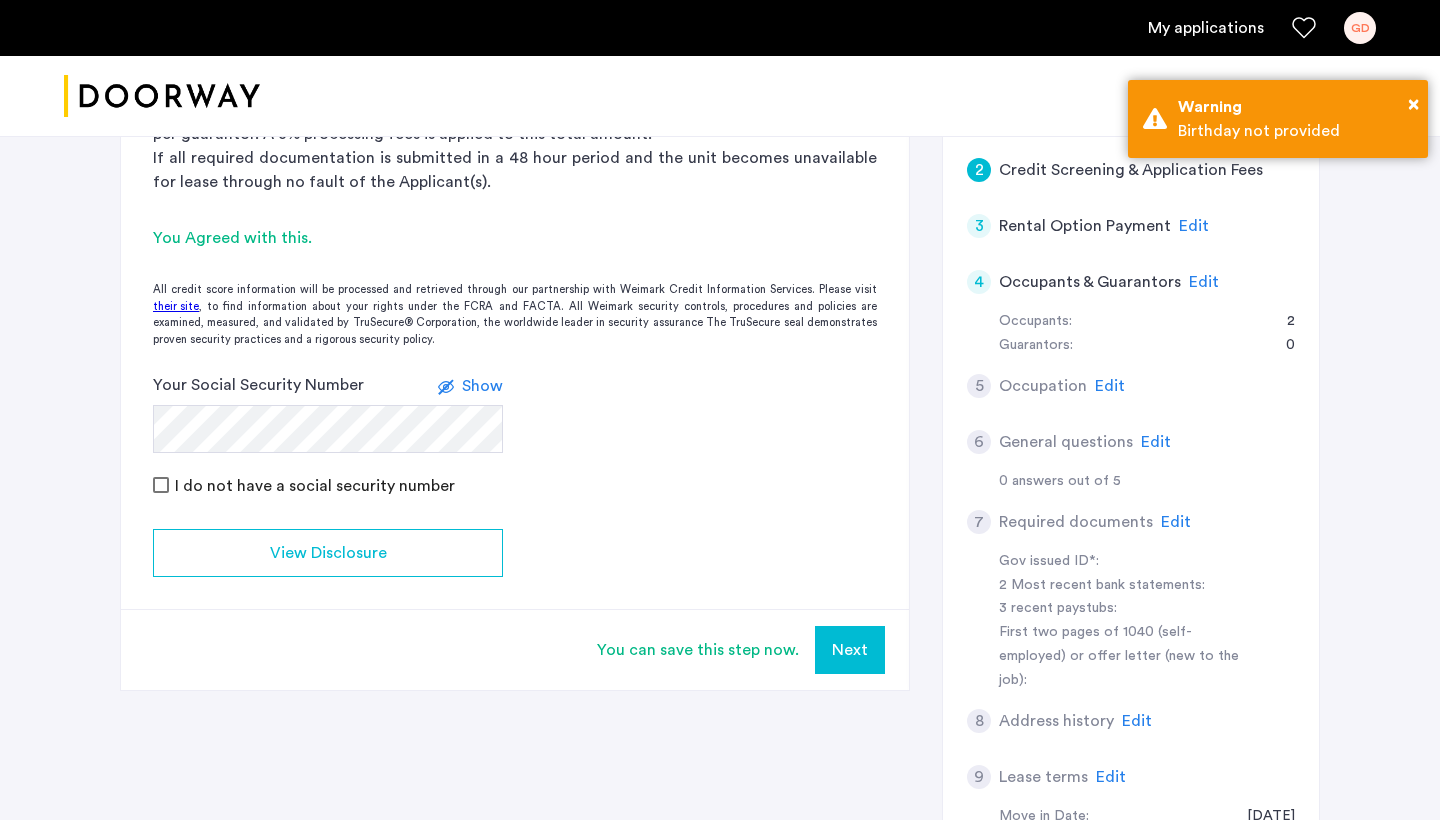 click on "Show" 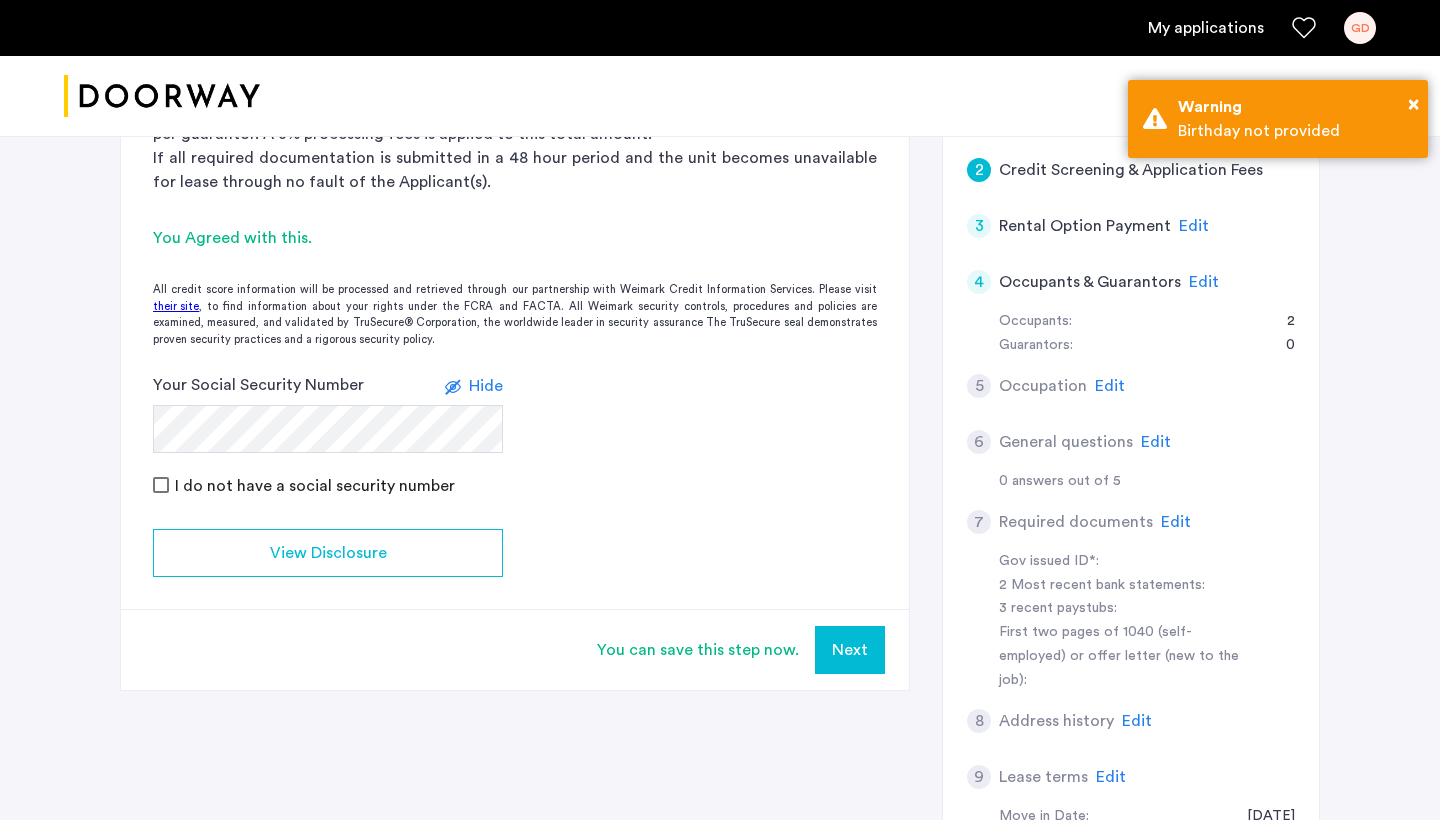click on "Hide" 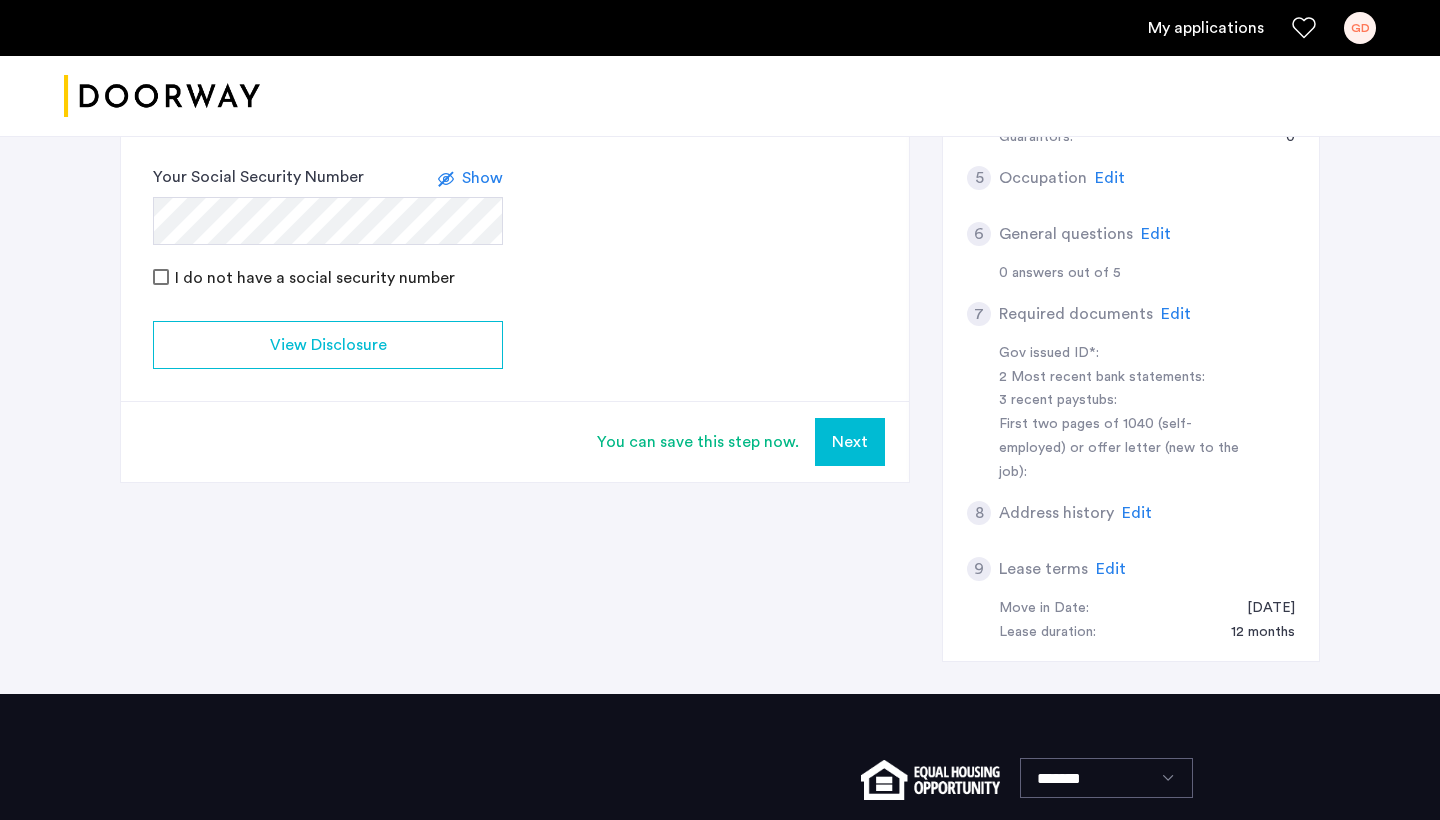 scroll, scrollTop: 741, scrollLeft: 0, axis: vertical 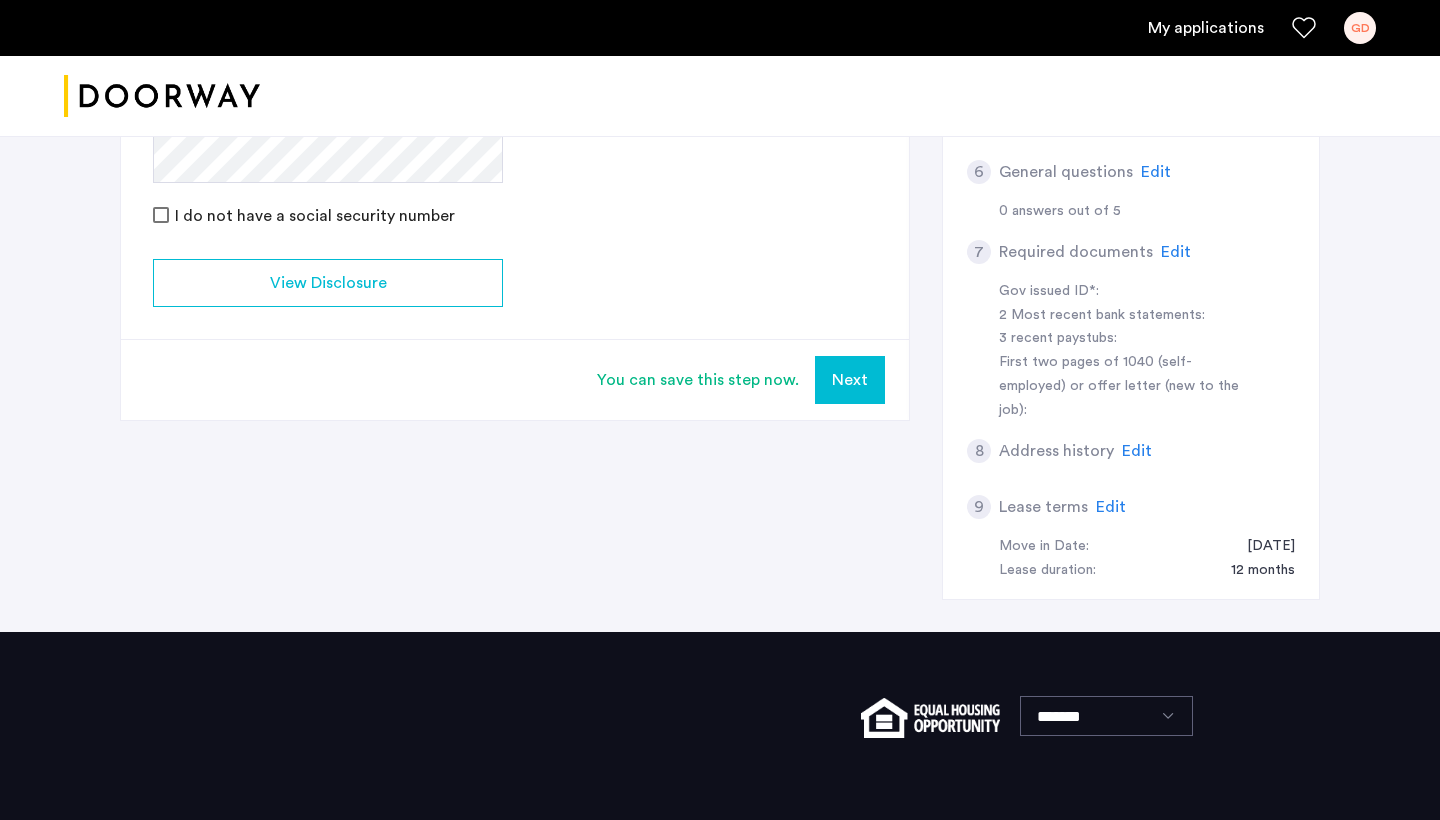 click on "Next" at bounding box center [850, 380] 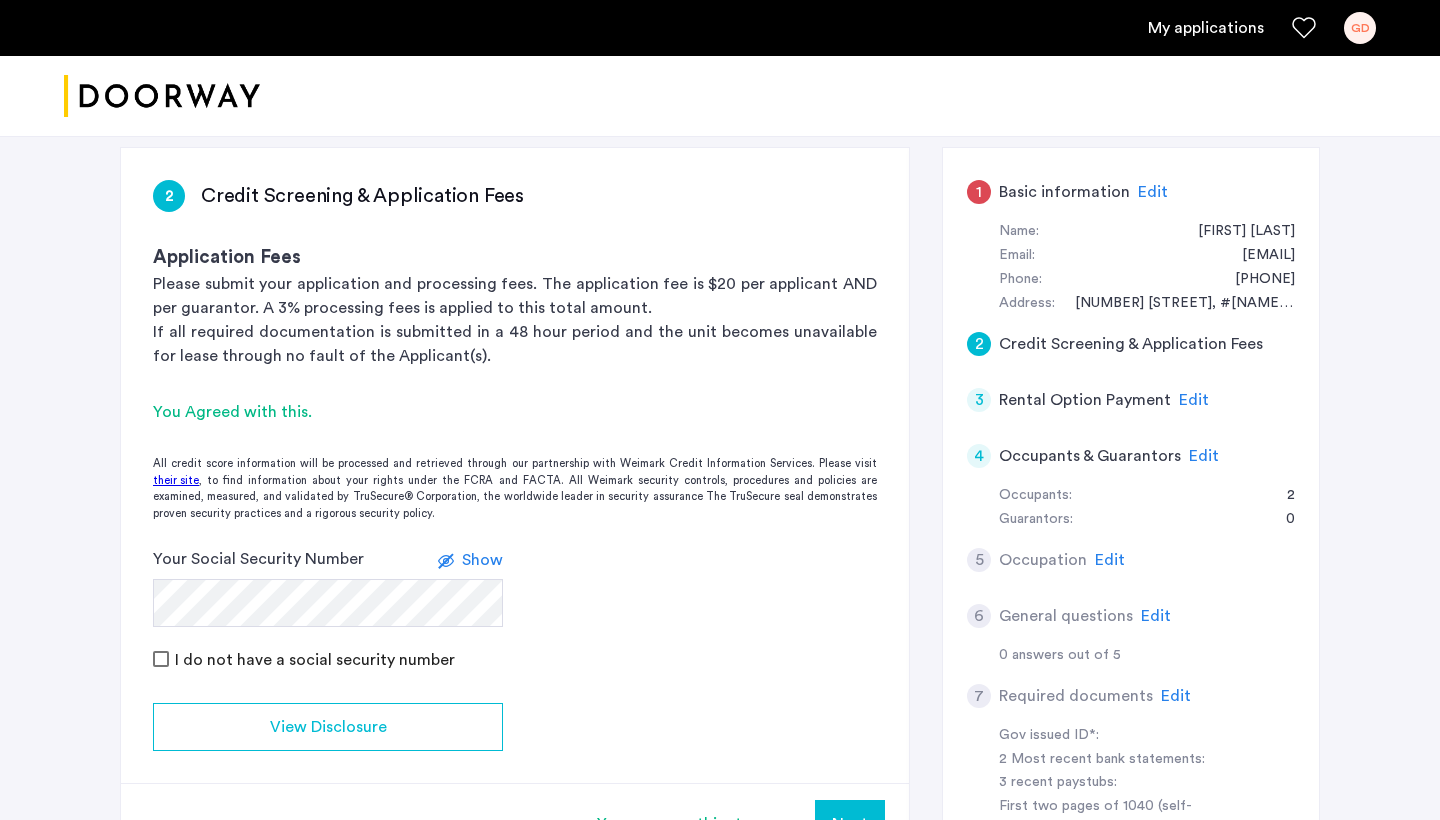 scroll, scrollTop: 302, scrollLeft: 0, axis: vertical 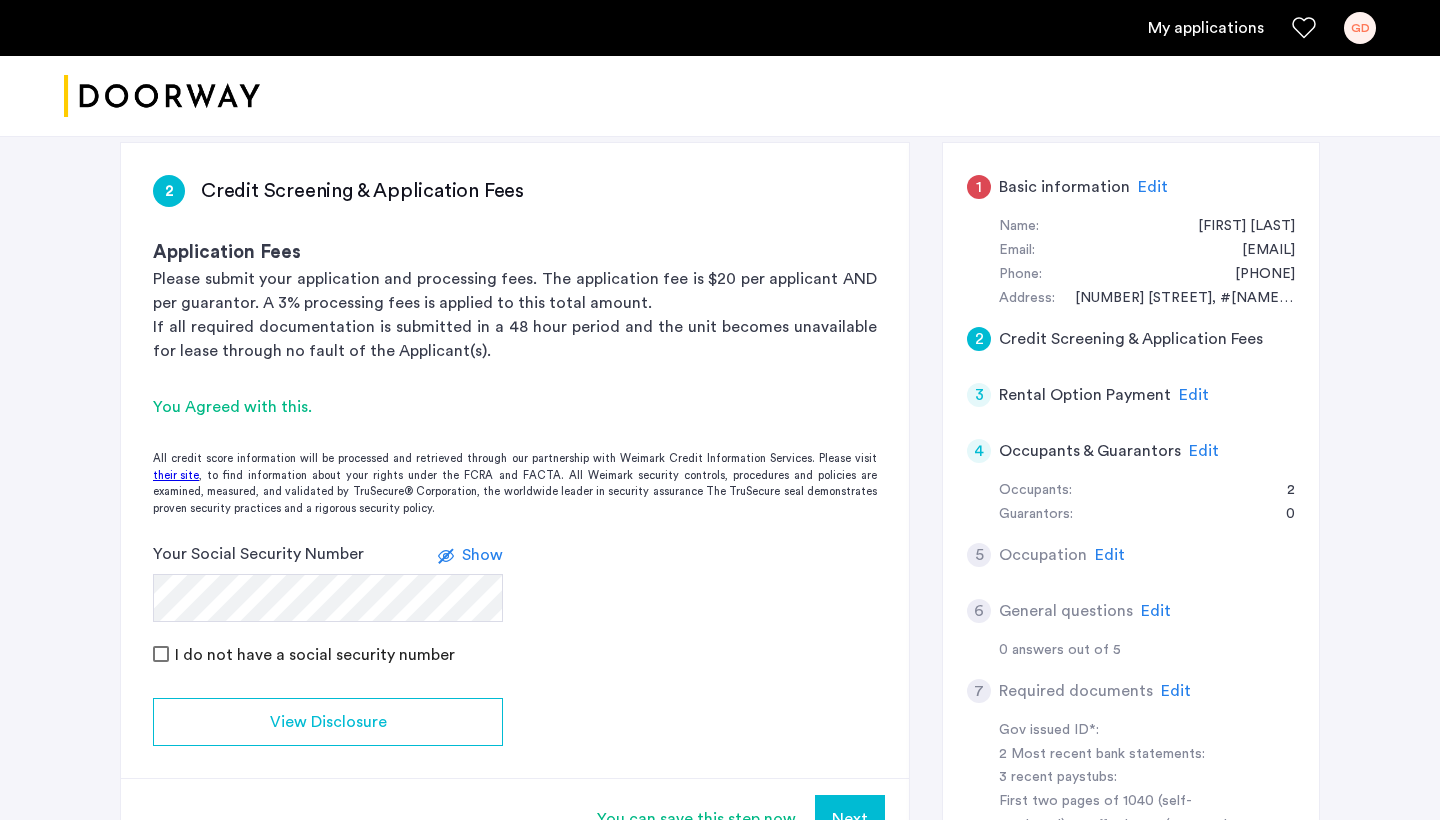 click on "Edit" 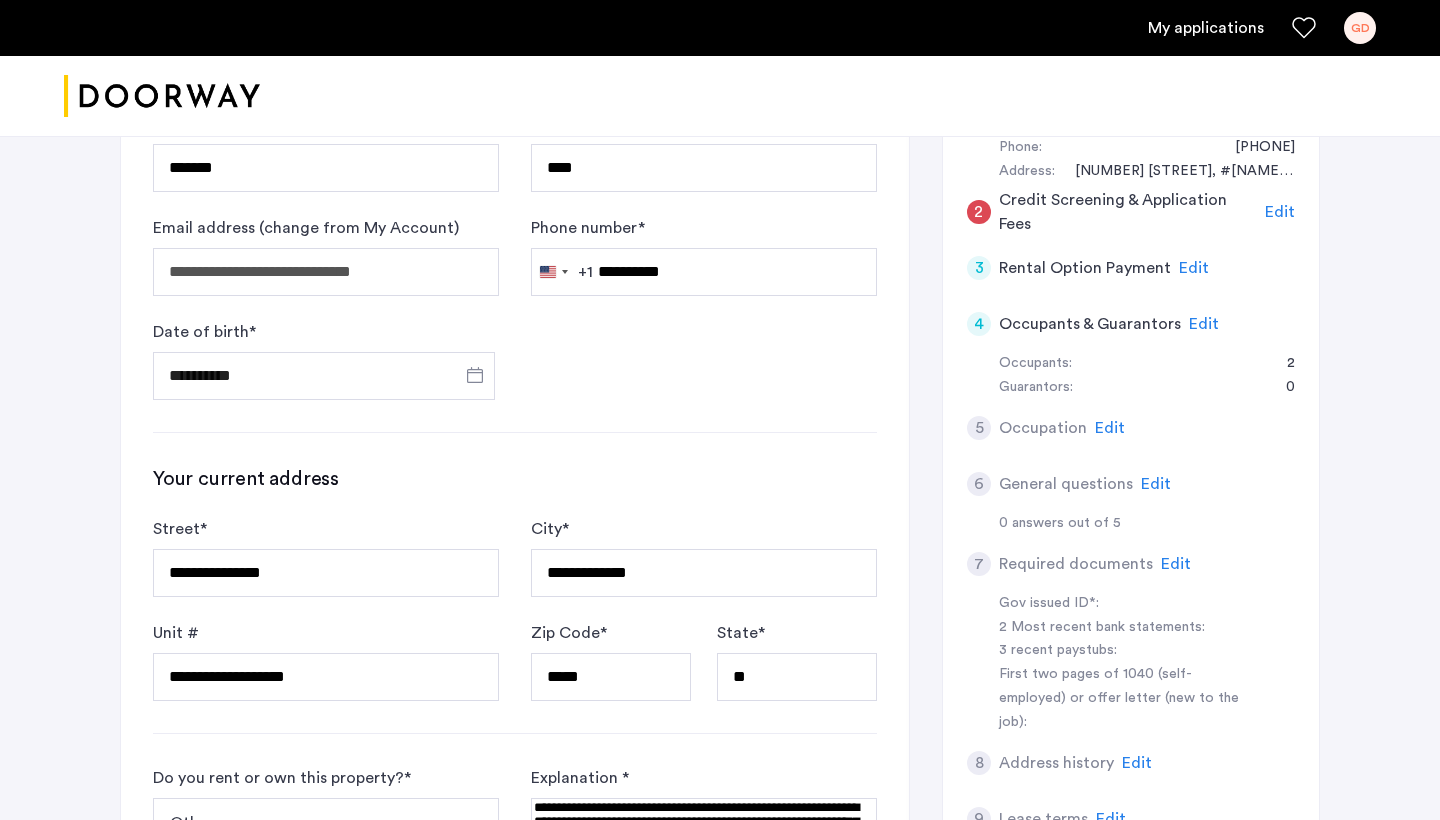 scroll, scrollTop: 431, scrollLeft: 0, axis: vertical 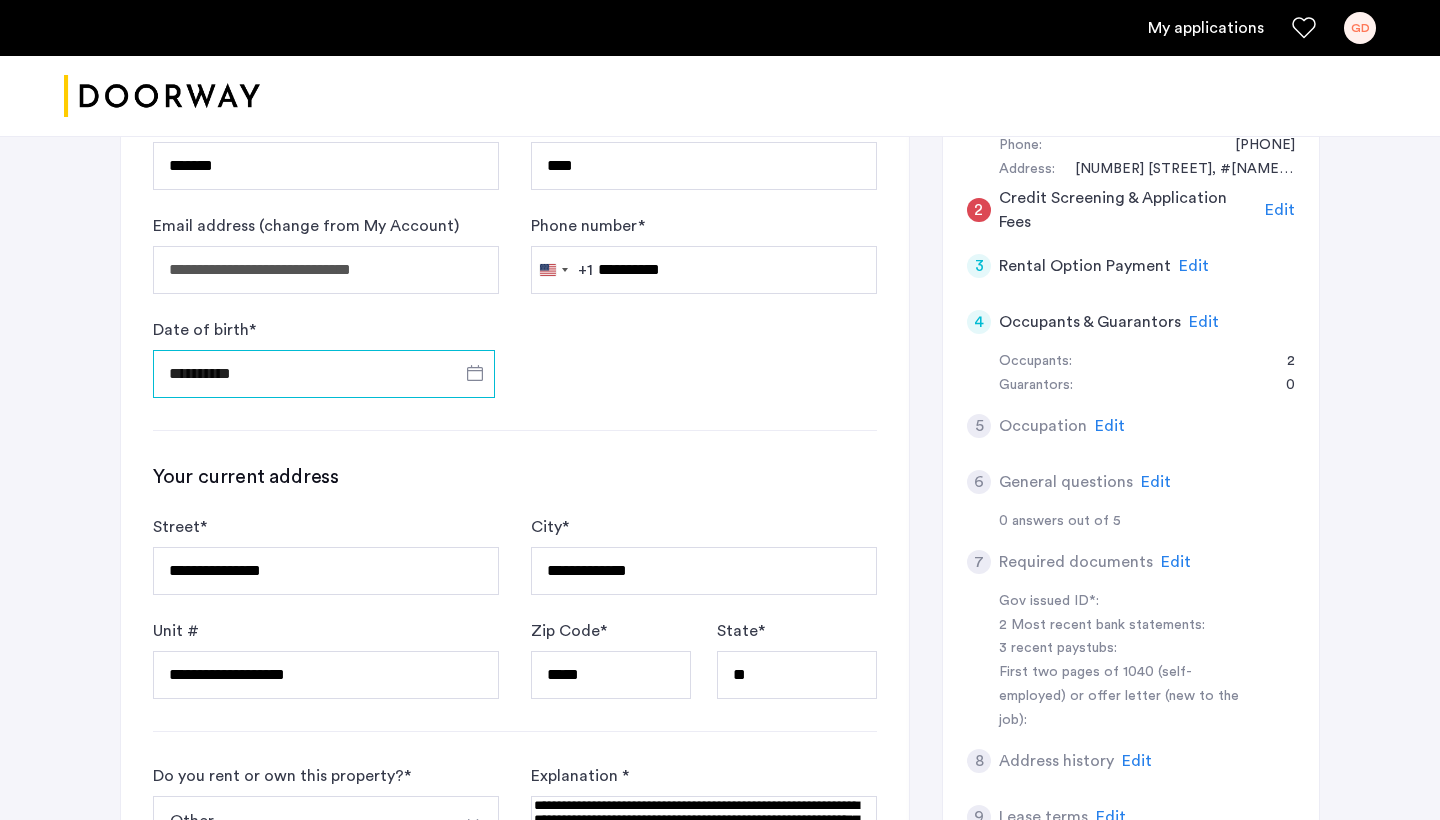 click on "**********" at bounding box center (324, 374) 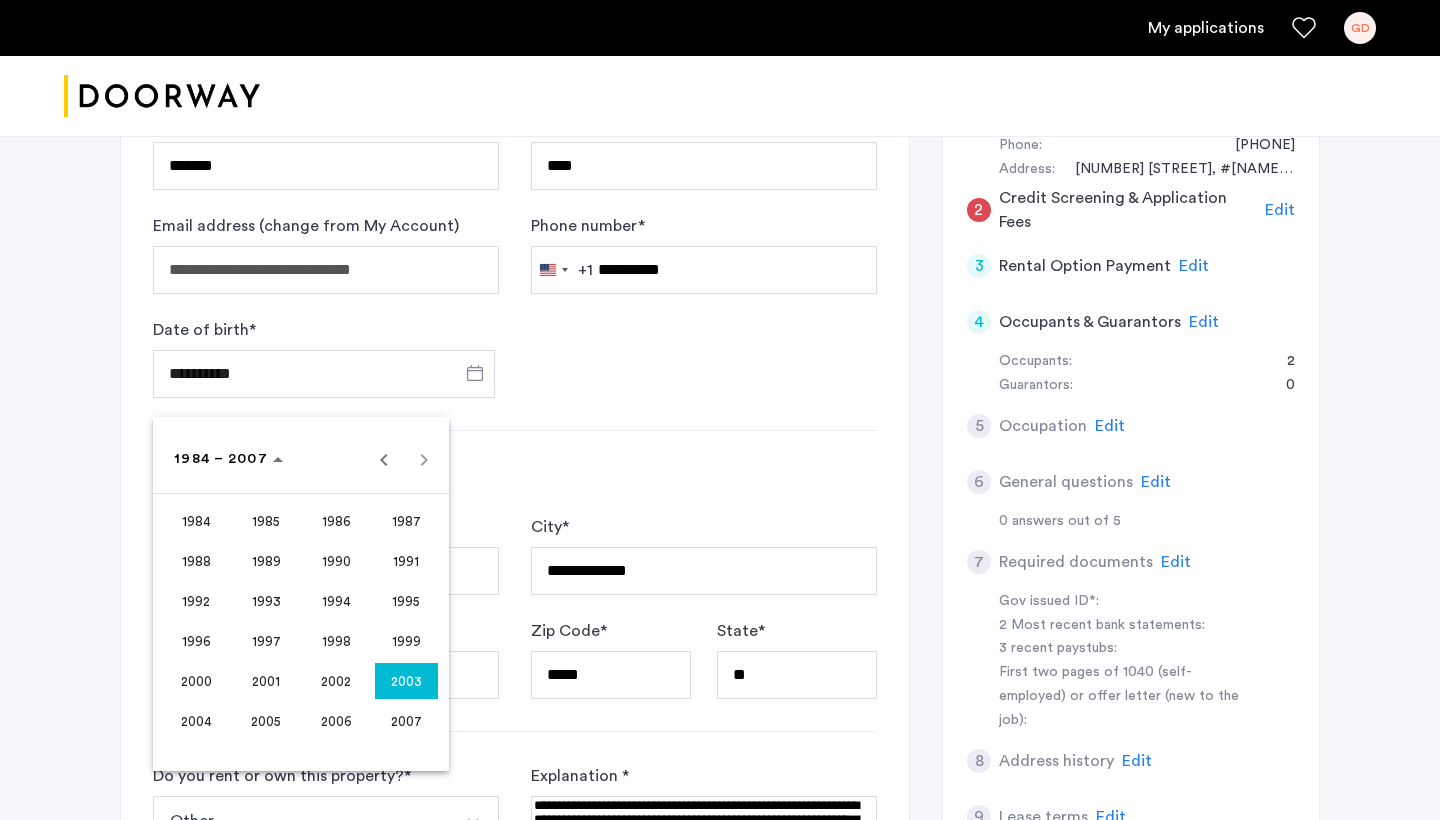 click on "2003" at bounding box center (406, 681) 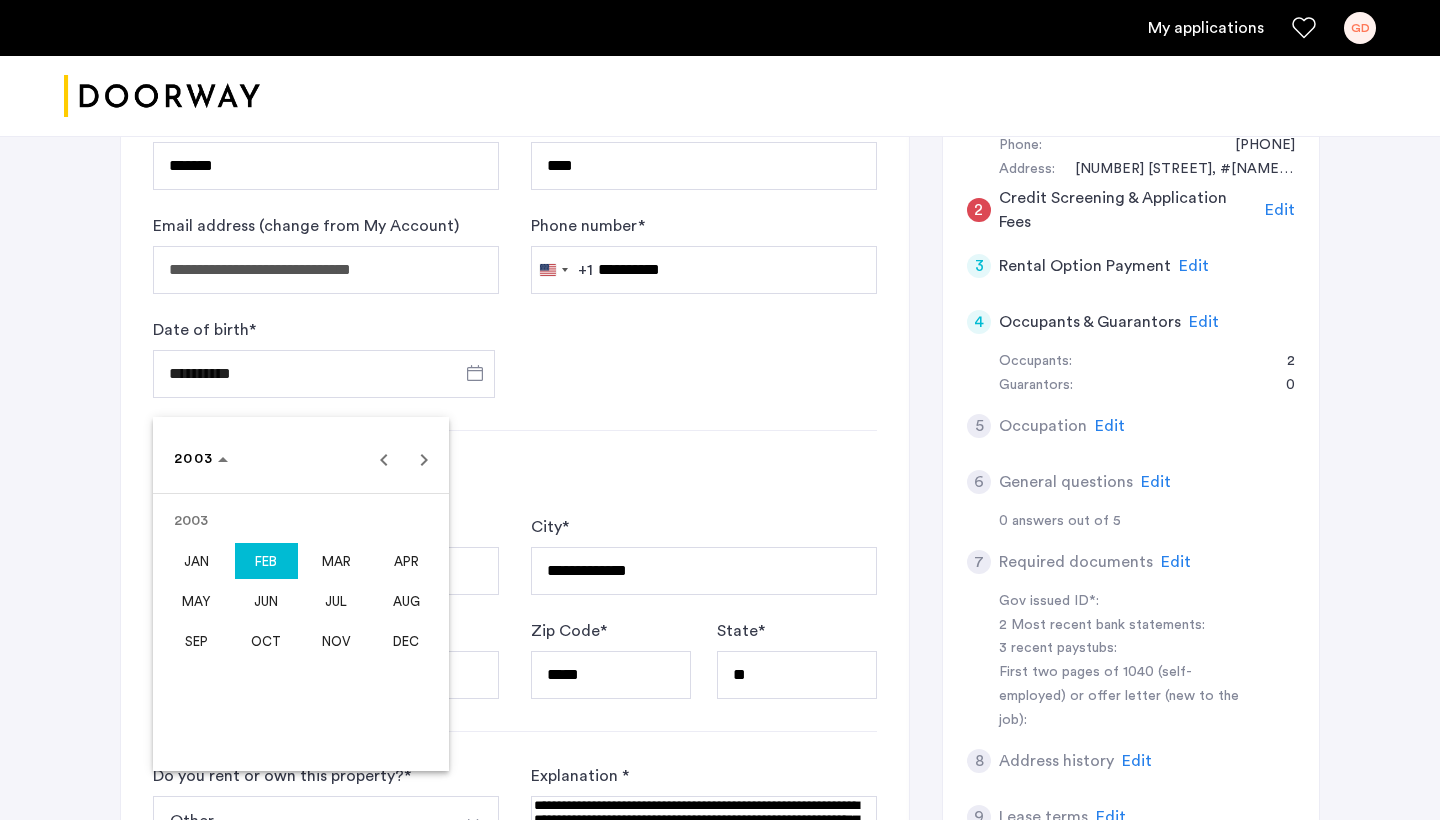 click on "FEB" at bounding box center [266, 561] 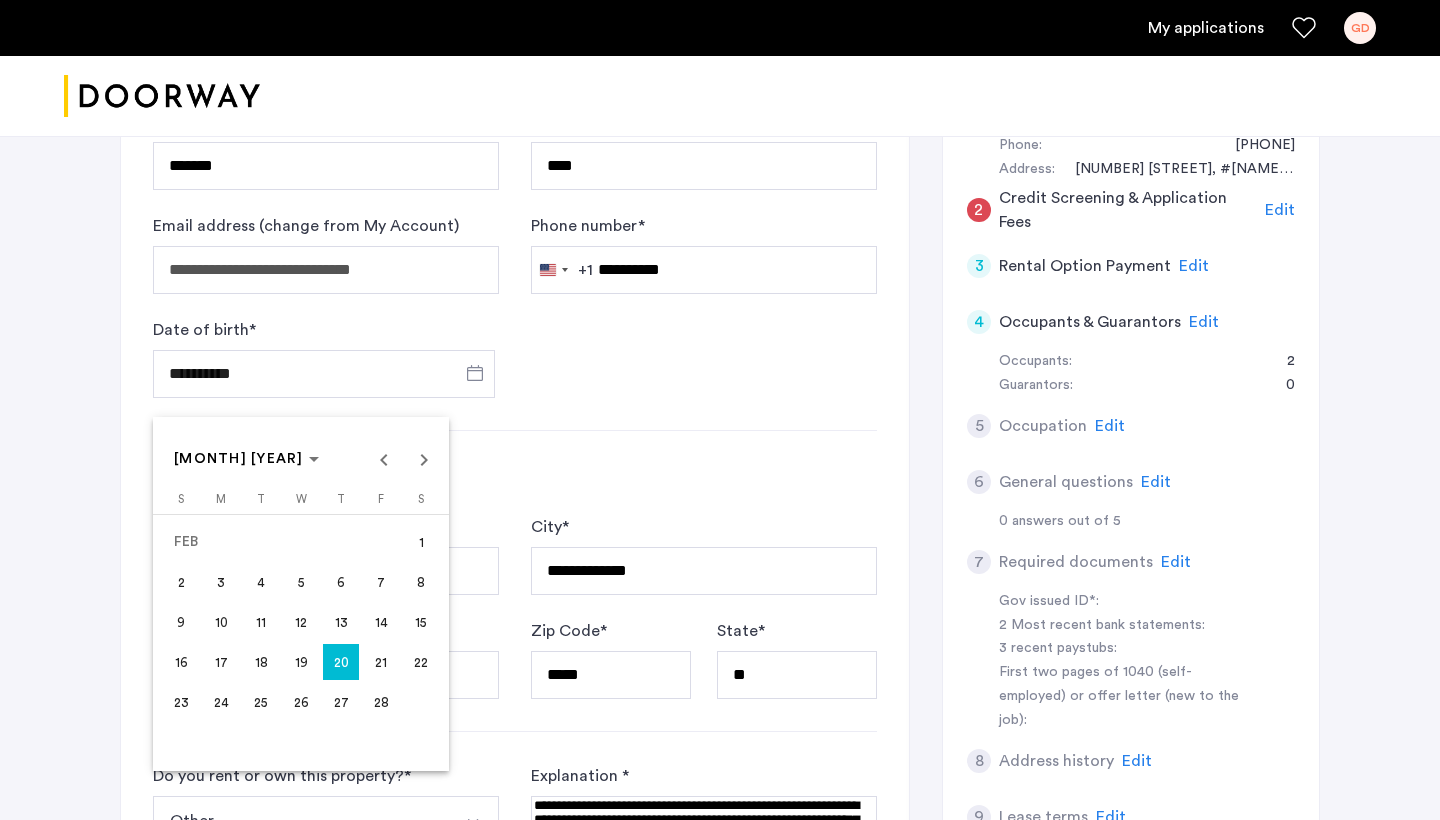 click on "21" at bounding box center [381, 662] 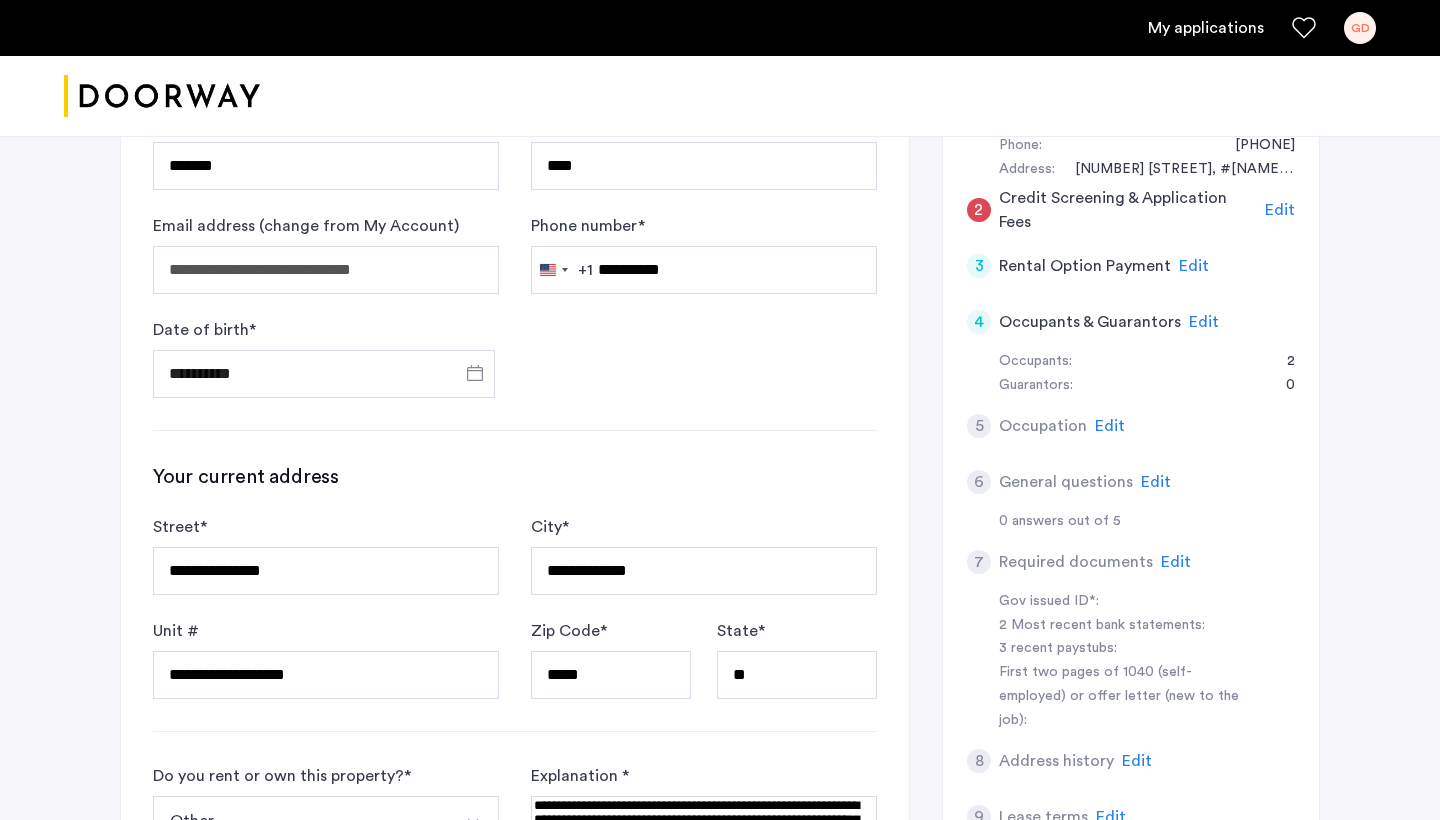 type on "**********" 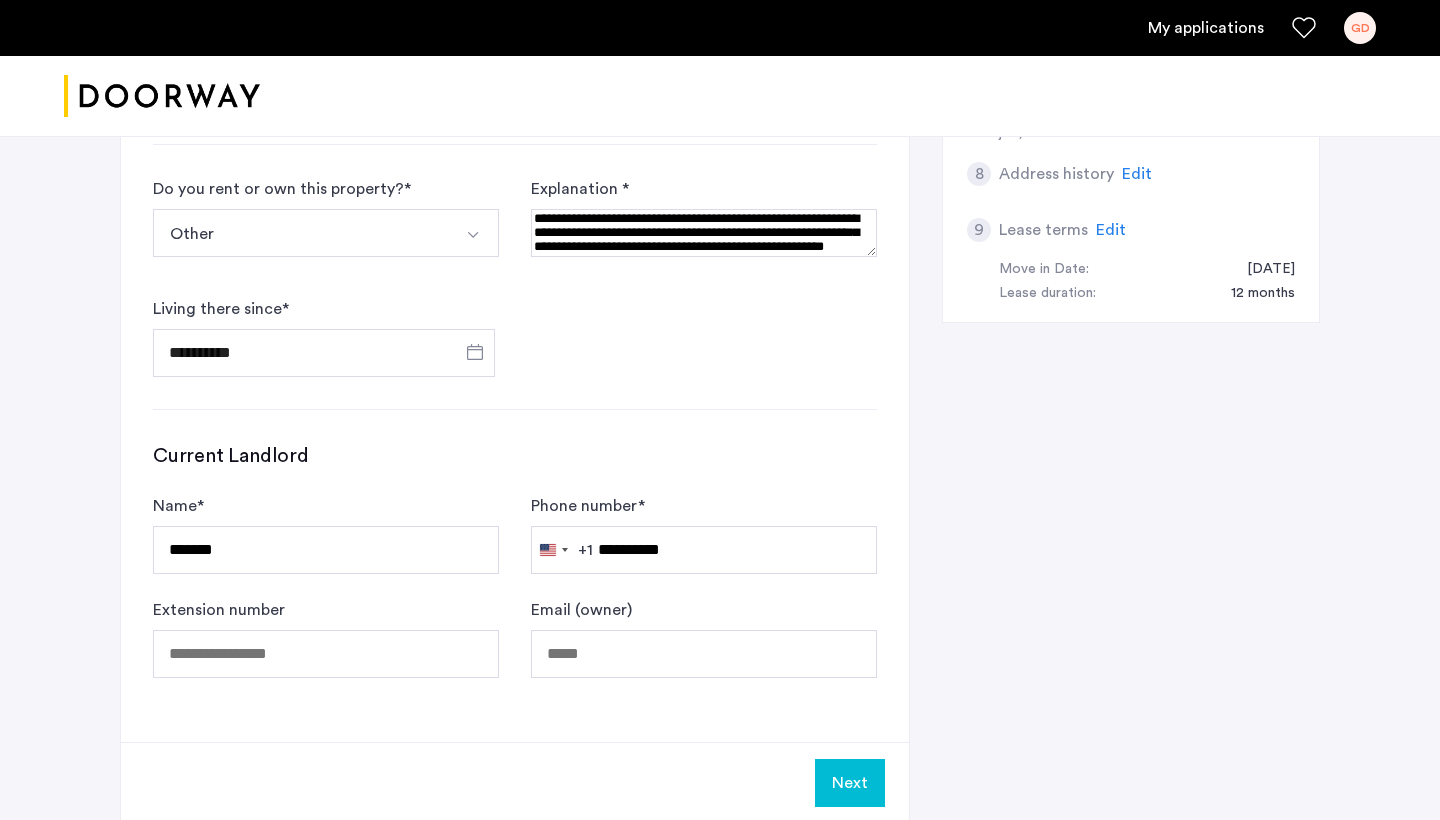 scroll, scrollTop: 1056, scrollLeft: 0, axis: vertical 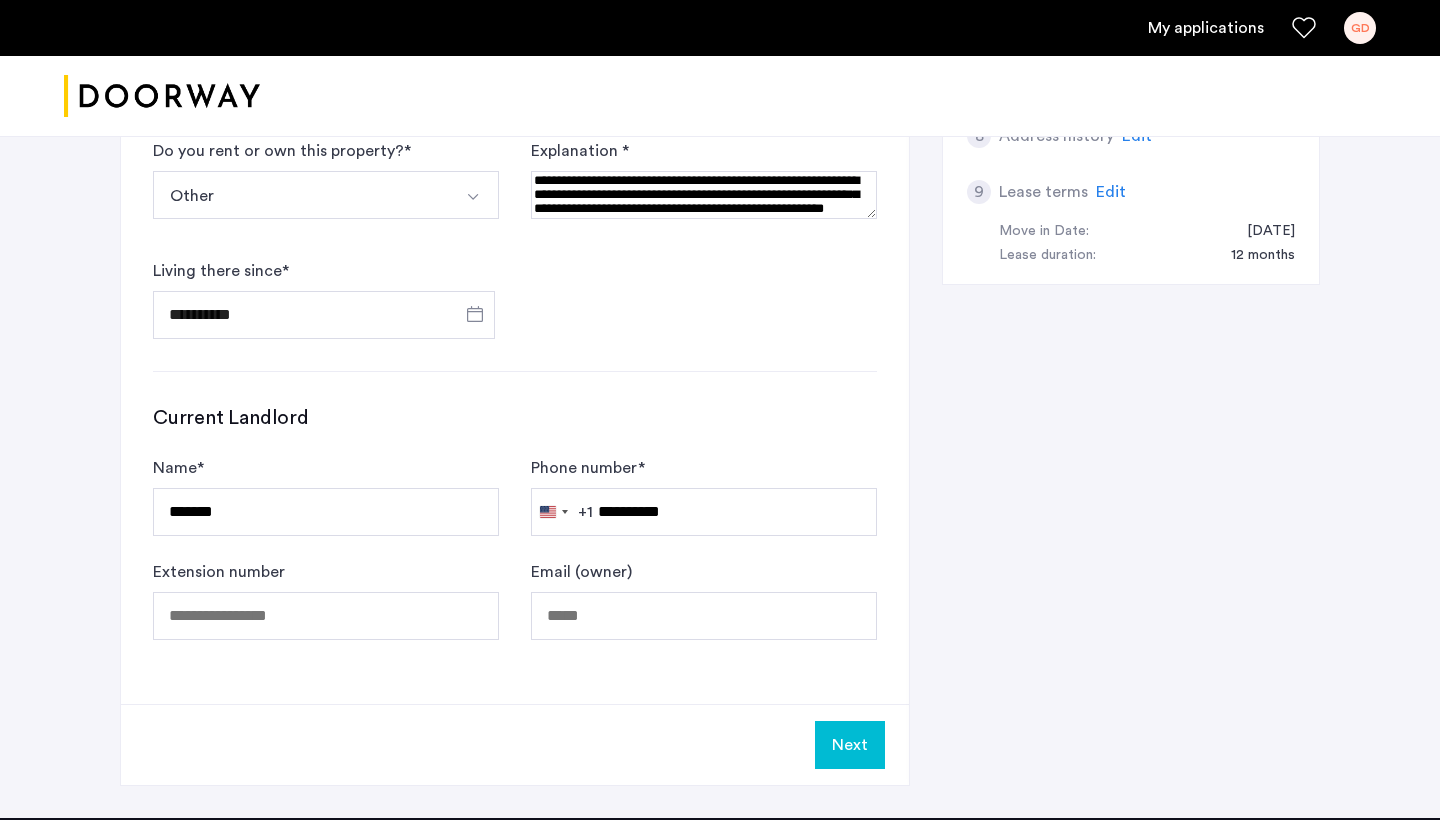 click on "Next" 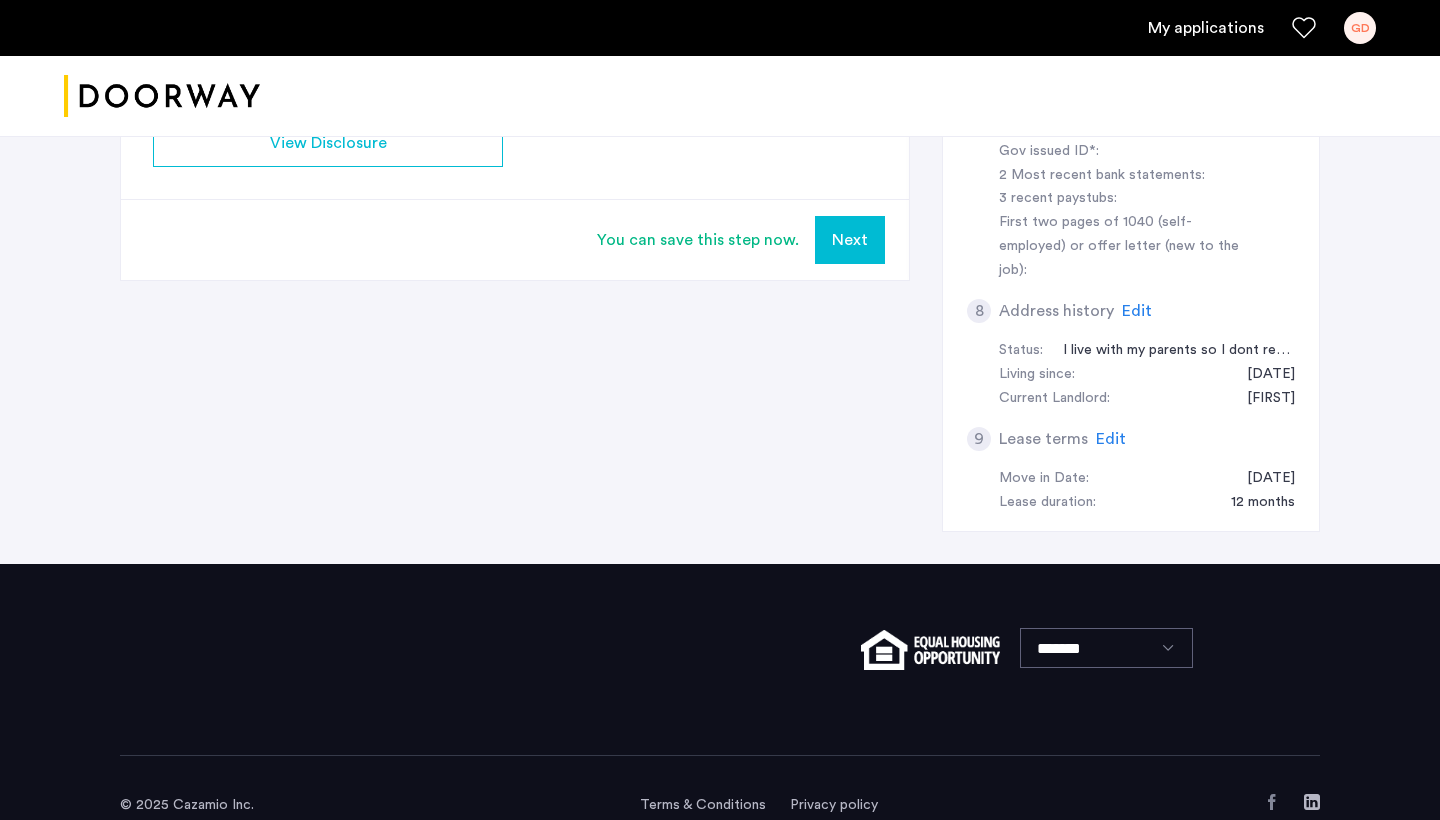 scroll, scrollTop: 875, scrollLeft: 0, axis: vertical 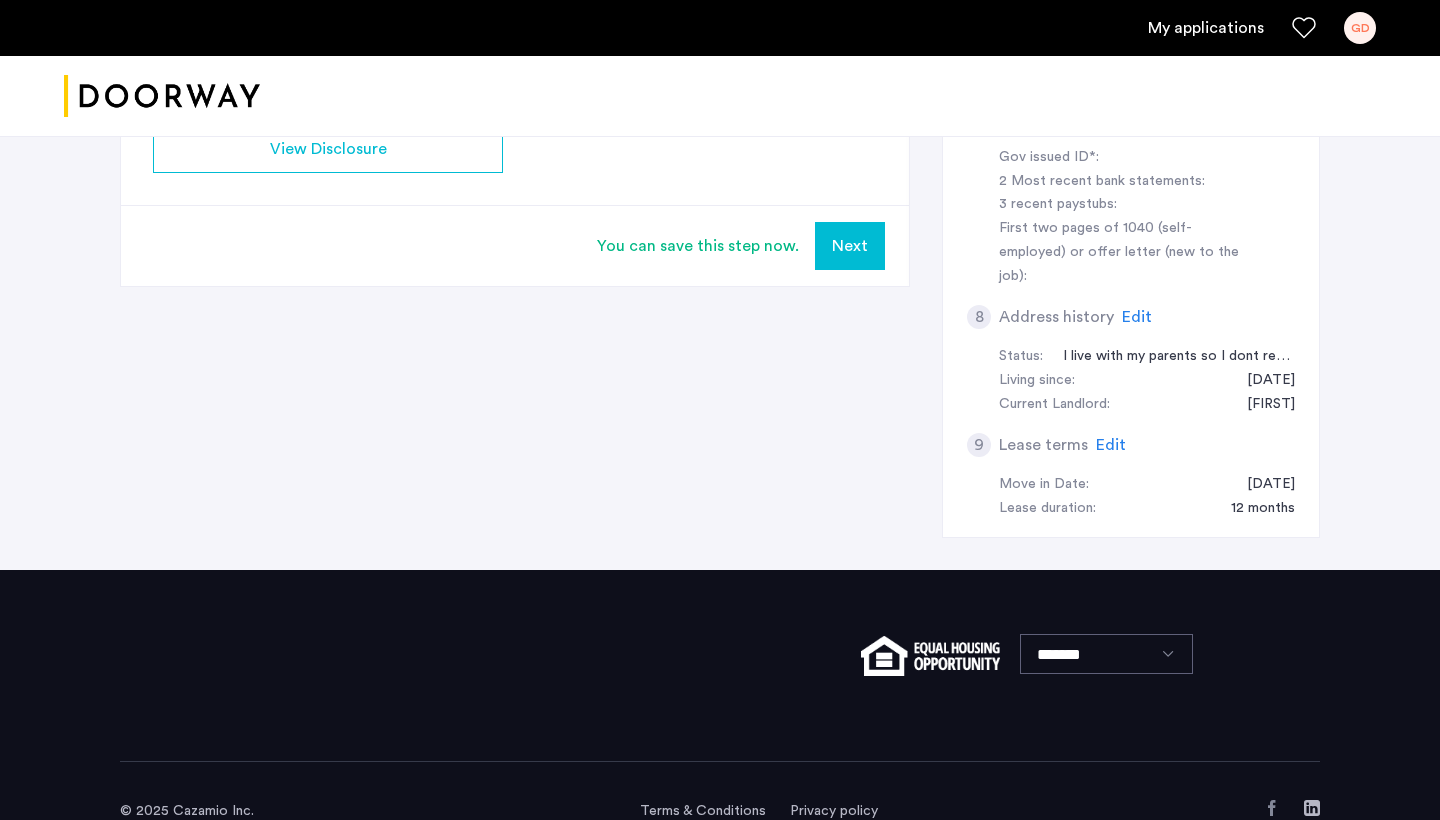 click on "Next" at bounding box center [850, 246] 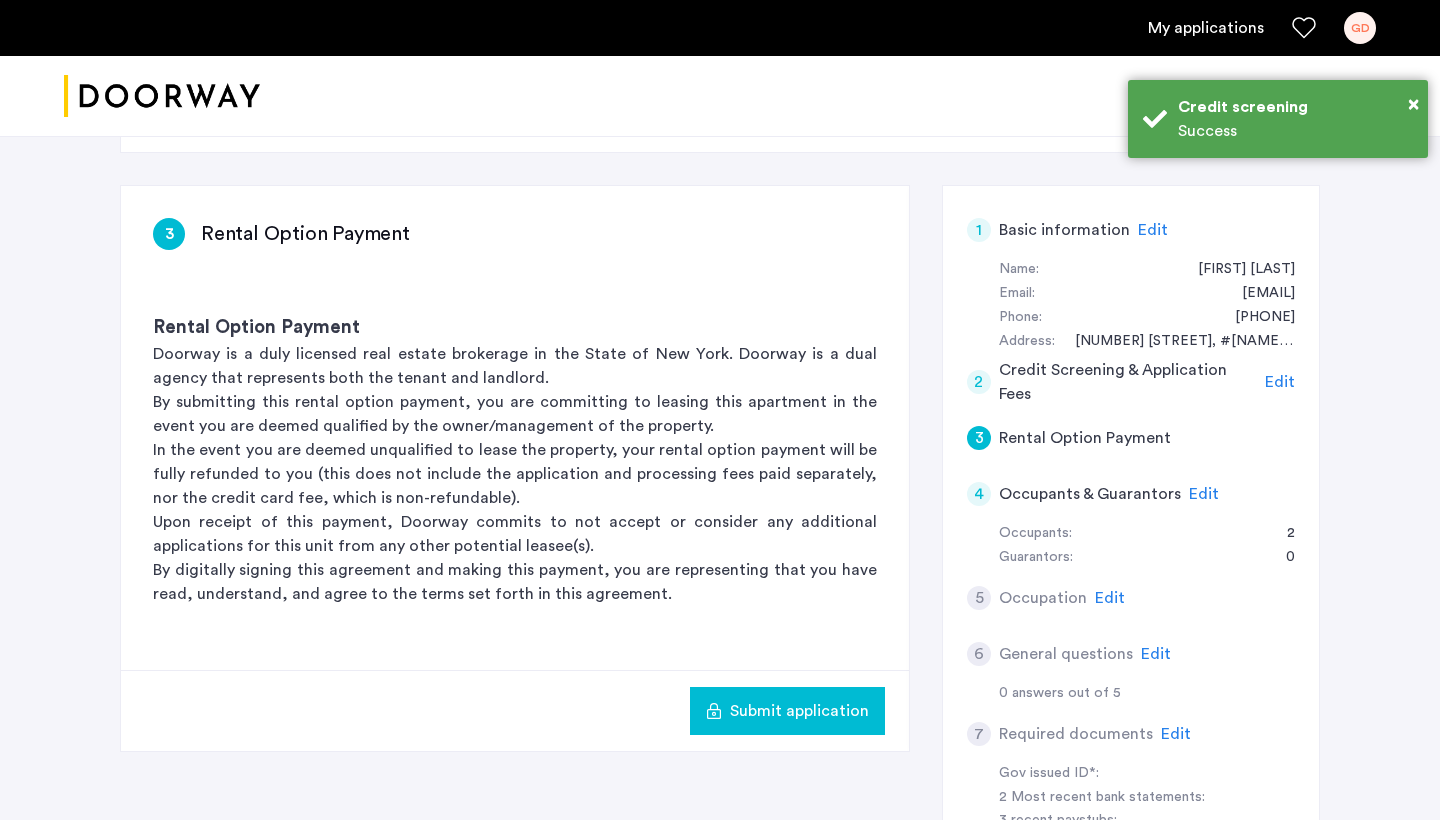 scroll, scrollTop: 252, scrollLeft: 0, axis: vertical 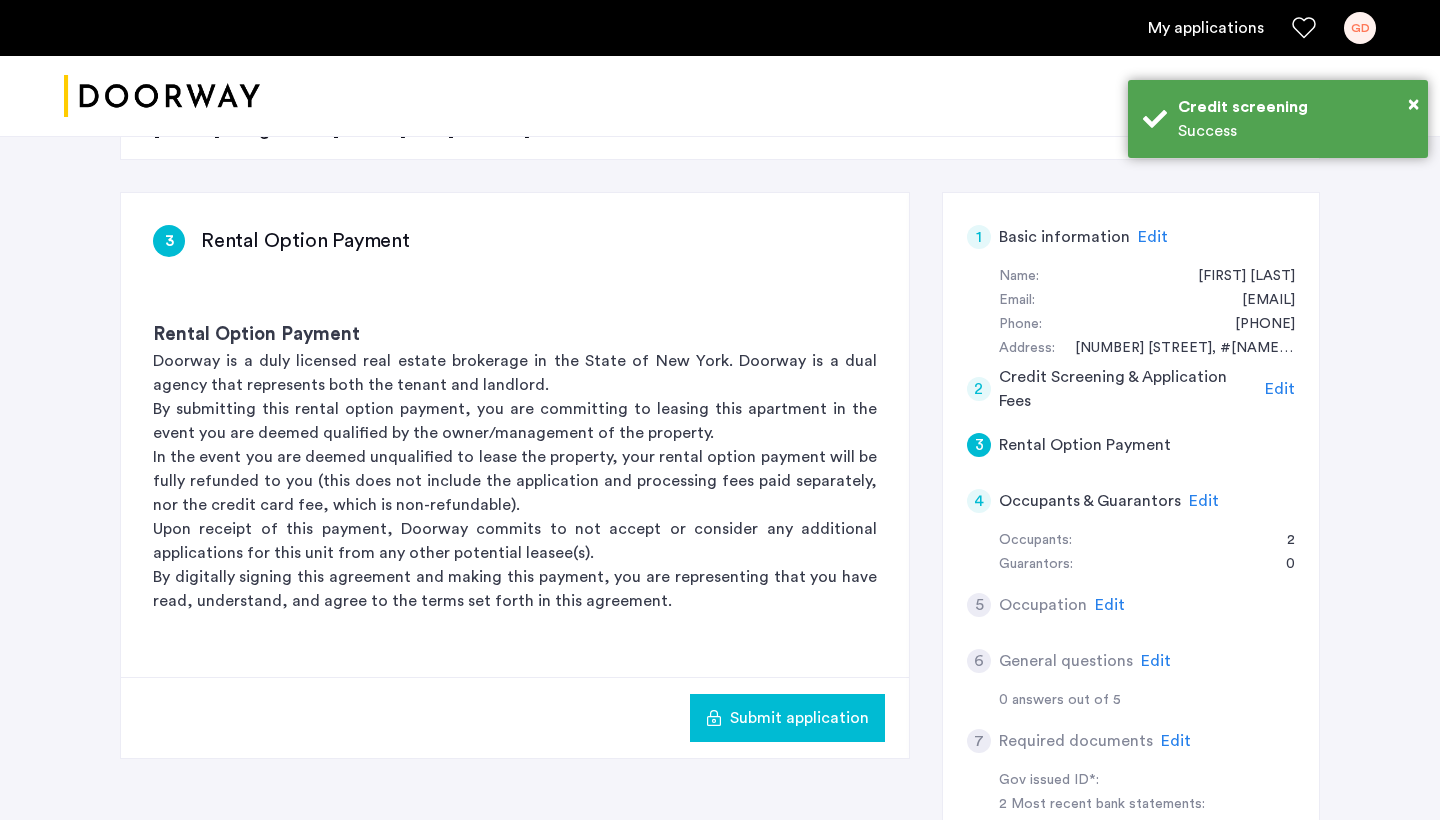 click on "Submit application" 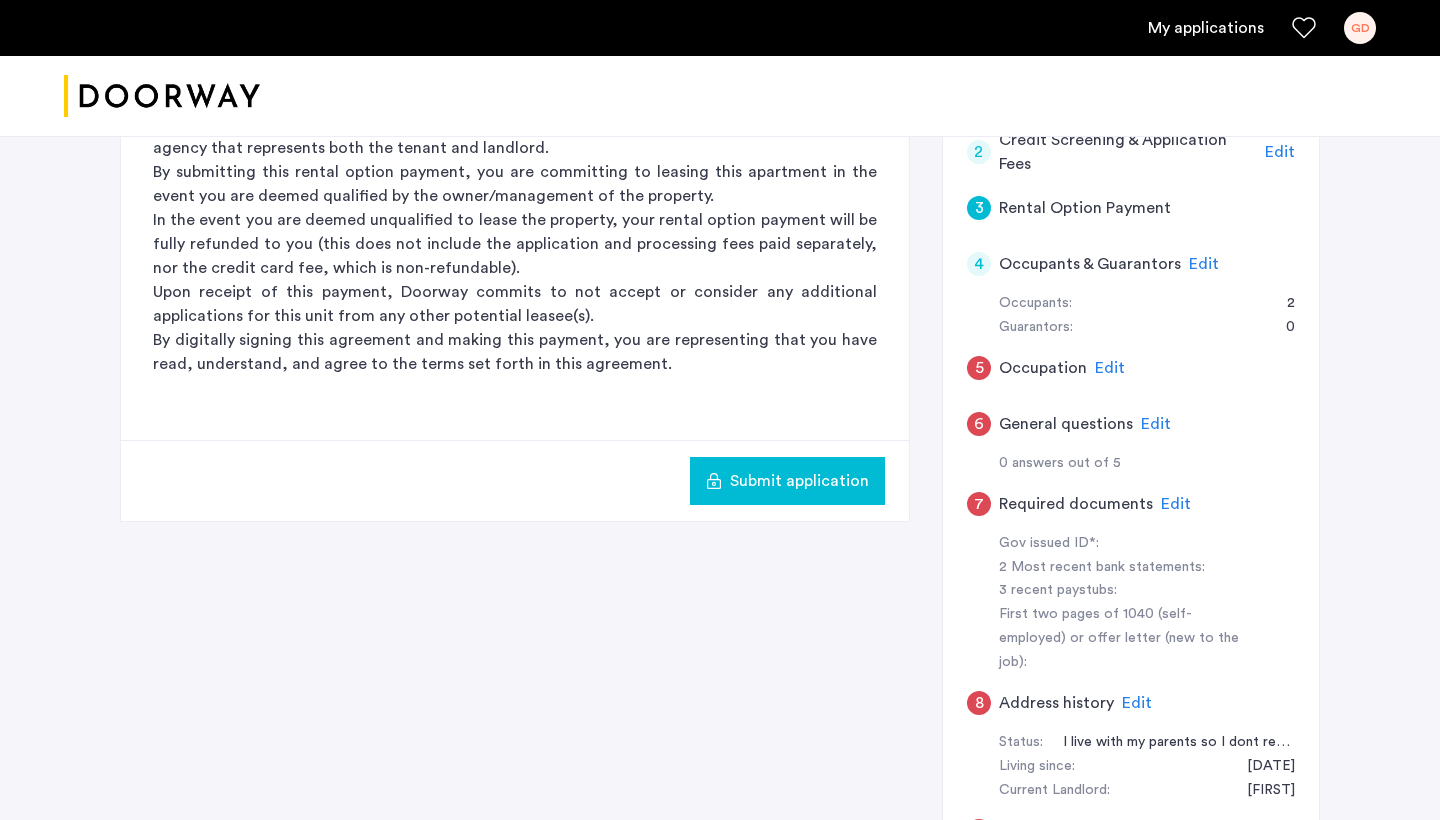 scroll, scrollTop: 486, scrollLeft: 0, axis: vertical 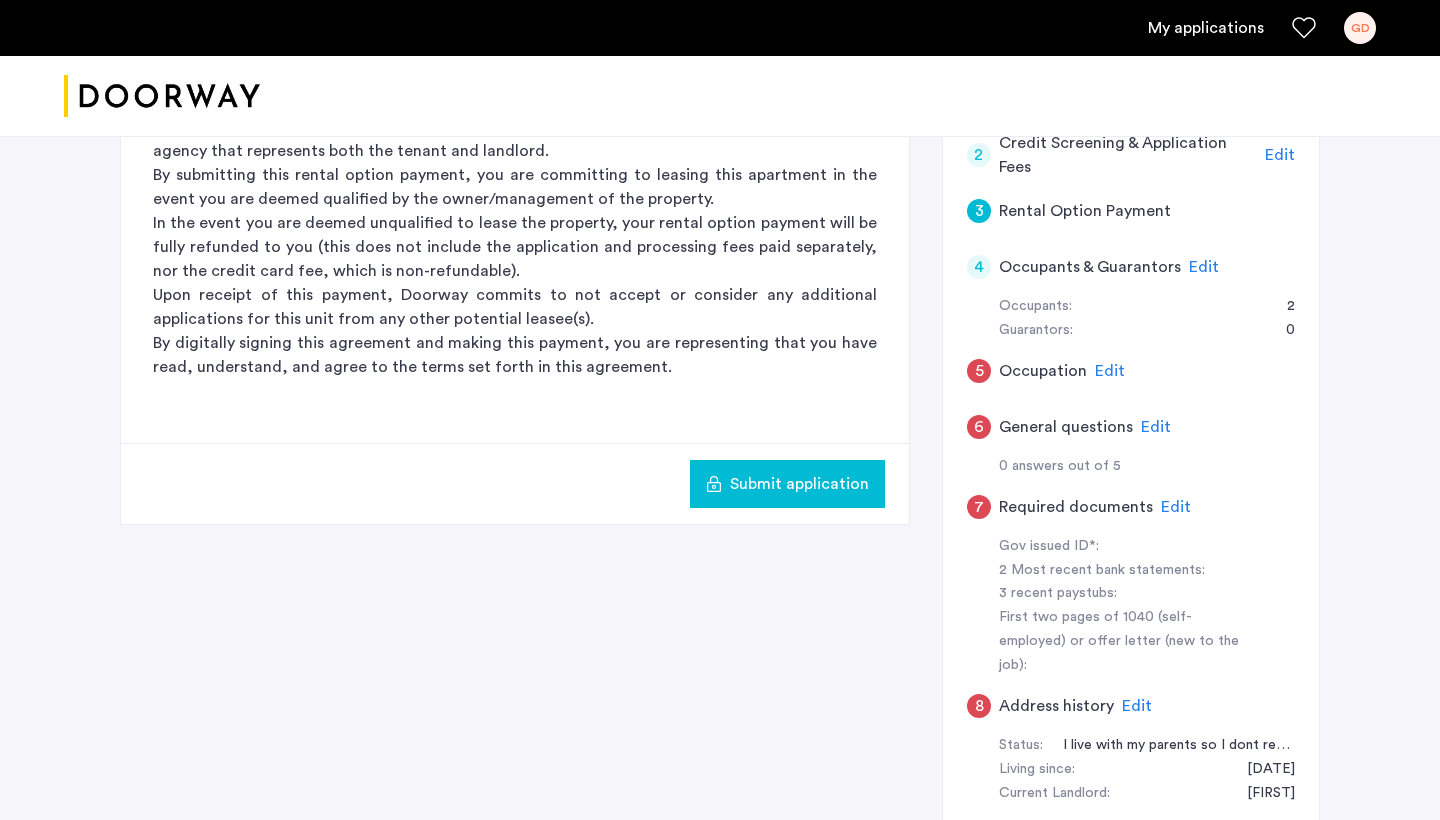 click on "5 Occupation Edit" 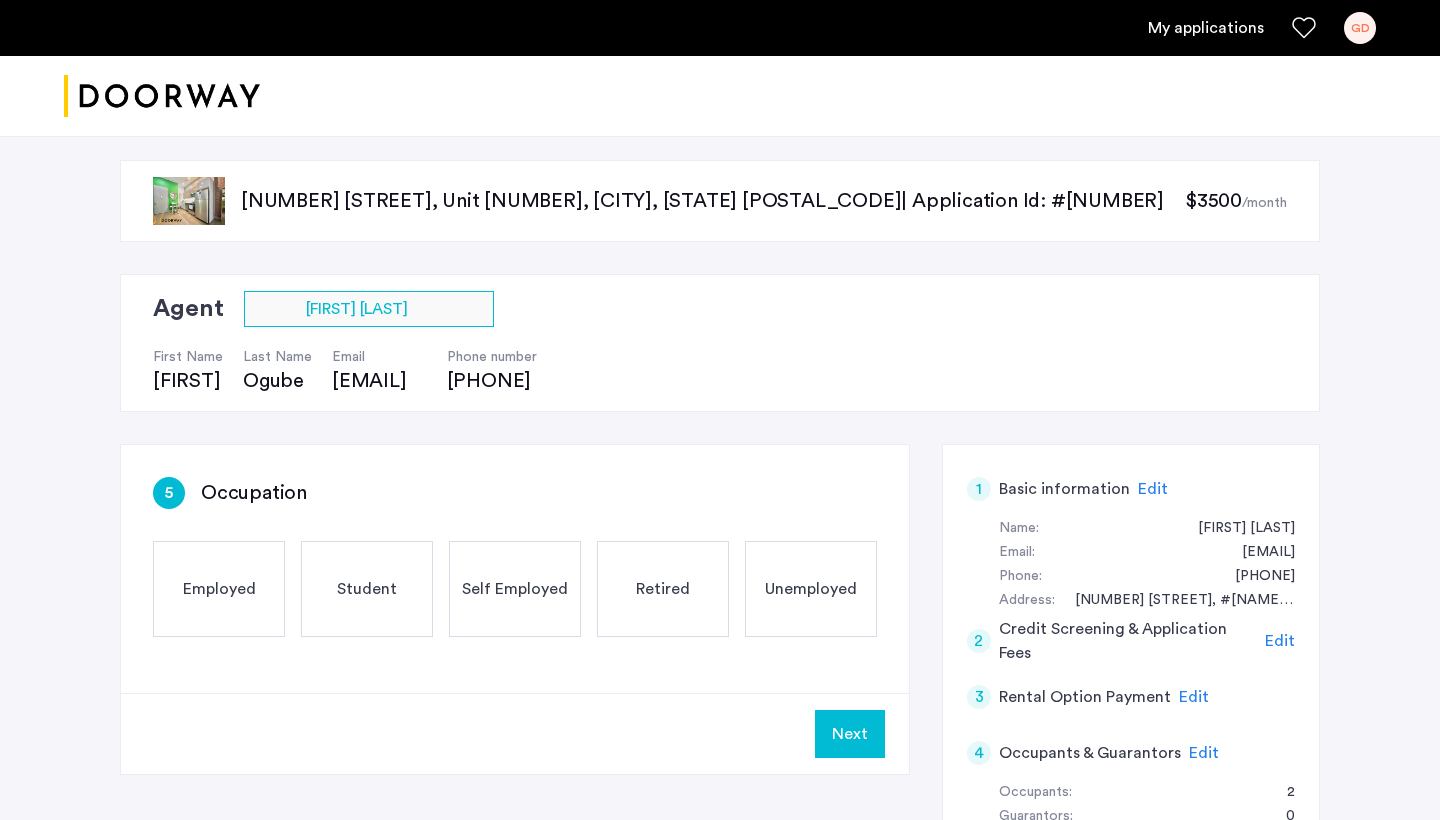 scroll, scrollTop: 0, scrollLeft: 0, axis: both 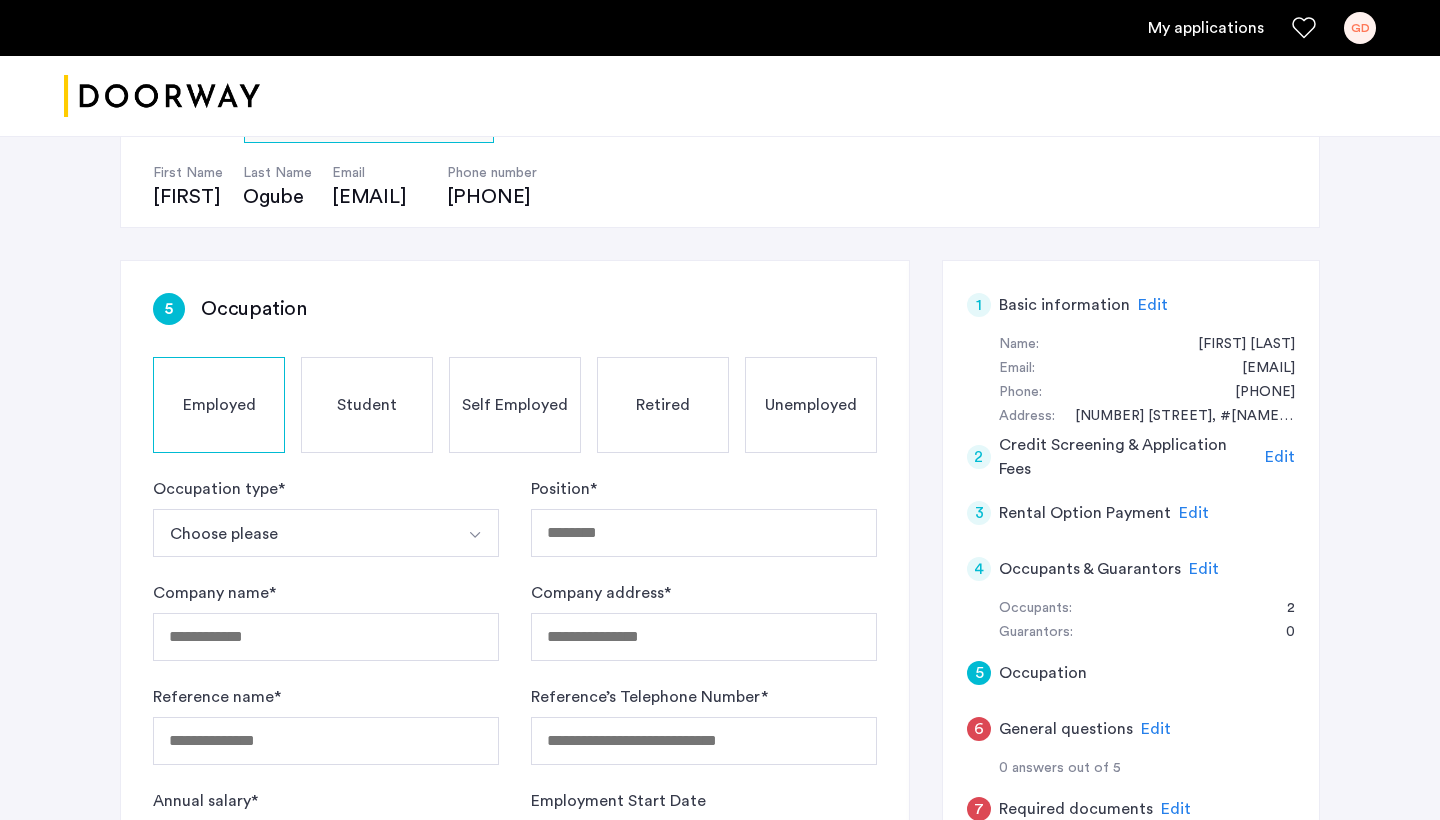 click on "Choose please" at bounding box center (302, 533) 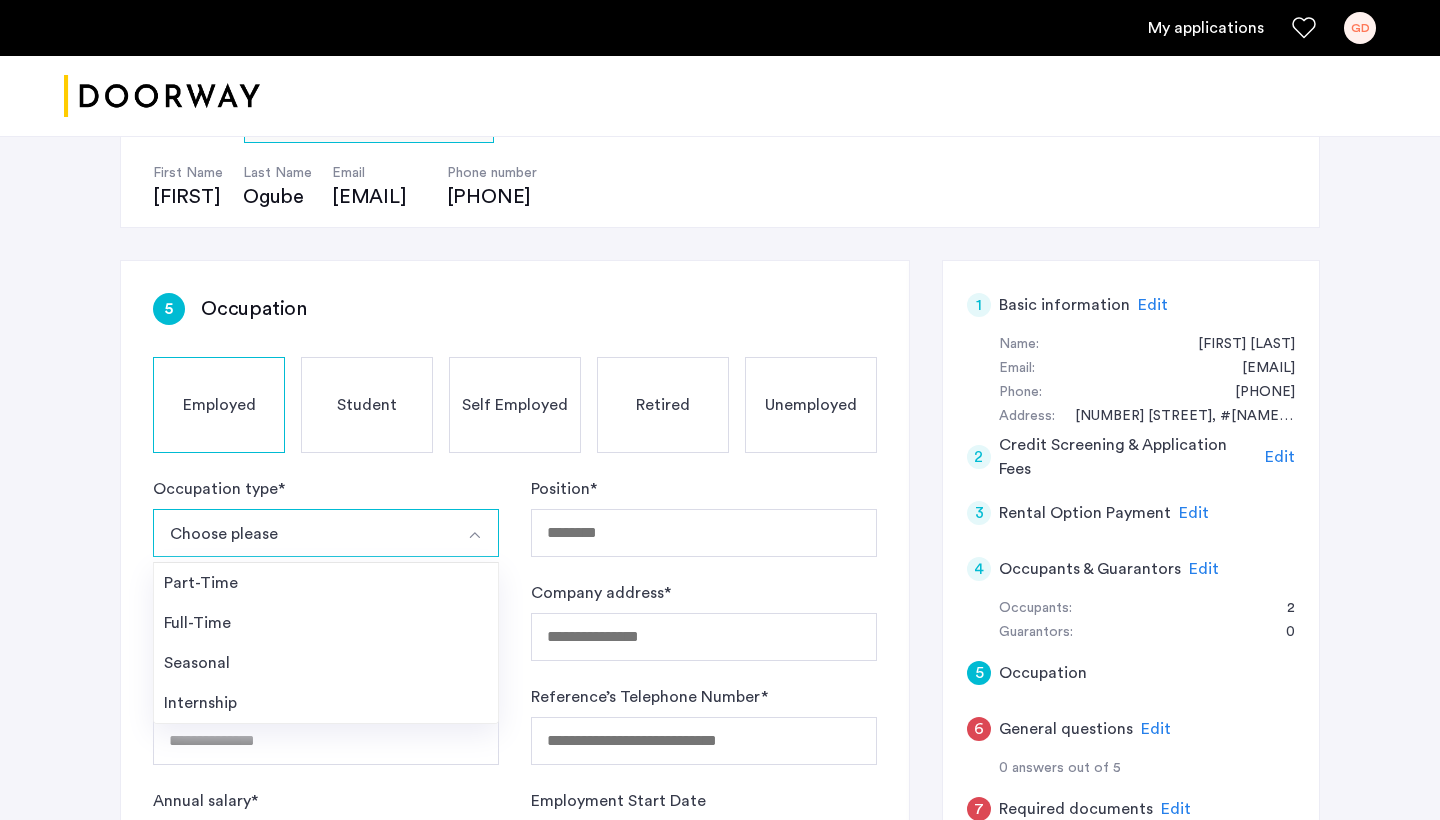click on "Full-Time" at bounding box center (326, 623) 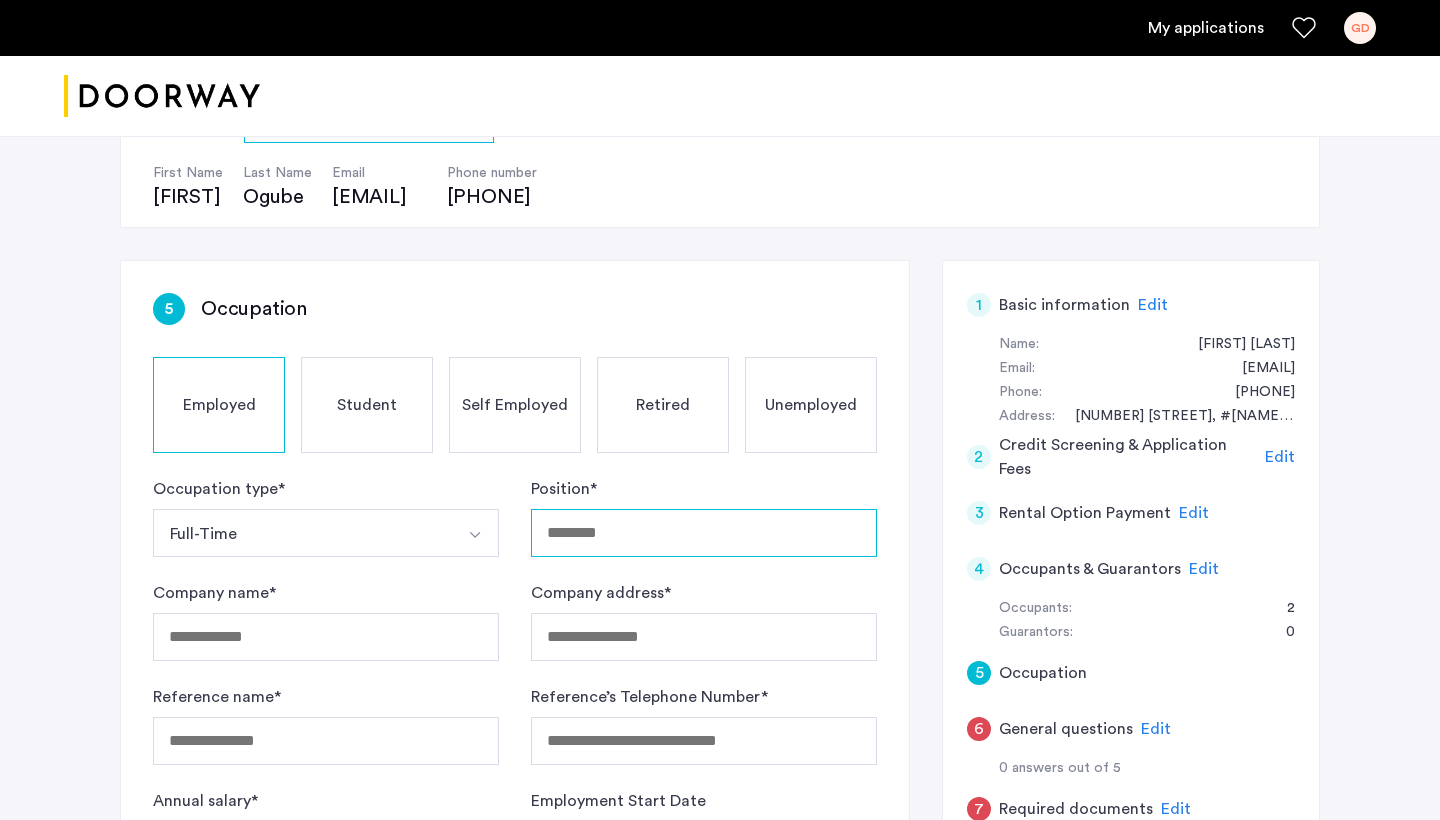 click on "Position  *" at bounding box center (704, 533) 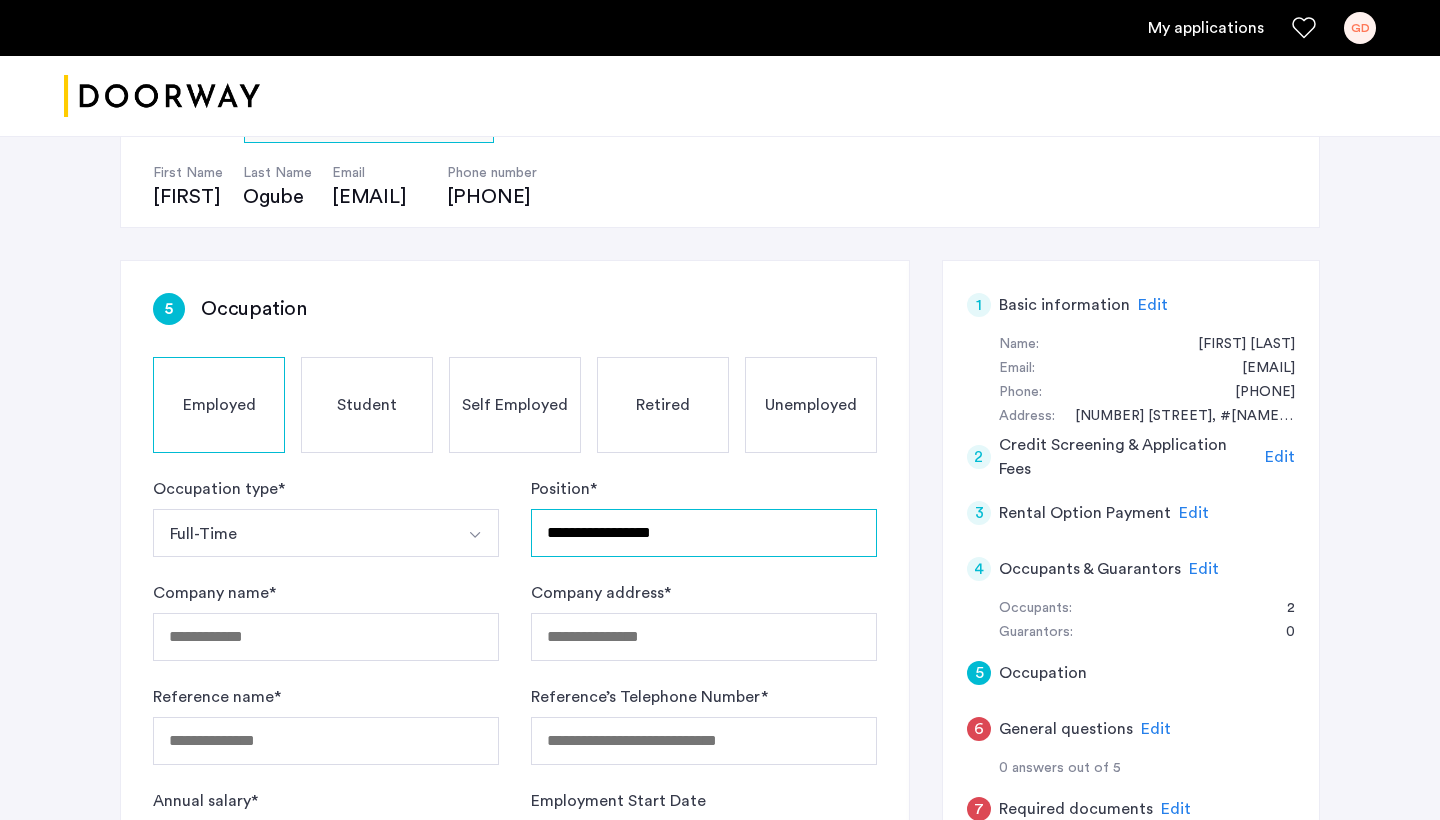type on "**********" 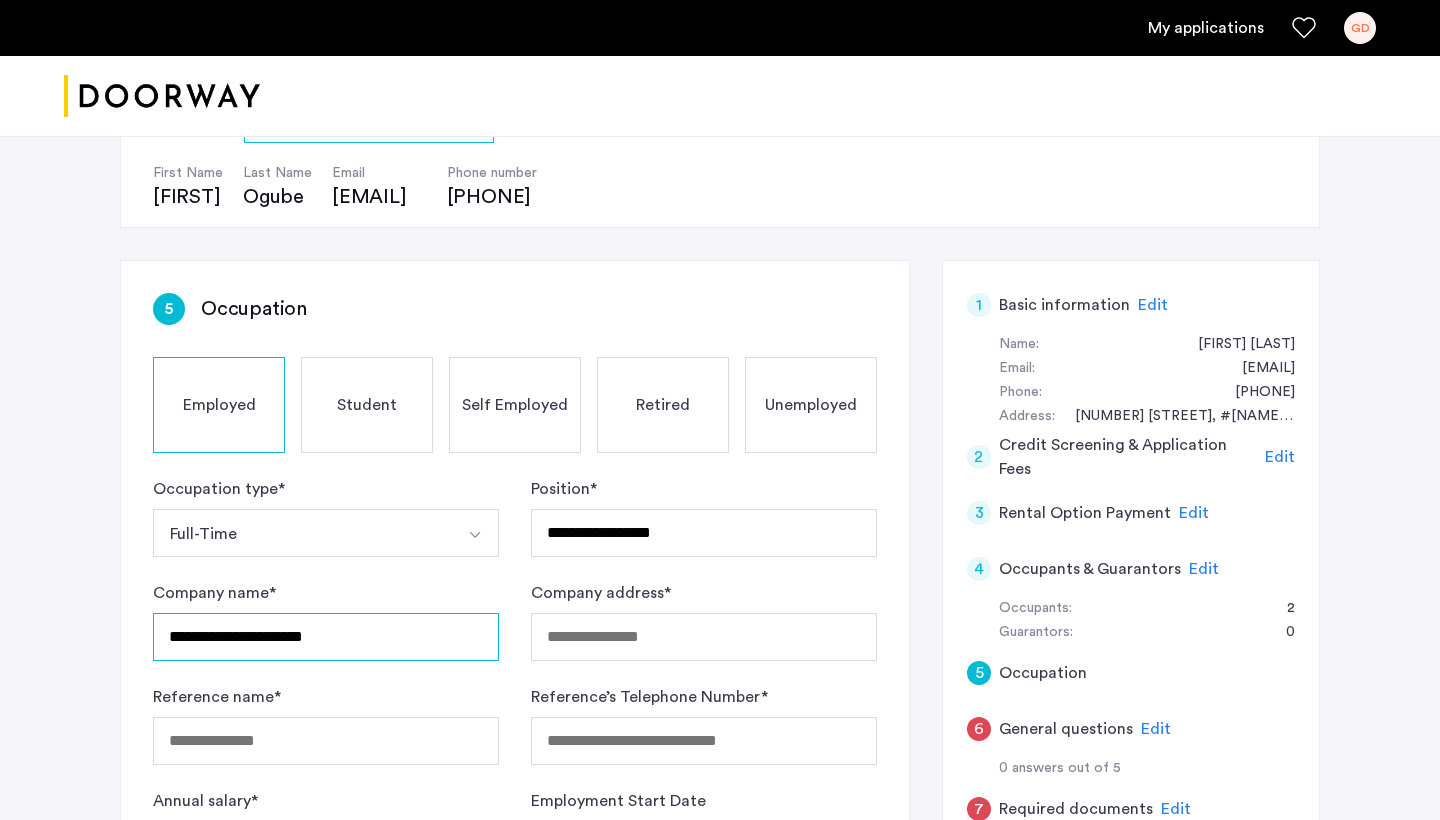 type on "**********" 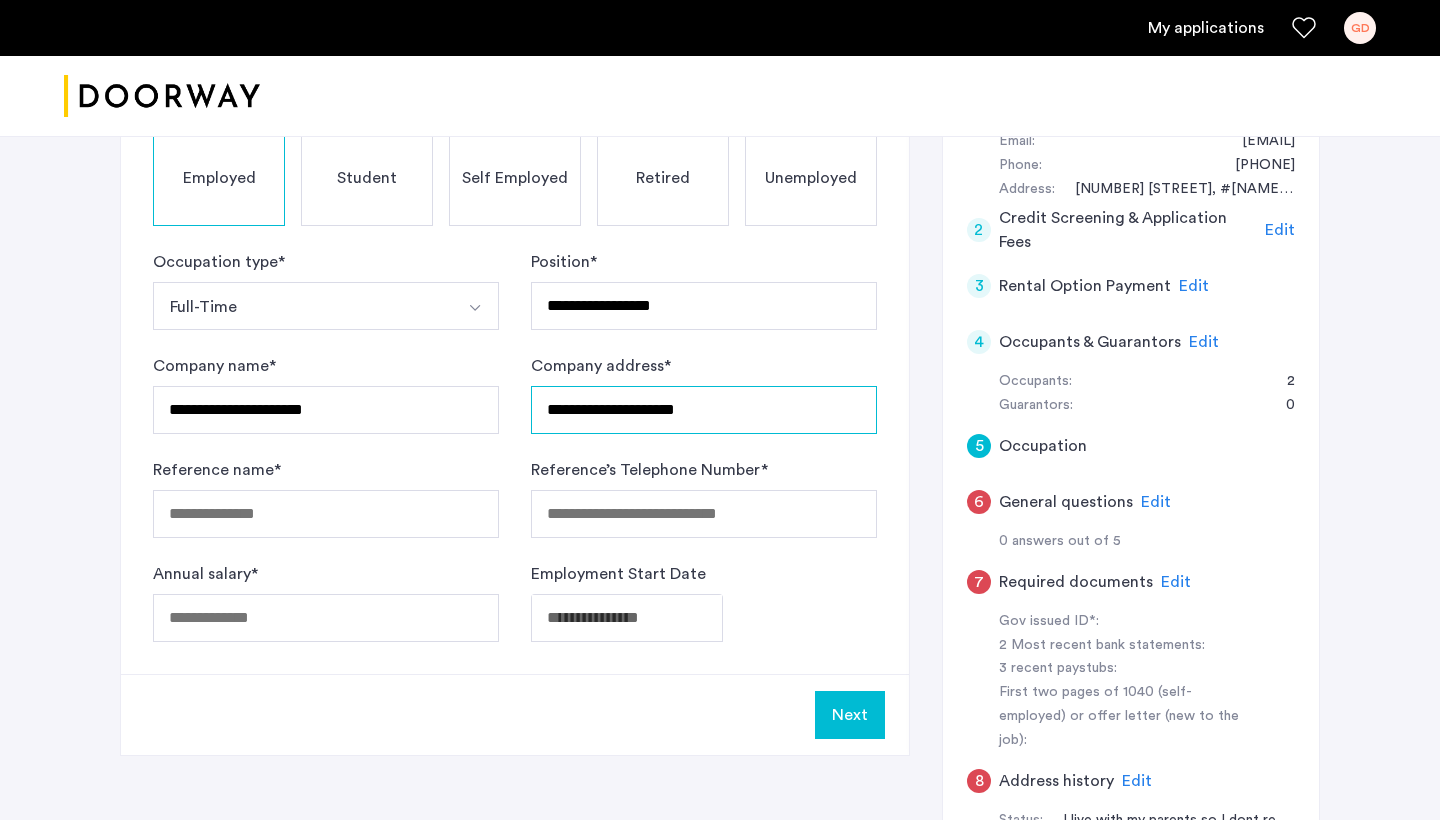 scroll, scrollTop: 432, scrollLeft: 0, axis: vertical 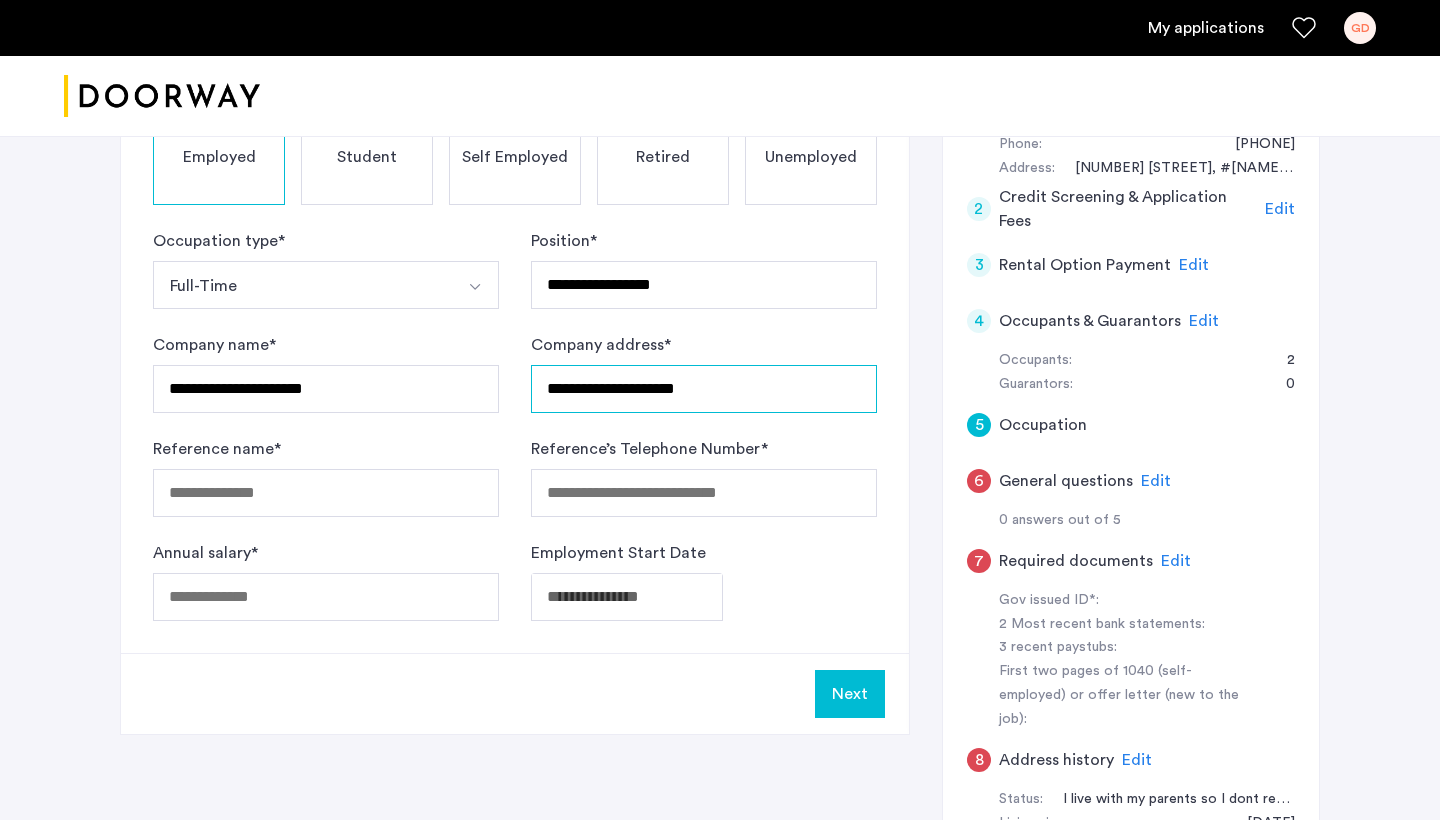 type on "**********" 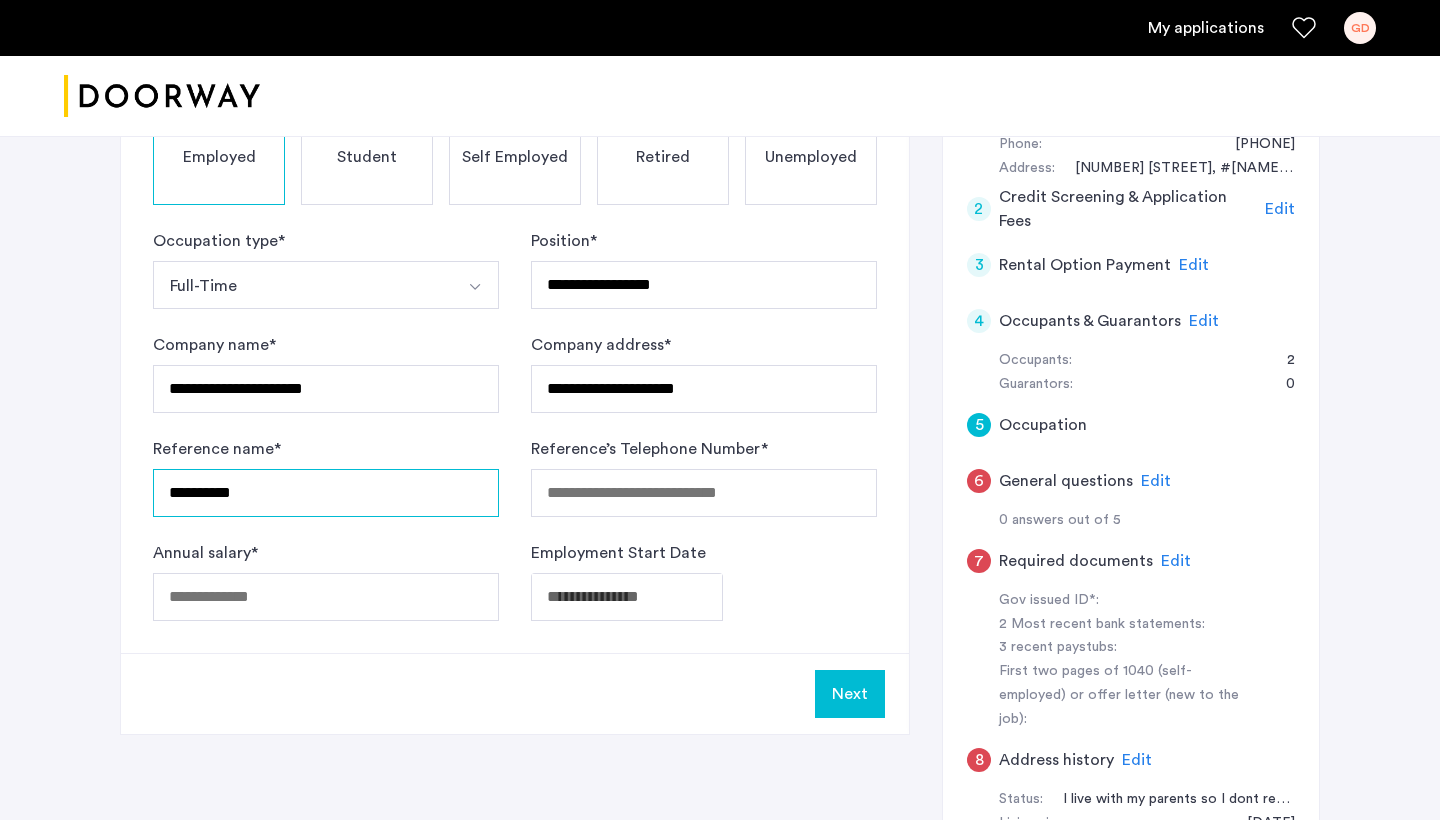 type on "**********" 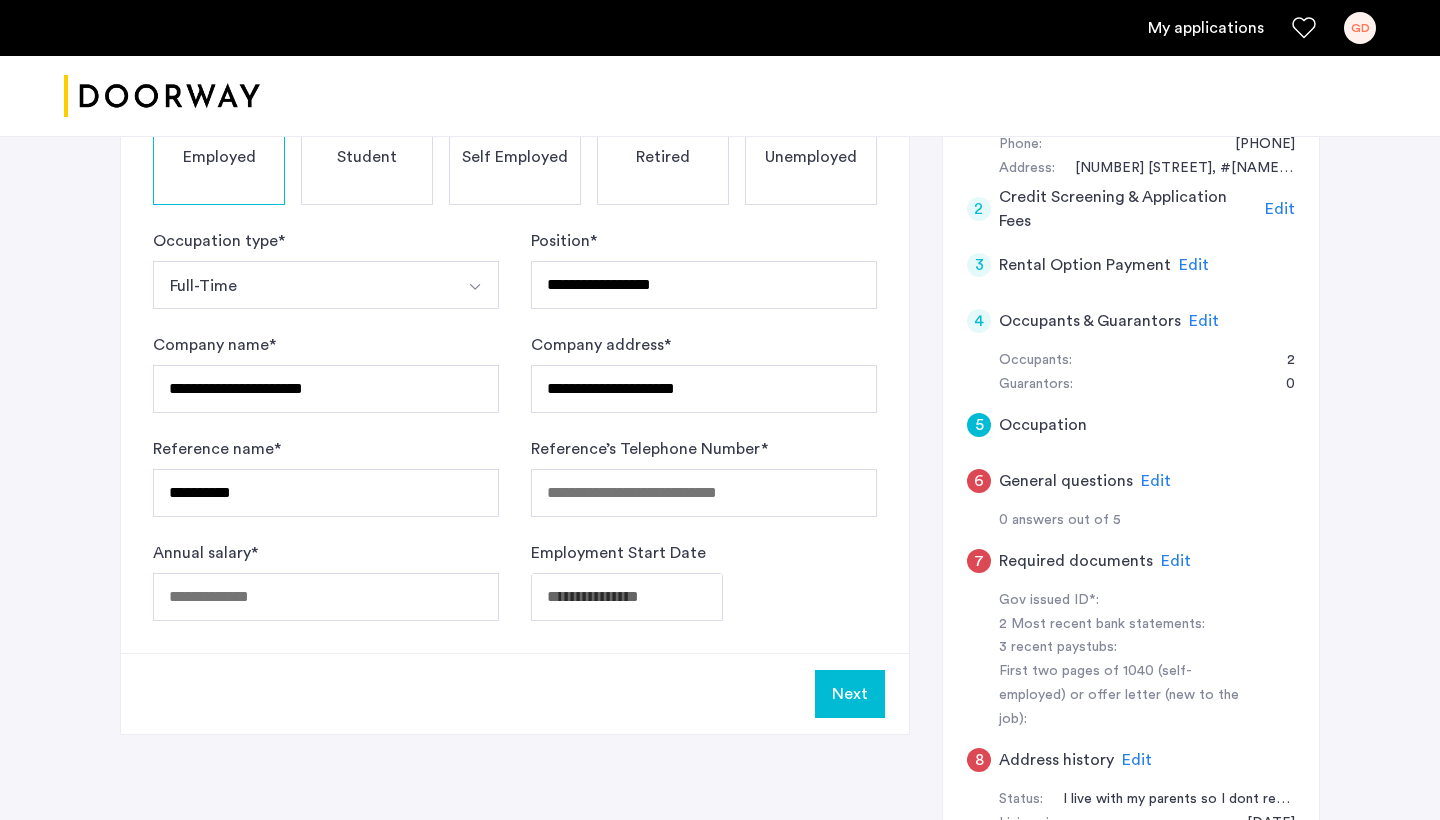 click on "**********" 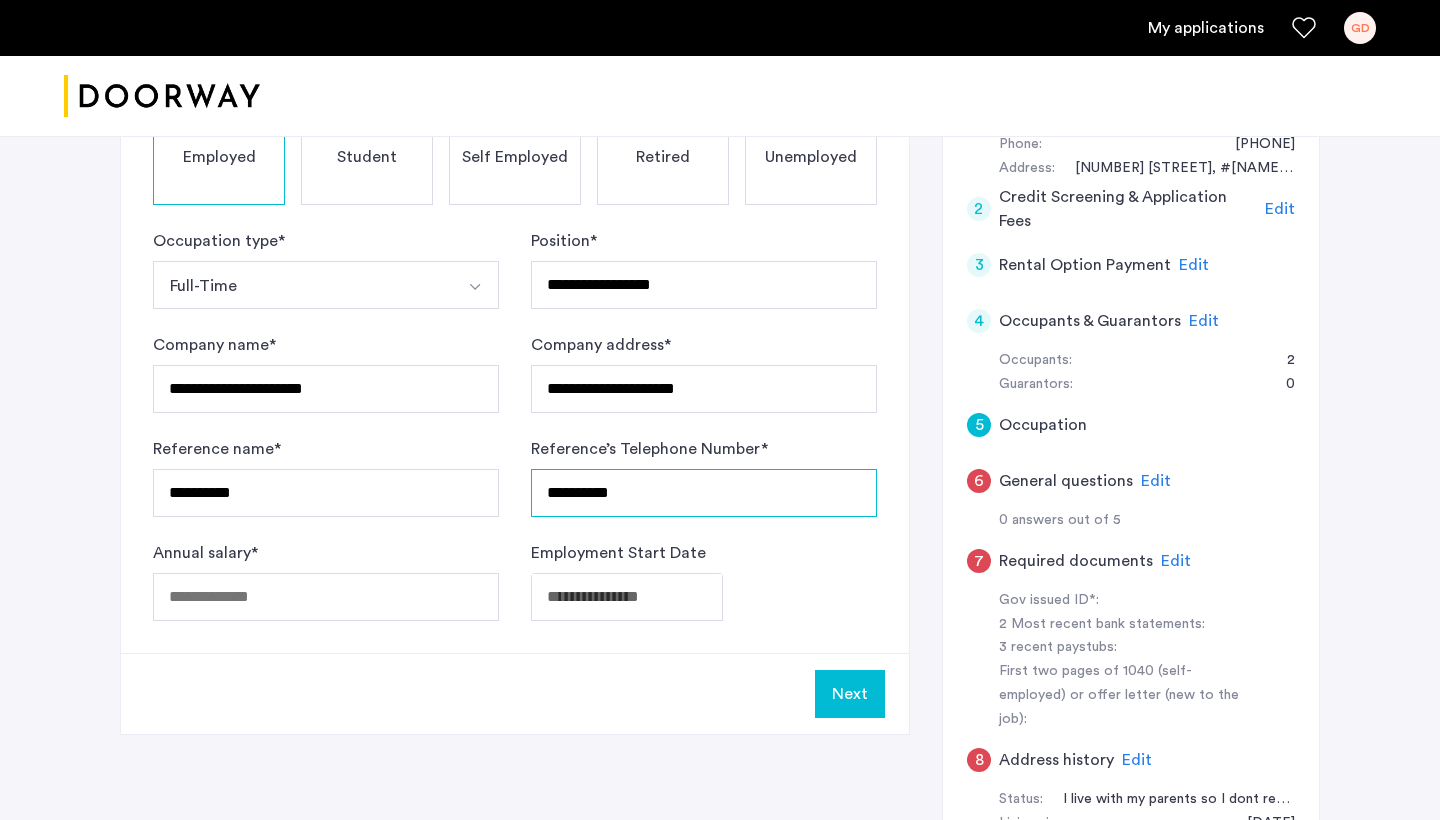 type on "**********" 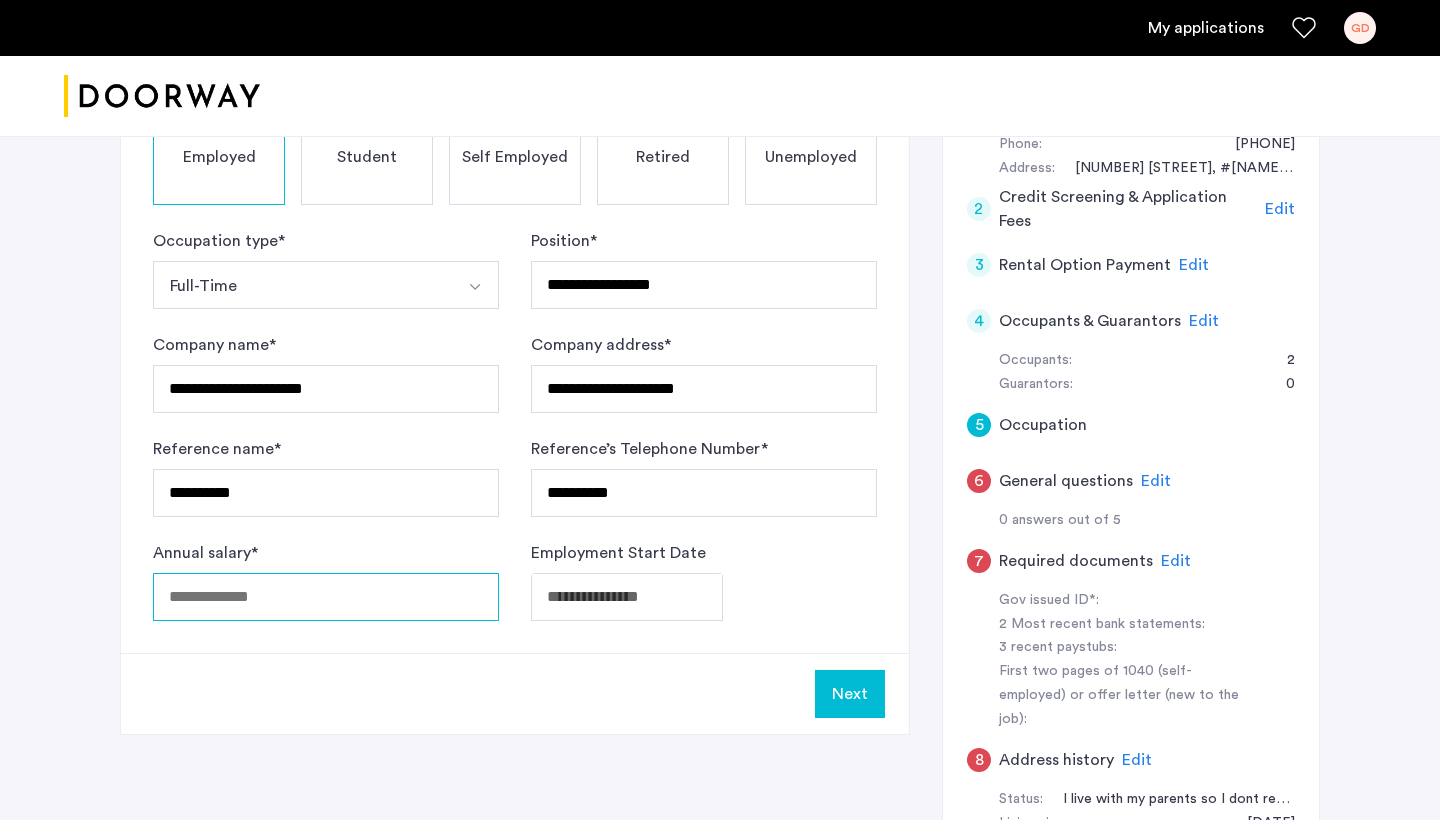 click on "Annual salary  *" at bounding box center [326, 597] 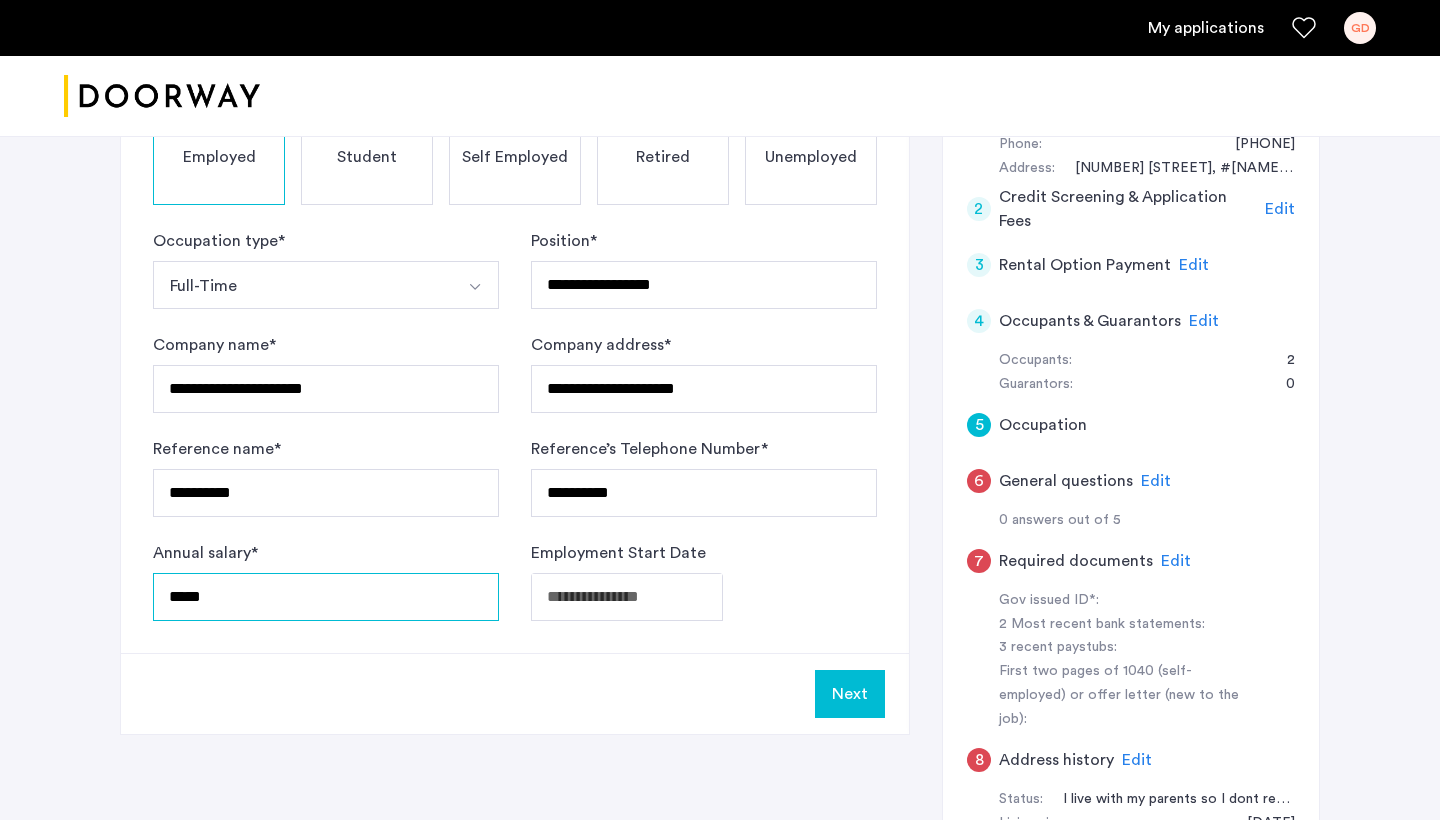 type on "*****" 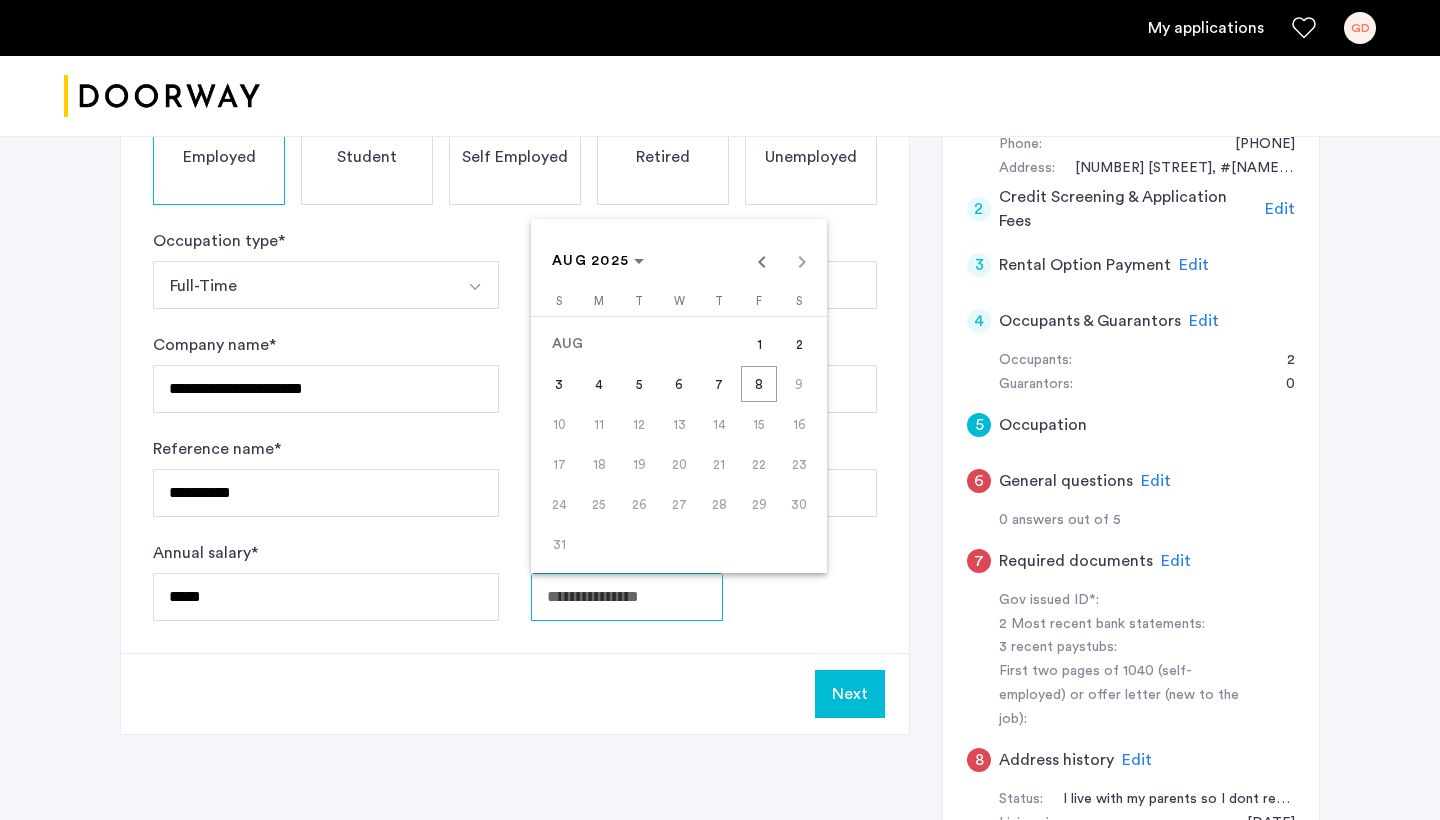click on "**********" at bounding box center [720, -22] 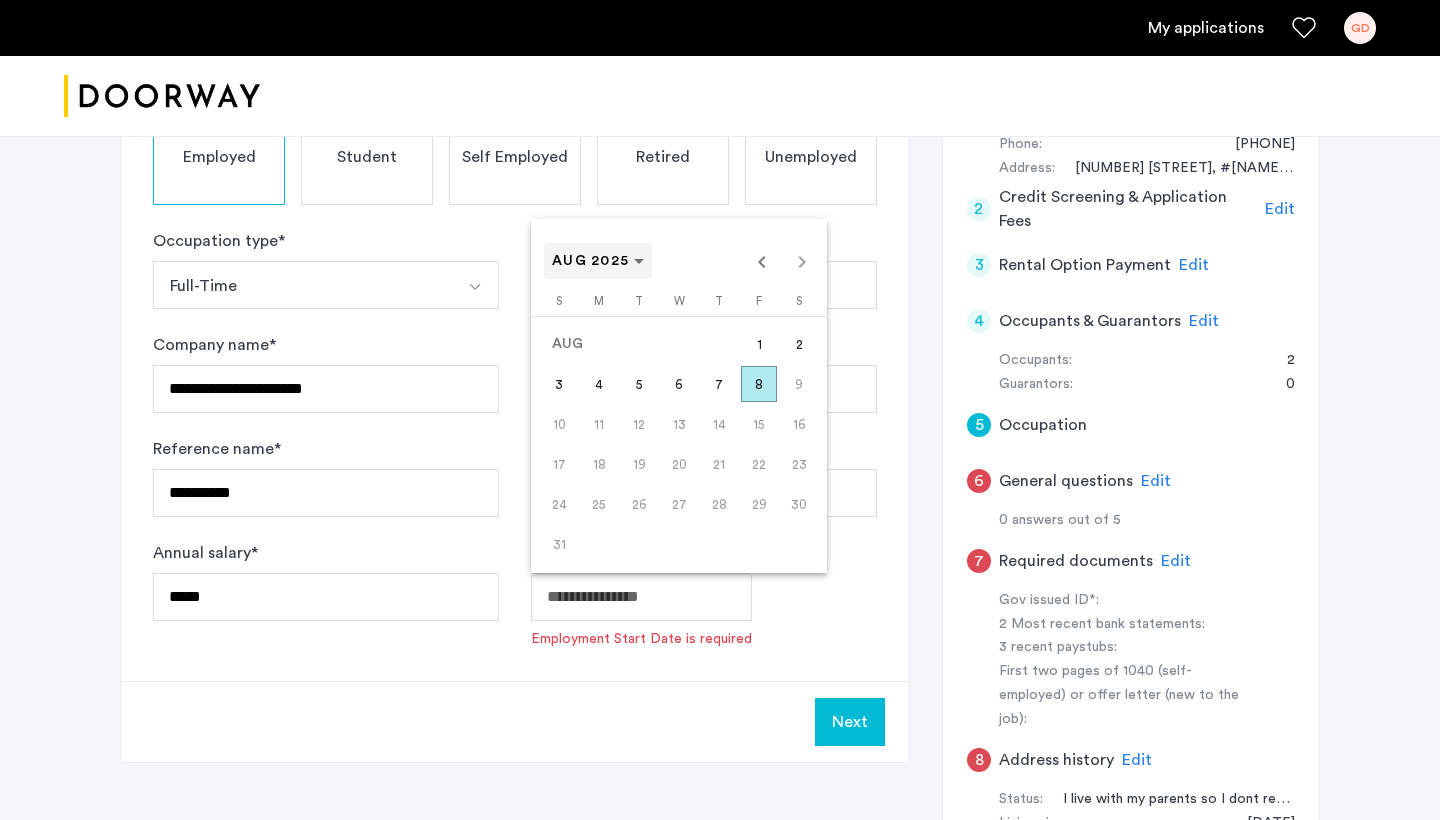 click on "AUG 2025" at bounding box center (590, 261) 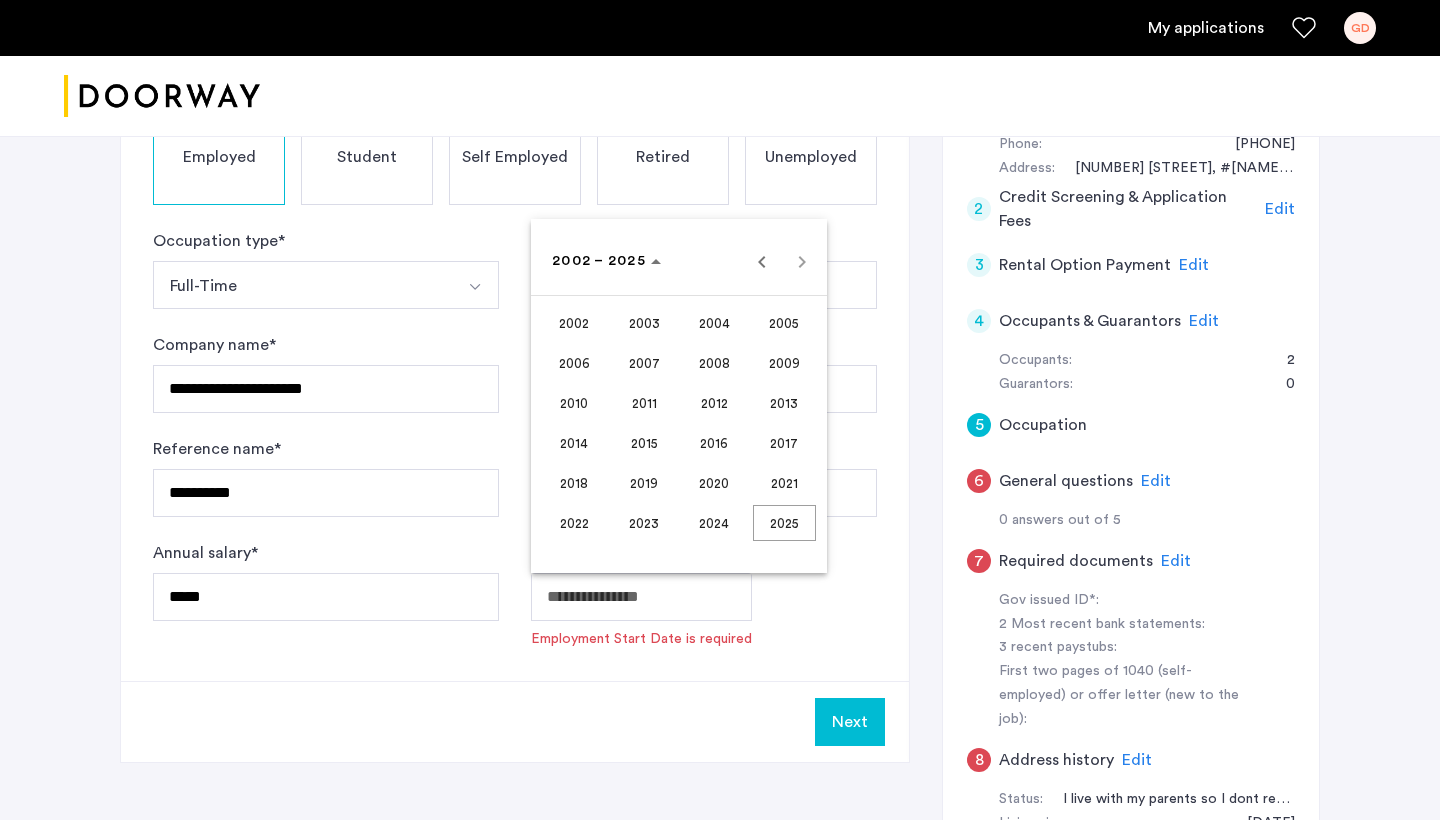 click on "2024" at bounding box center (714, 523) 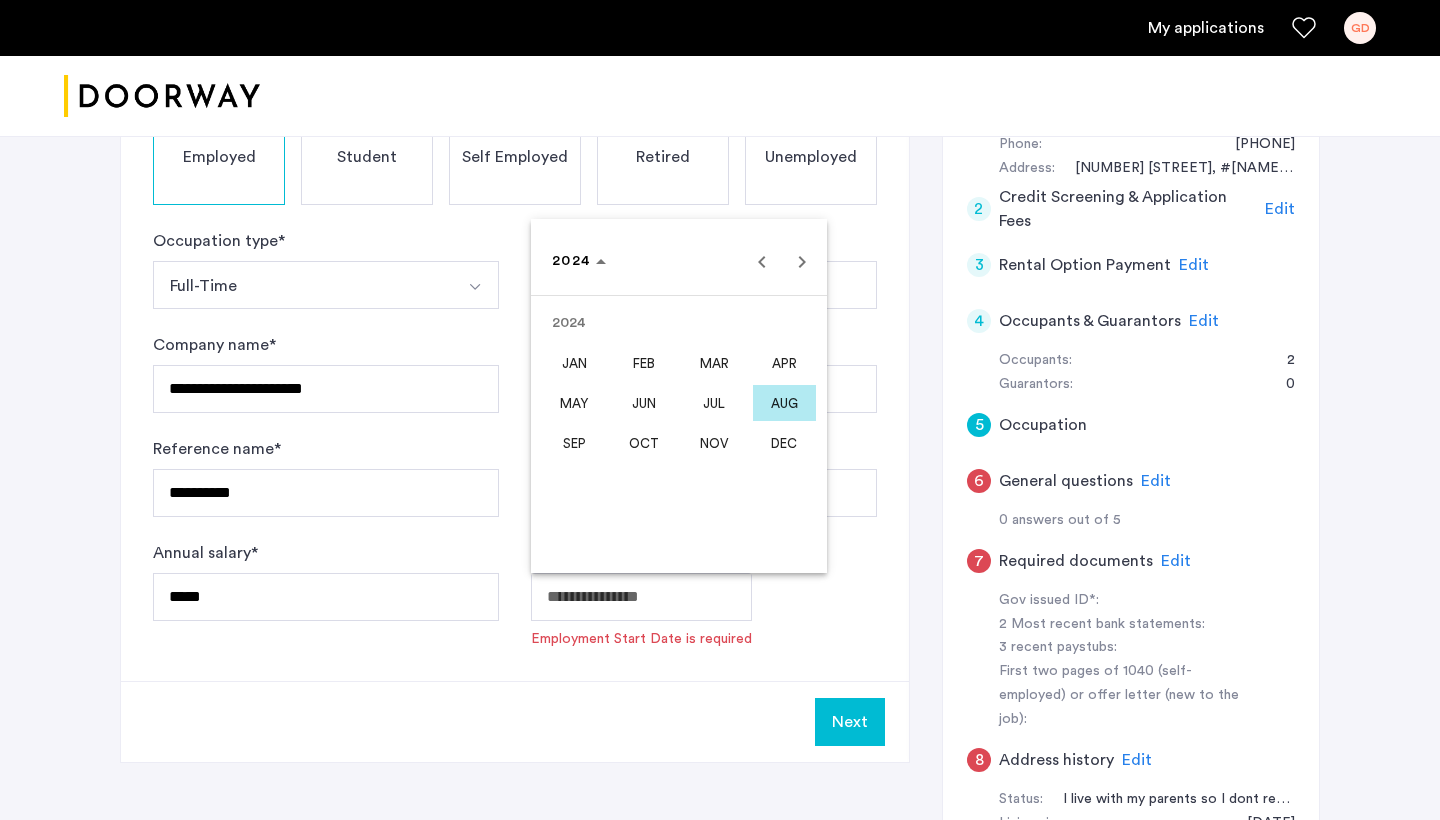 click on "JUN" at bounding box center [644, 403] 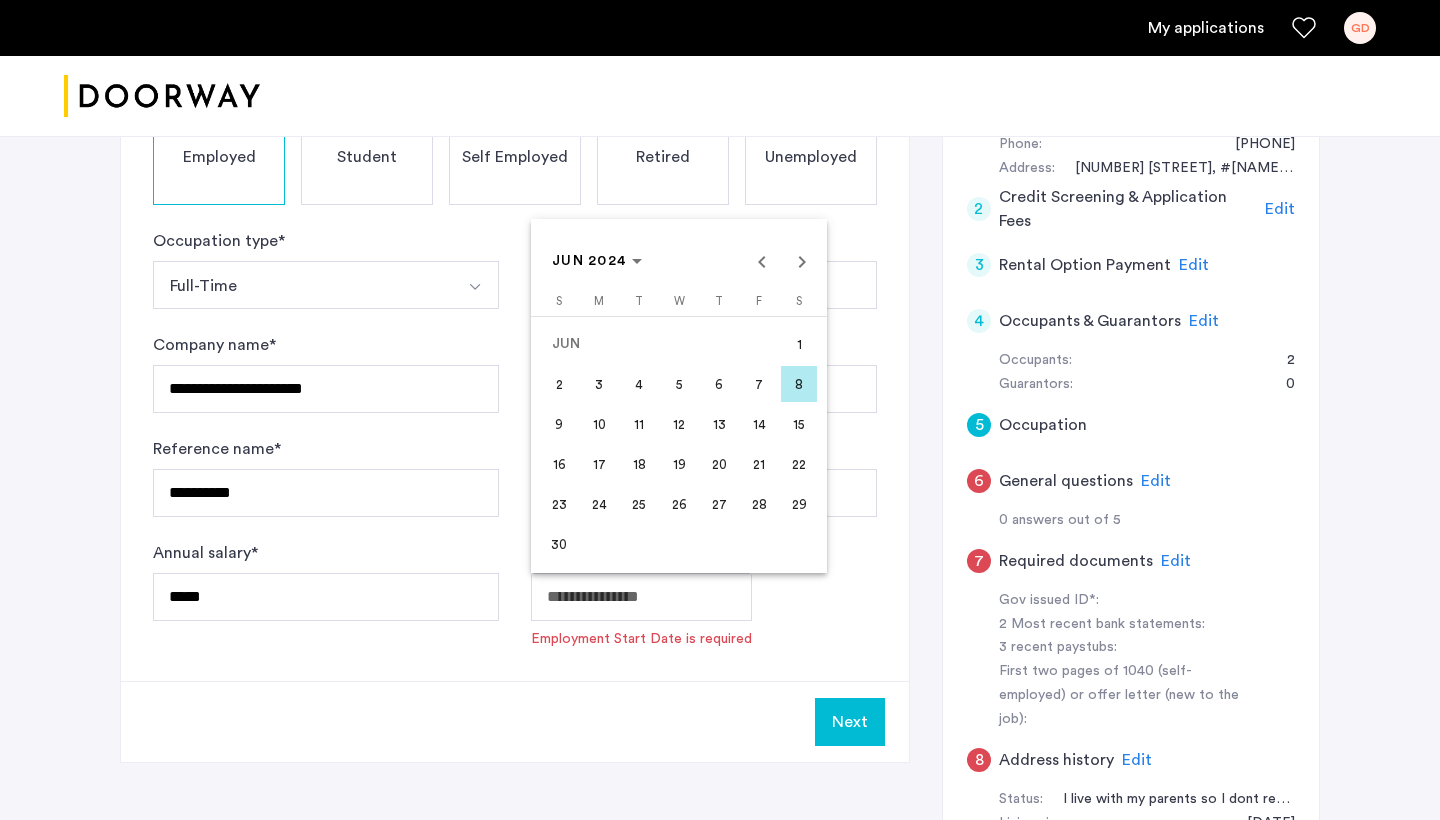 click on "27" at bounding box center [719, 504] 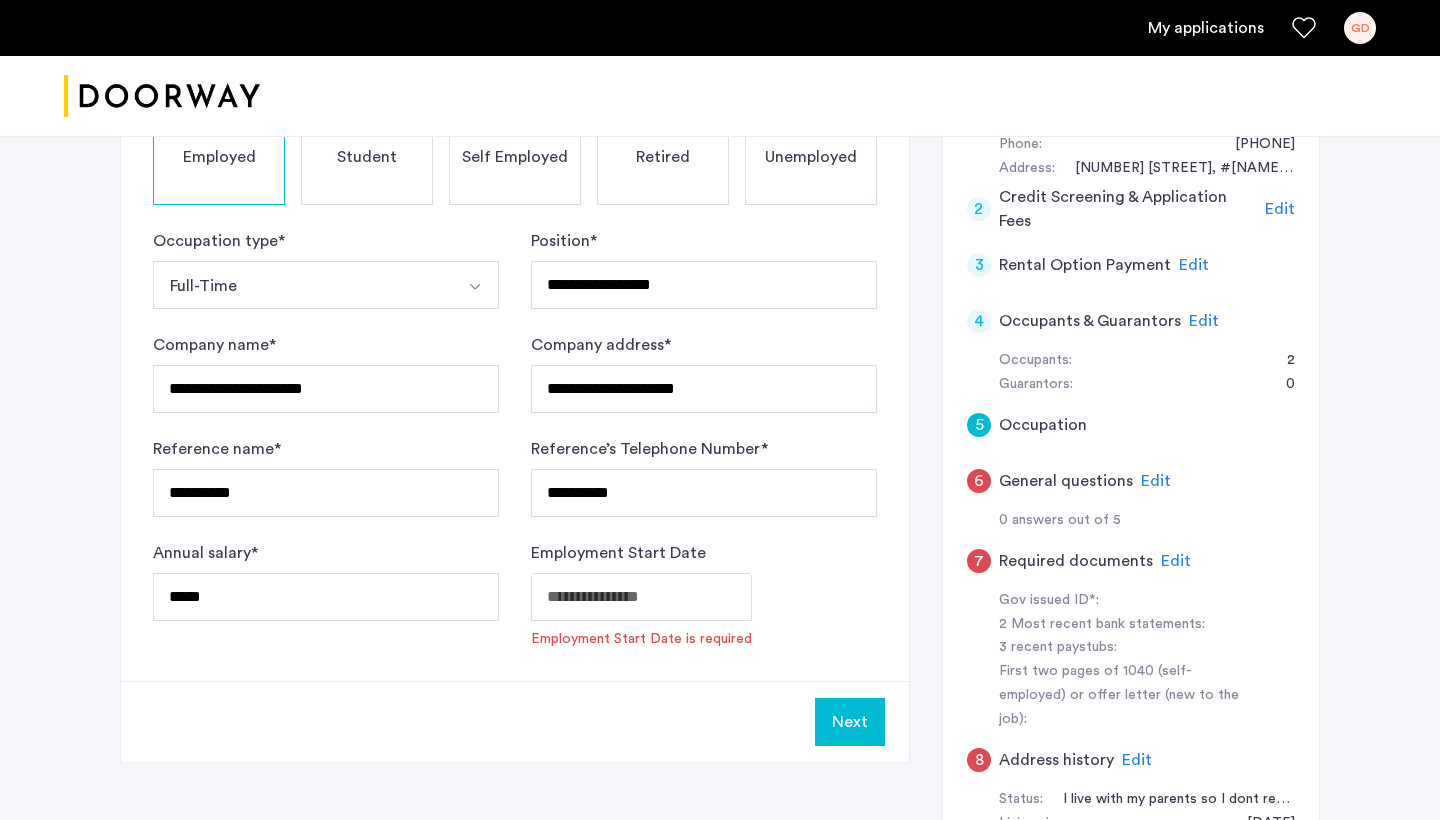 type on "**********" 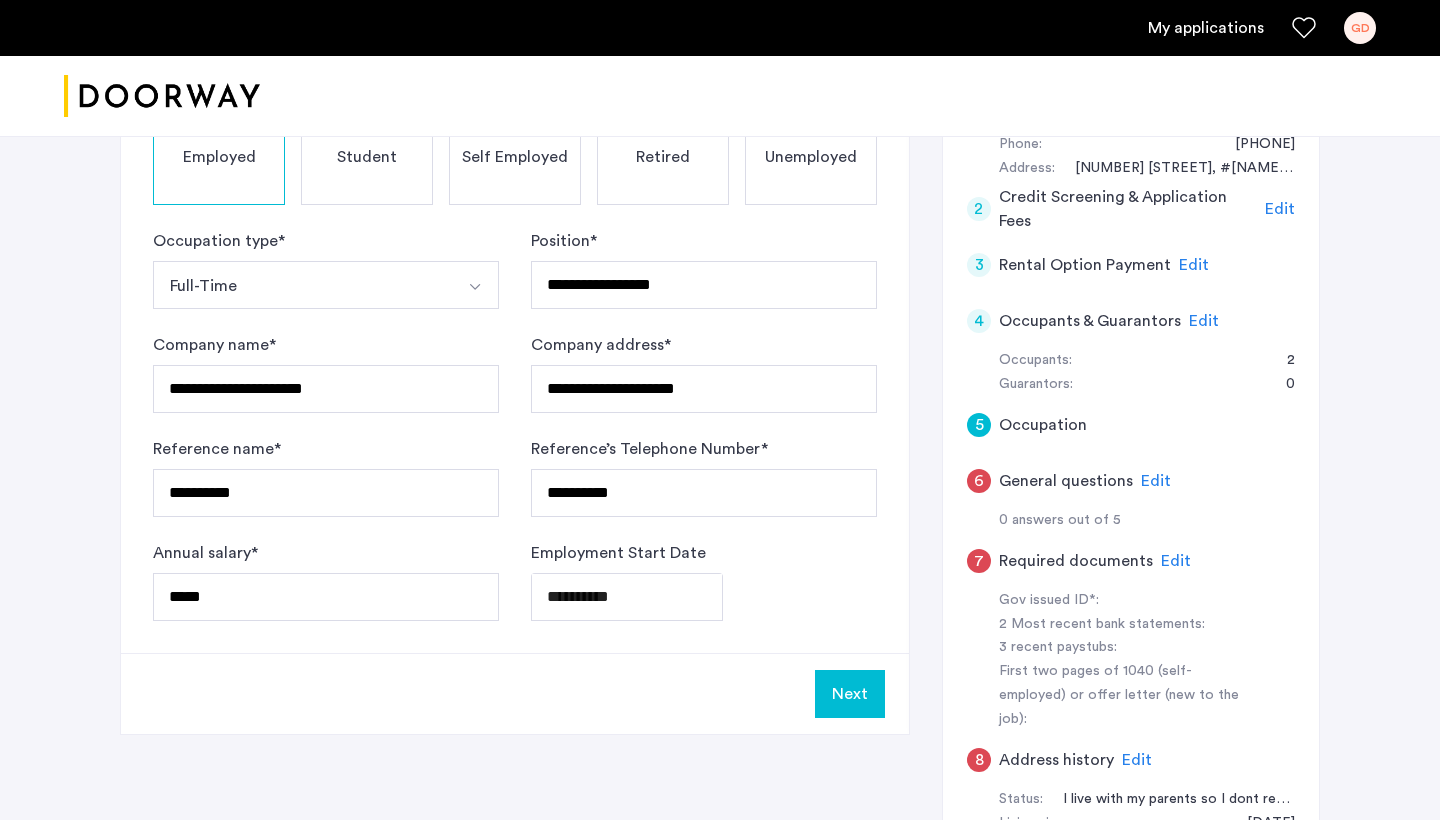 click on "Next" 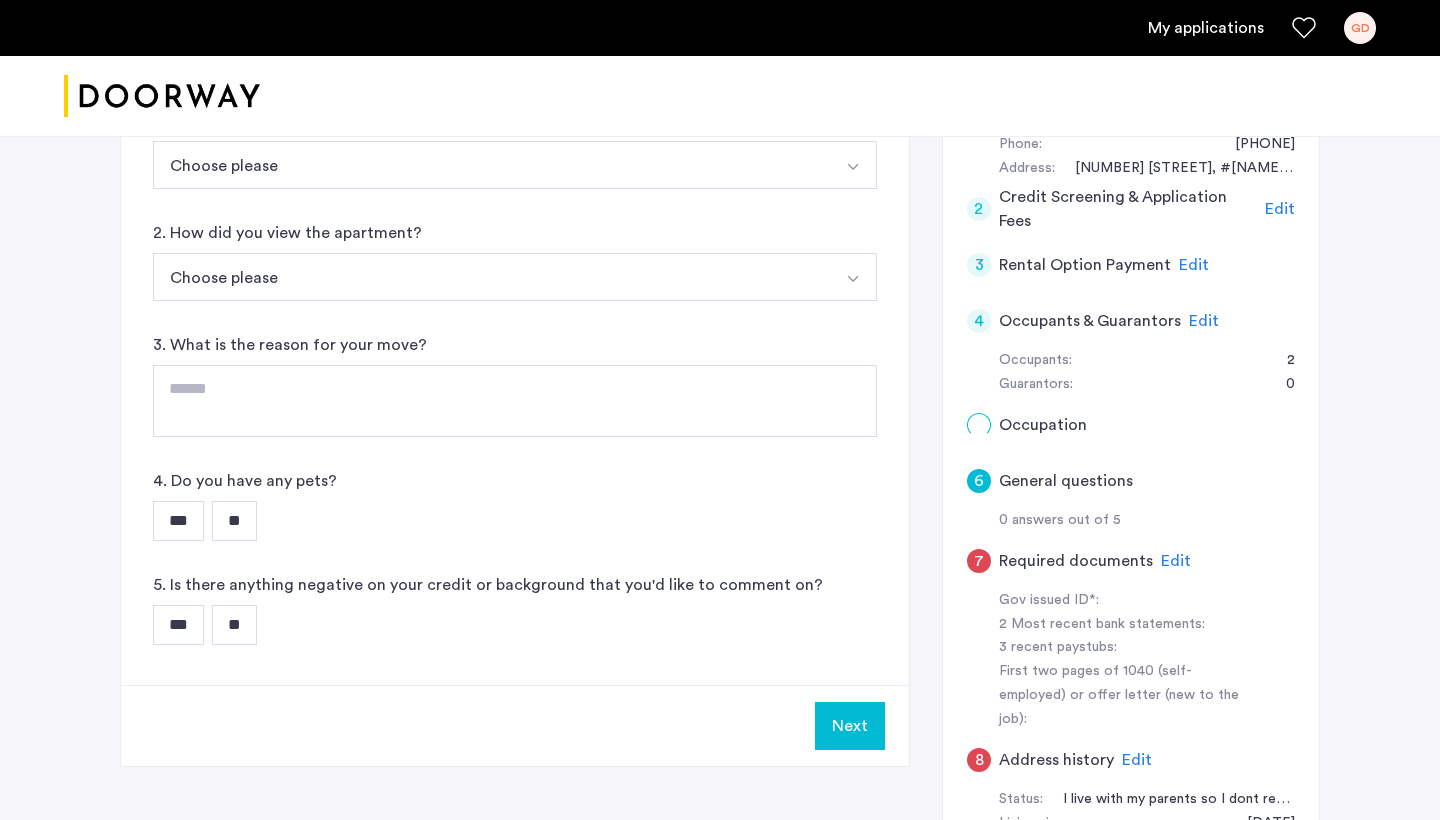 scroll, scrollTop: 0, scrollLeft: 0, axis: both 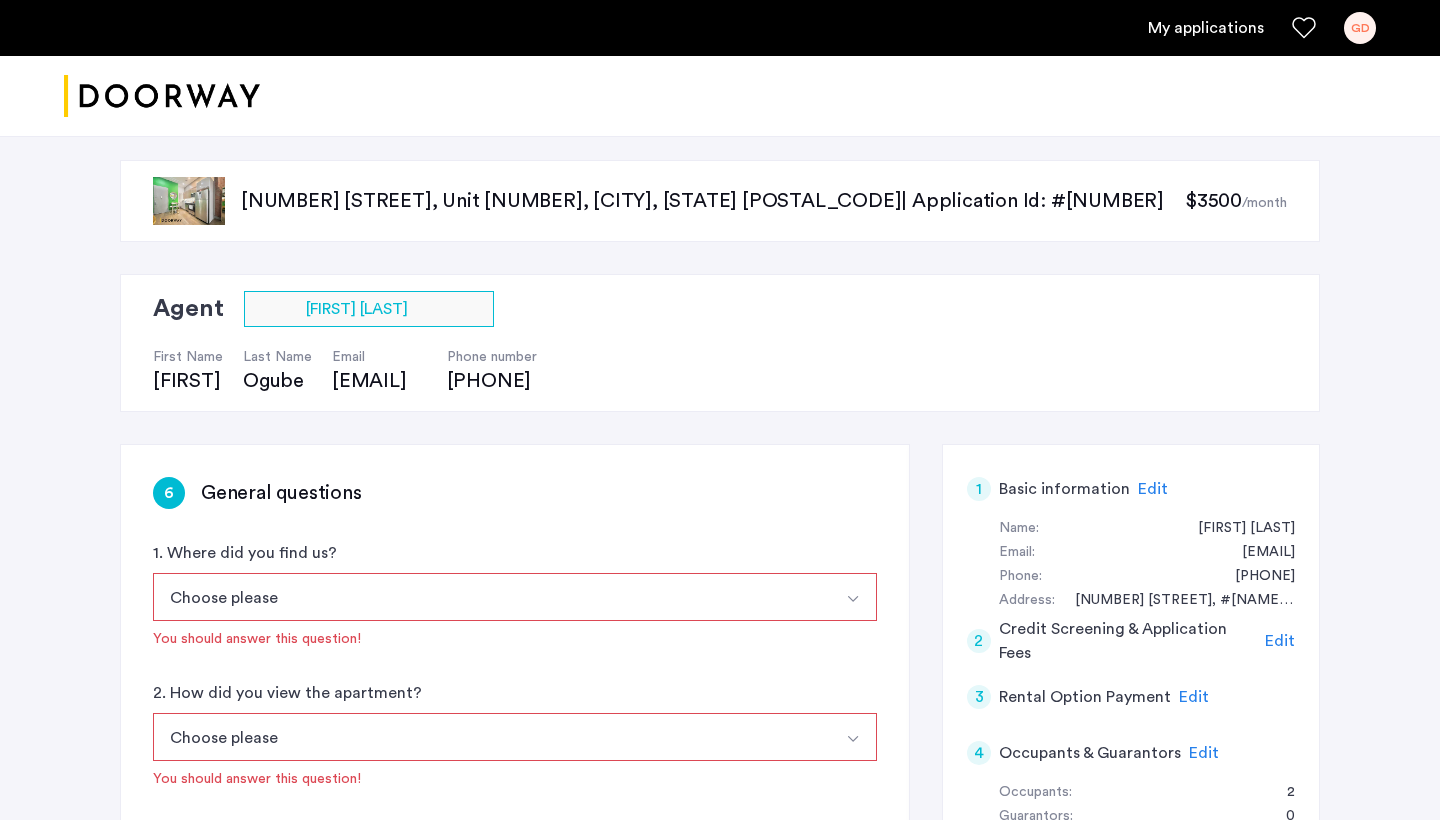 click on "Choose please" at bounding box center [491, 597] 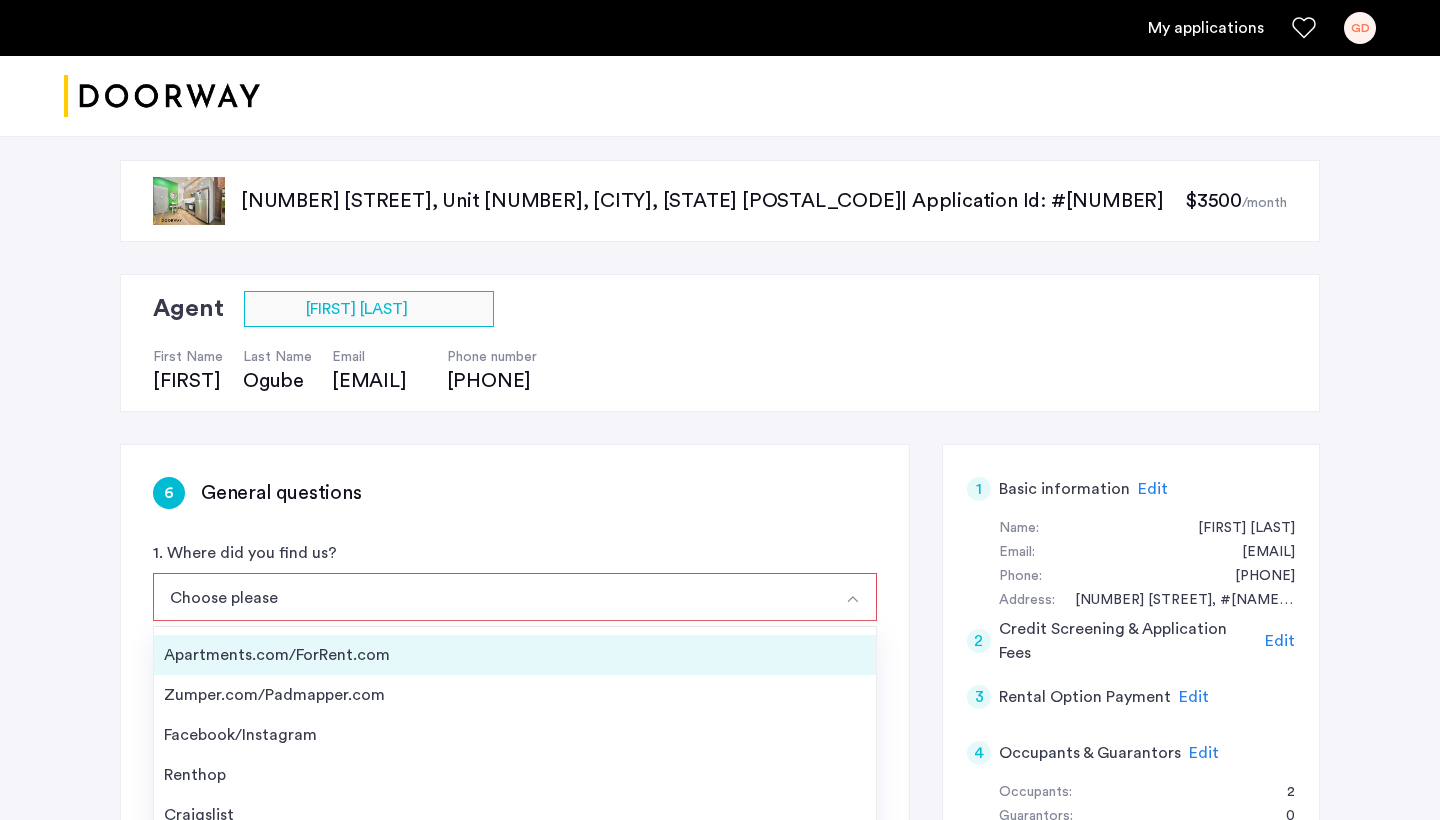 scroll, scrollTop: 32, scrollLeft: 0, axis: vertical 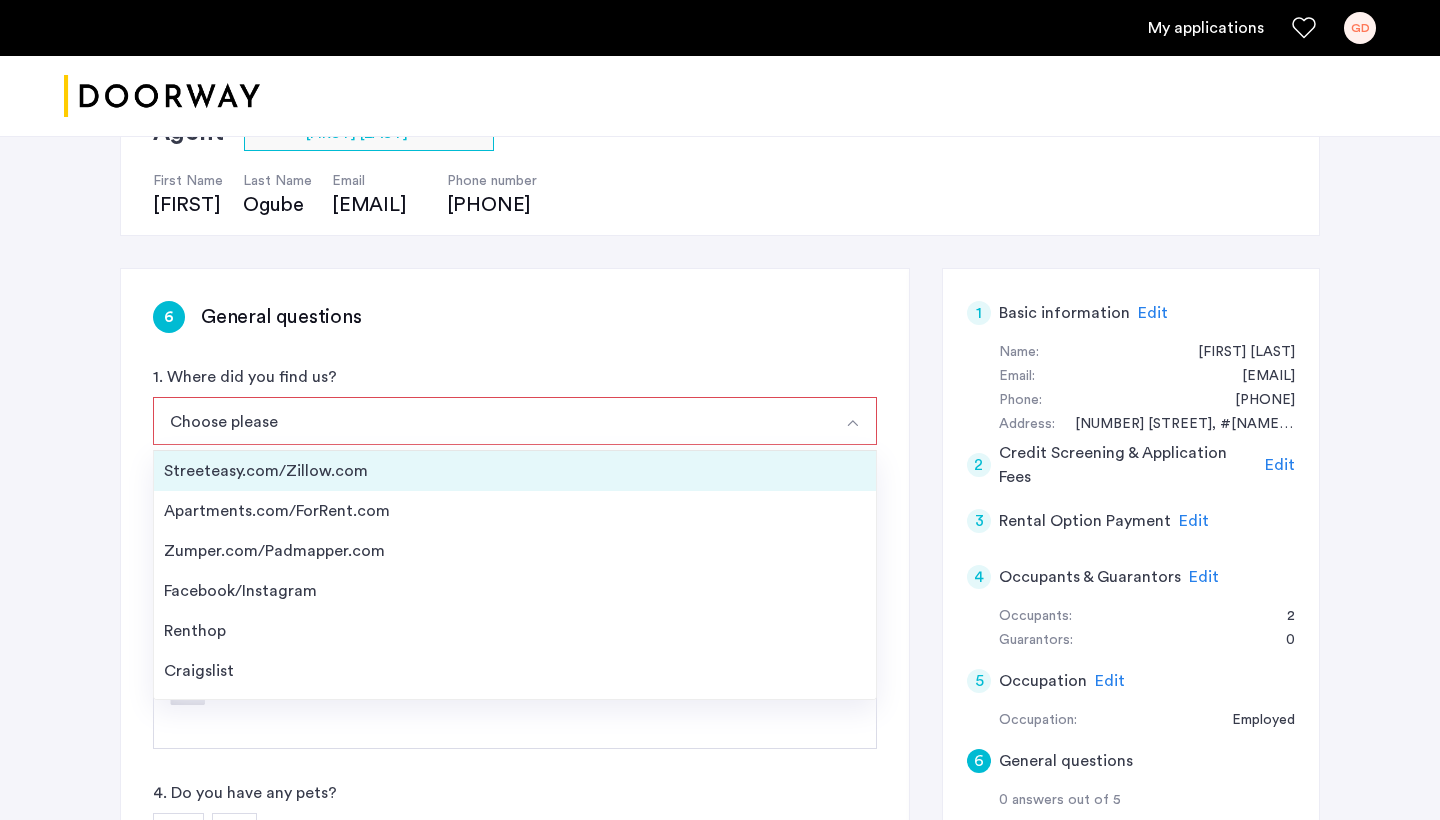 click on "Streeteasy.com/Zillow.com" at bounding box center (515, 471) 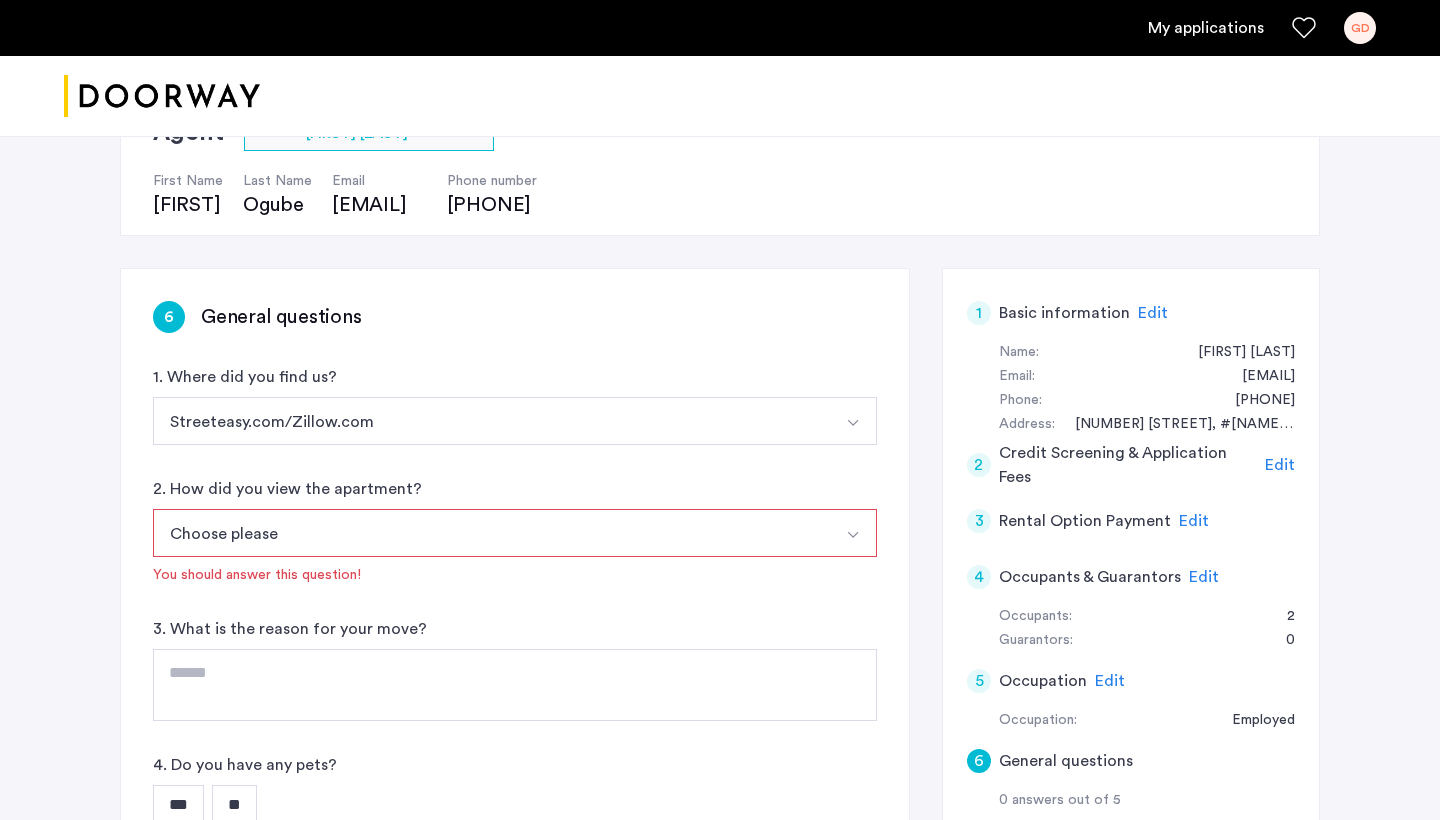 click on "Choose please" at bounding box center [491, 533] 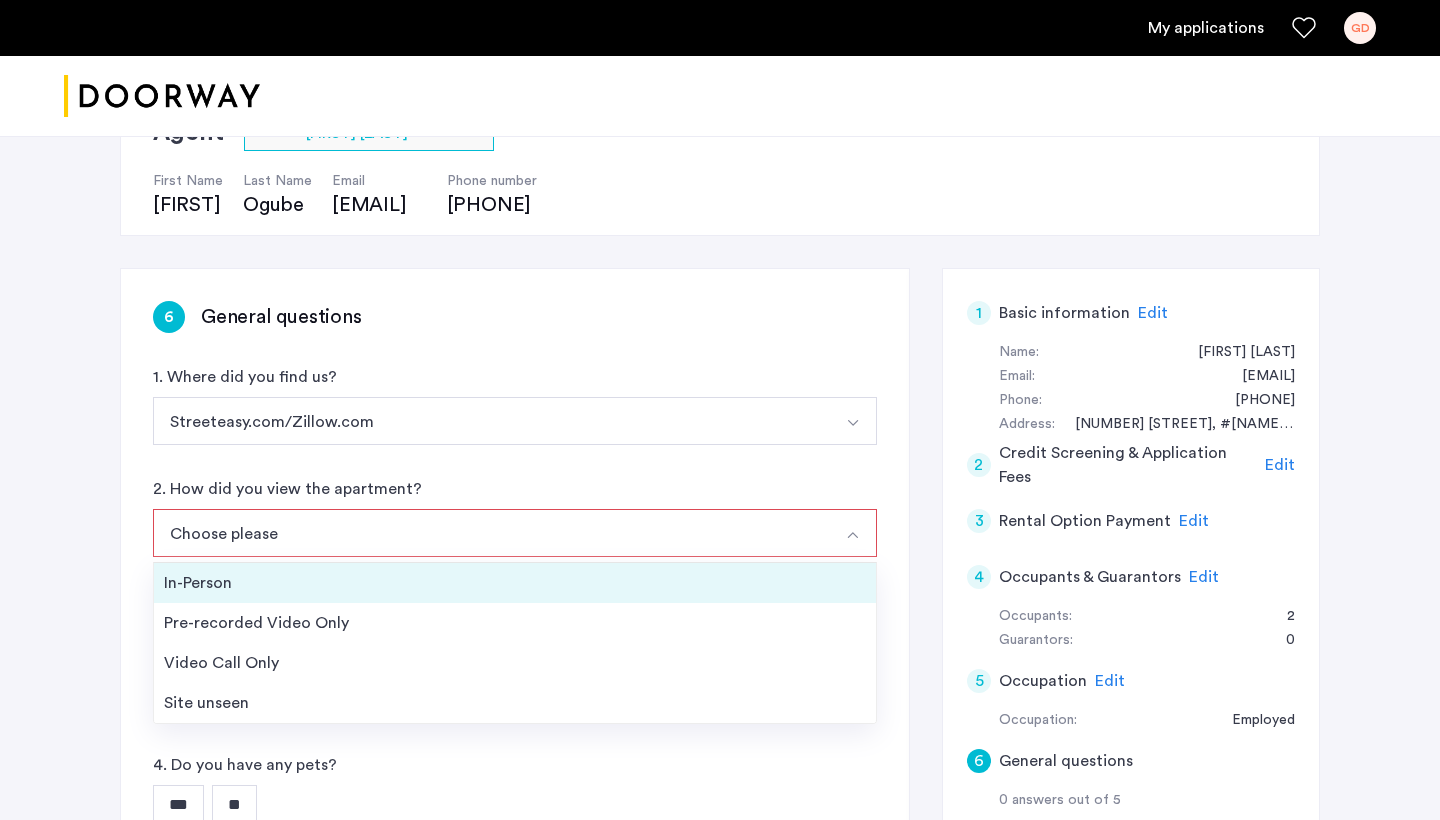 click on "In-Person" at bounding box center (515, 583) 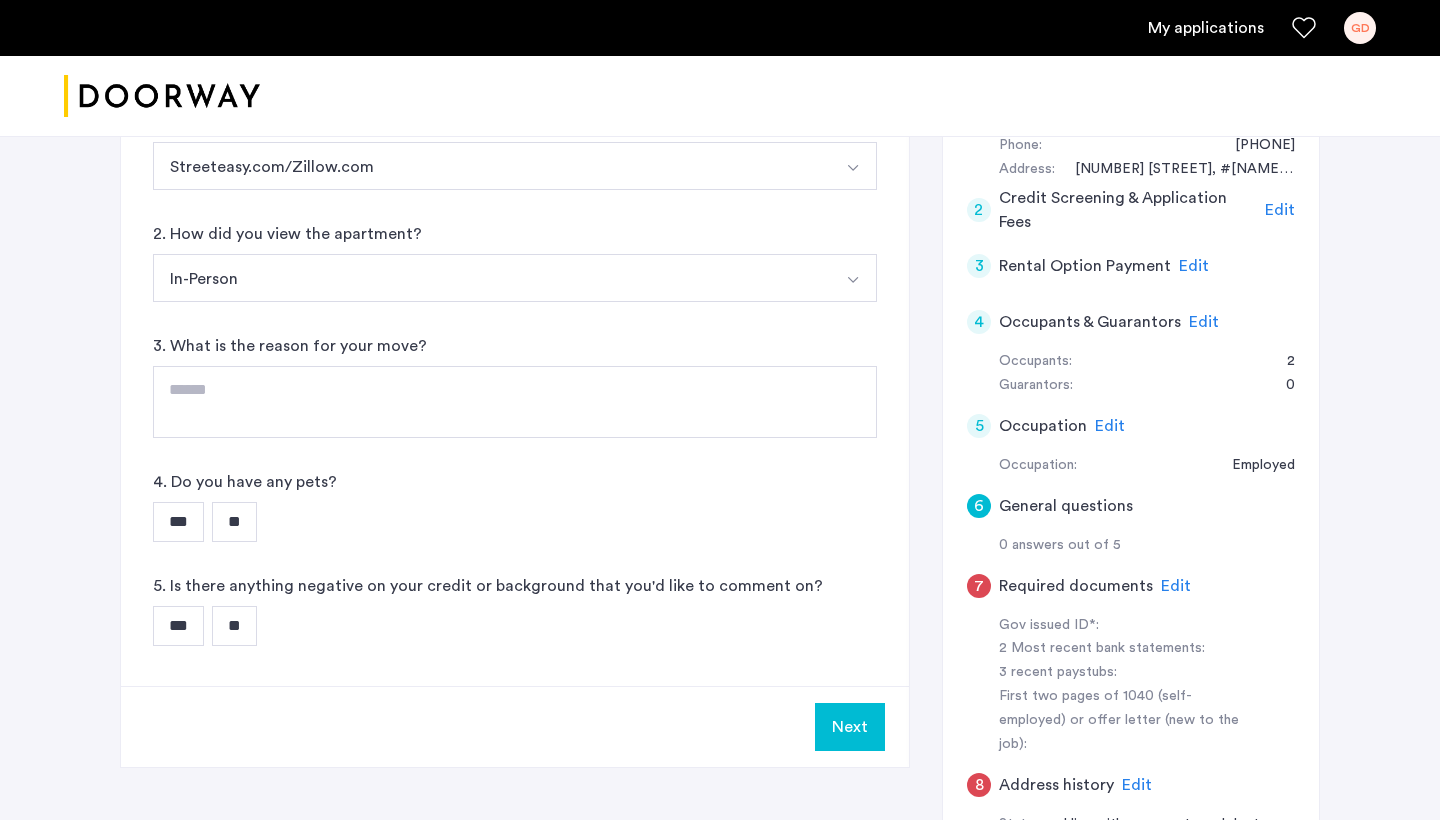 scroll, scrollTop: 431, scrollLeft: 0, axis: vertical 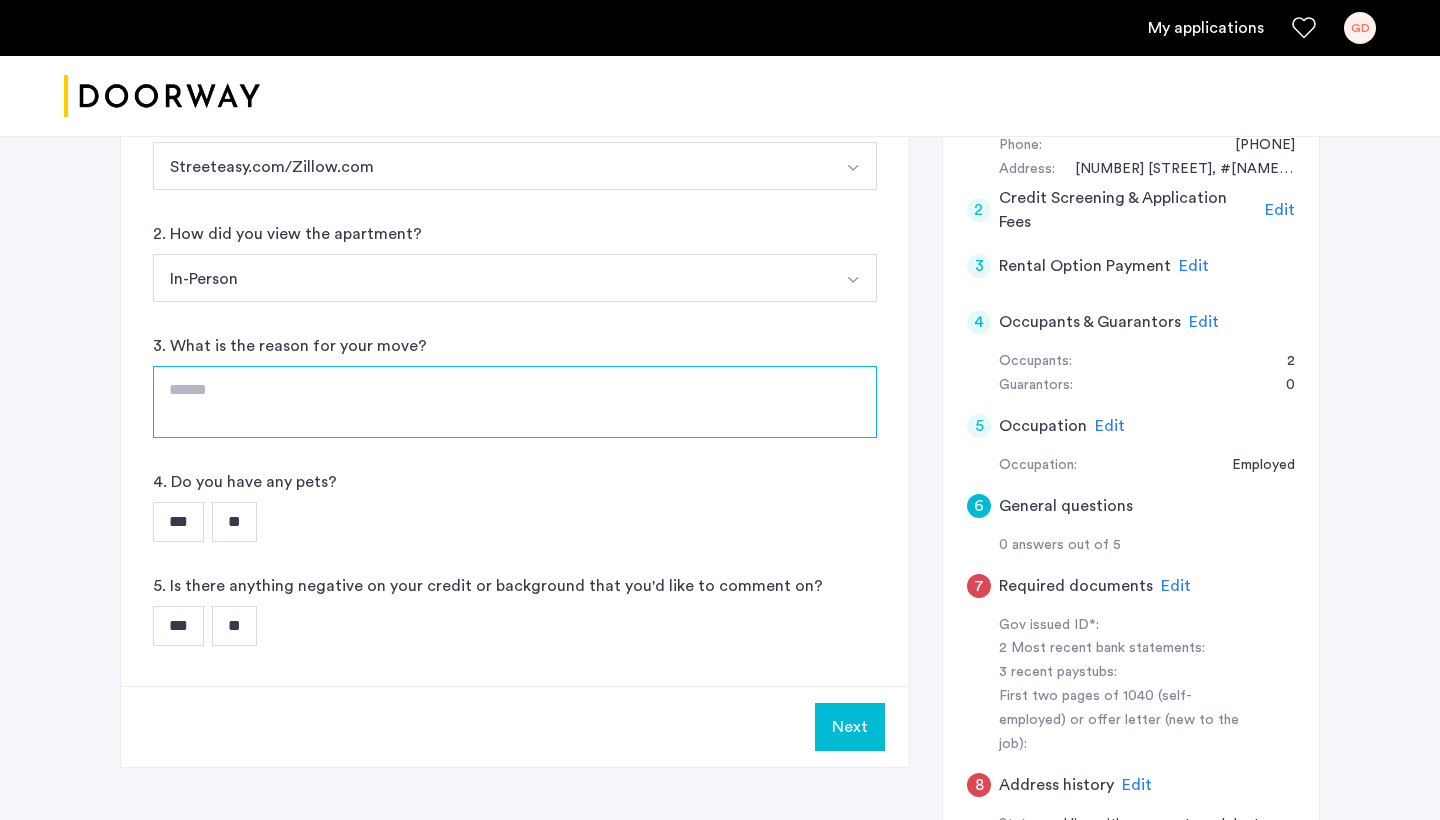 click 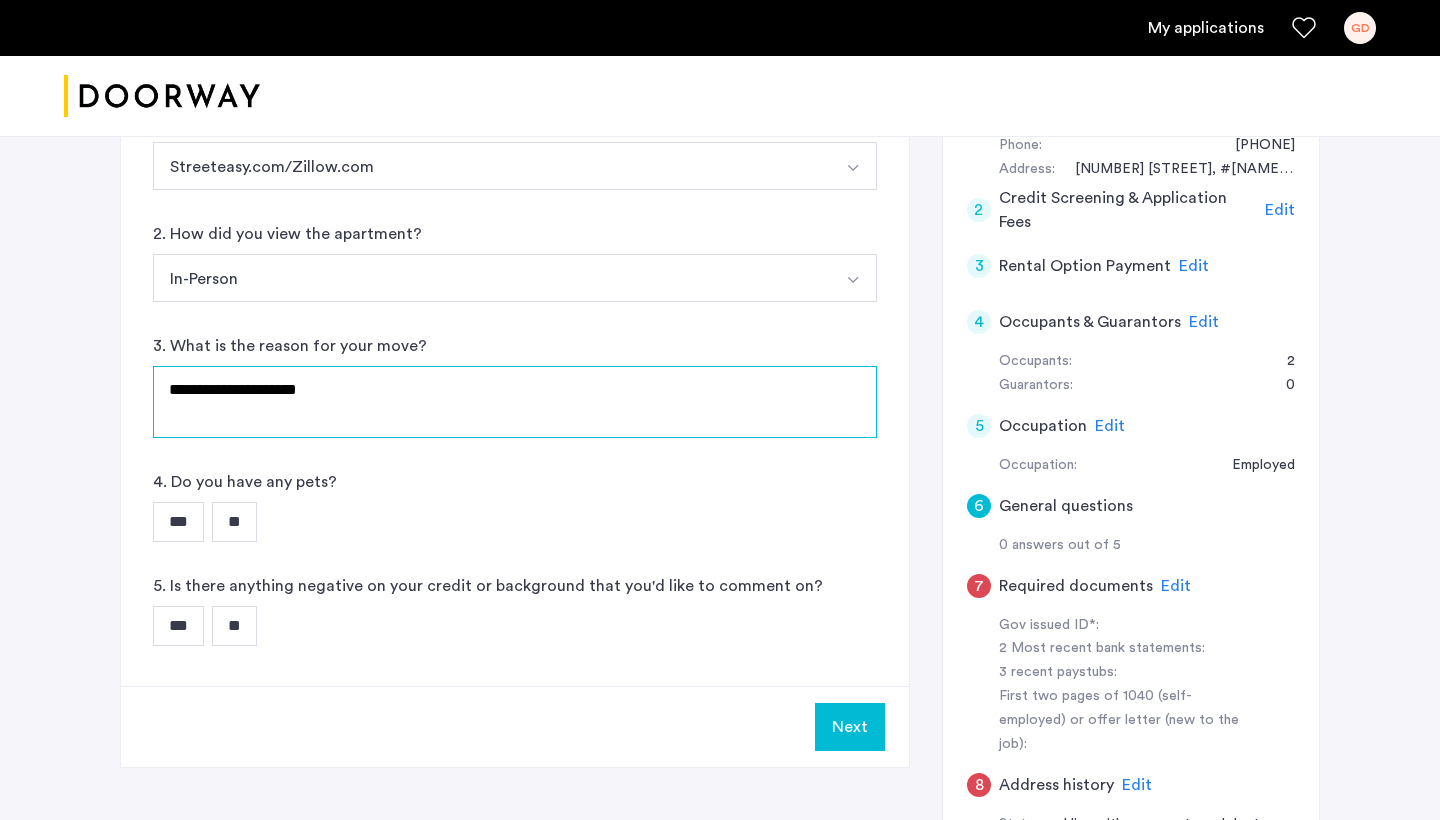 type on "**********" 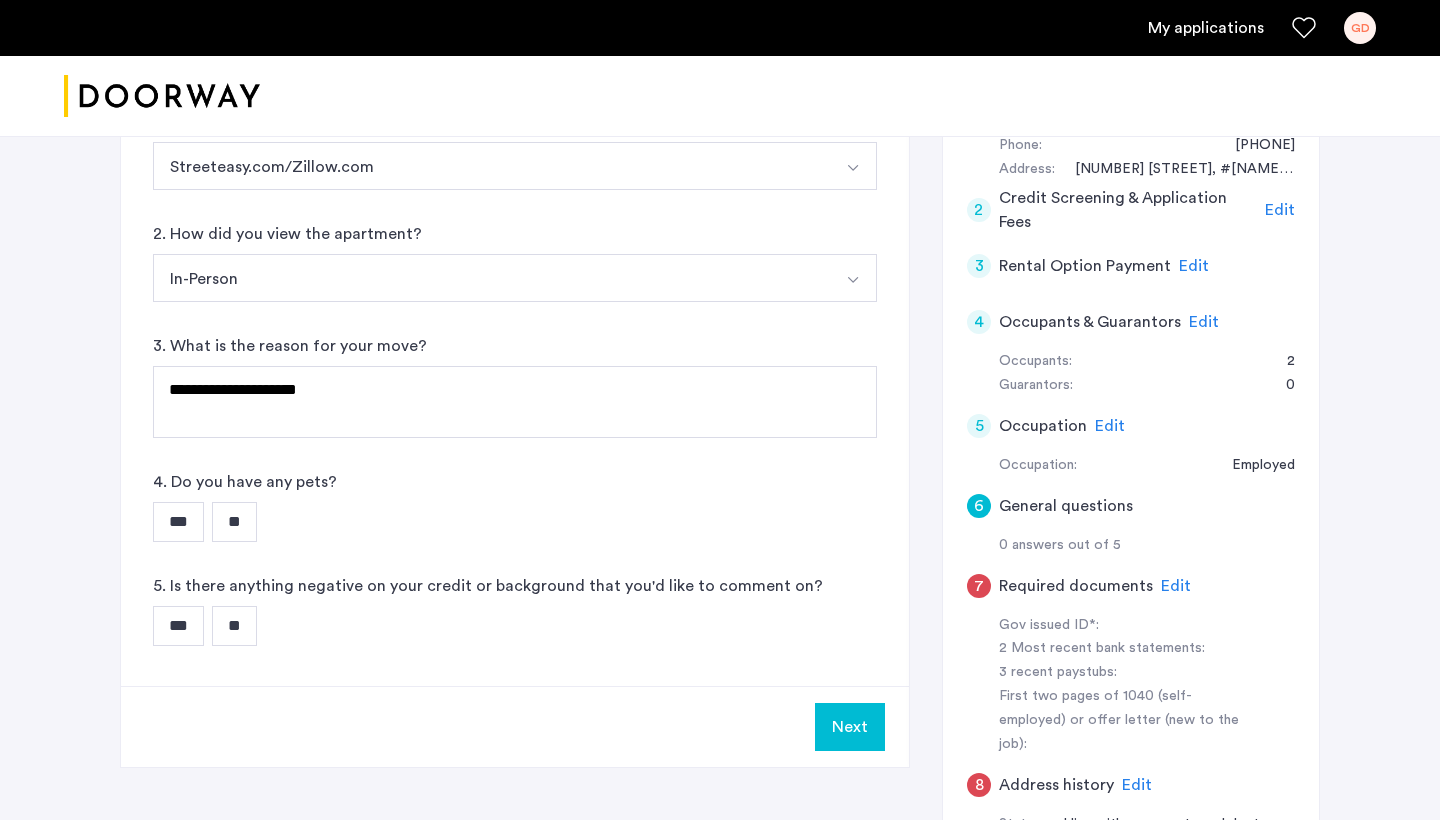click on "***" at bounding box center (178, 522) 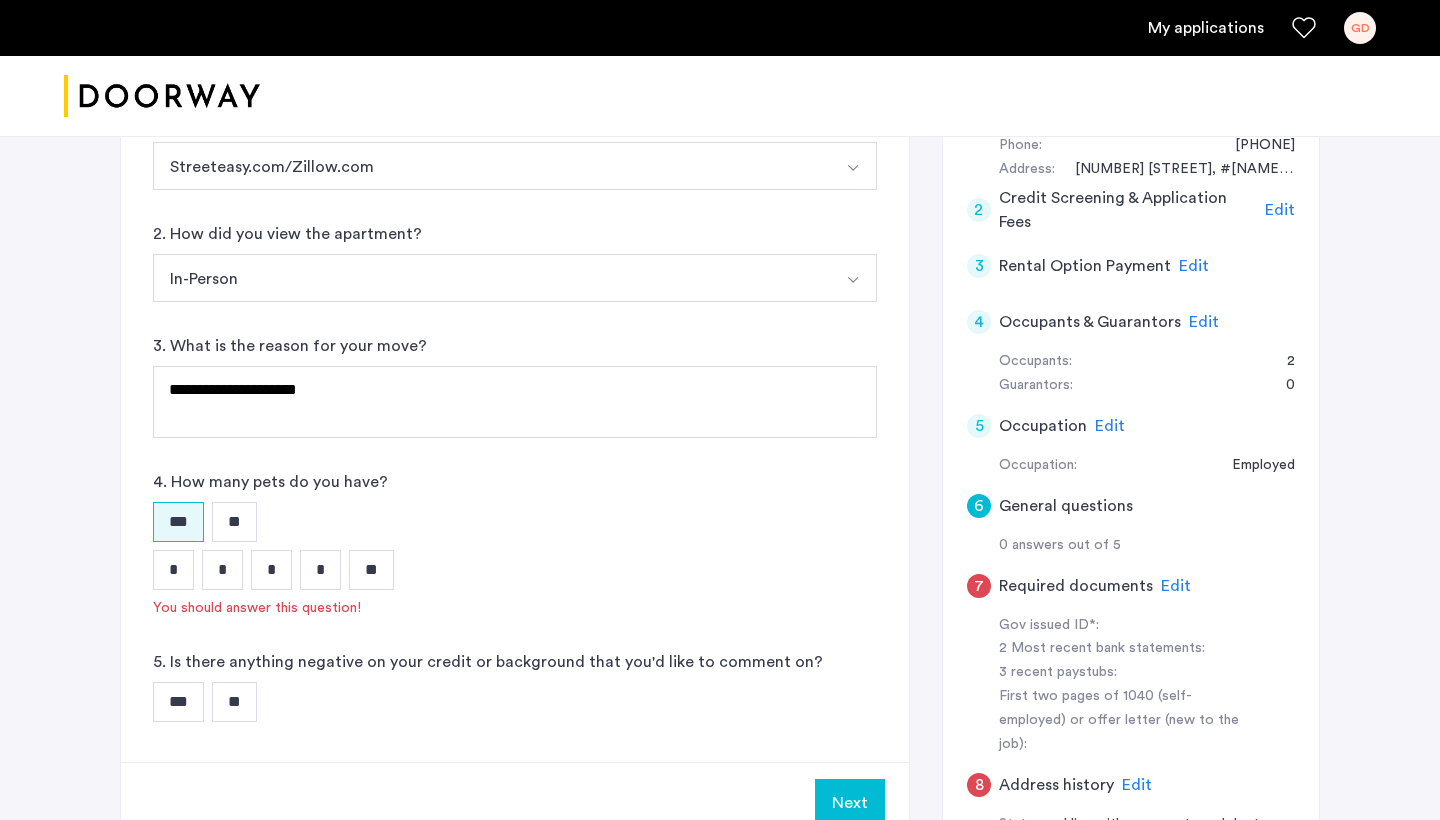 click on "*" at bounding box center (173, 570) 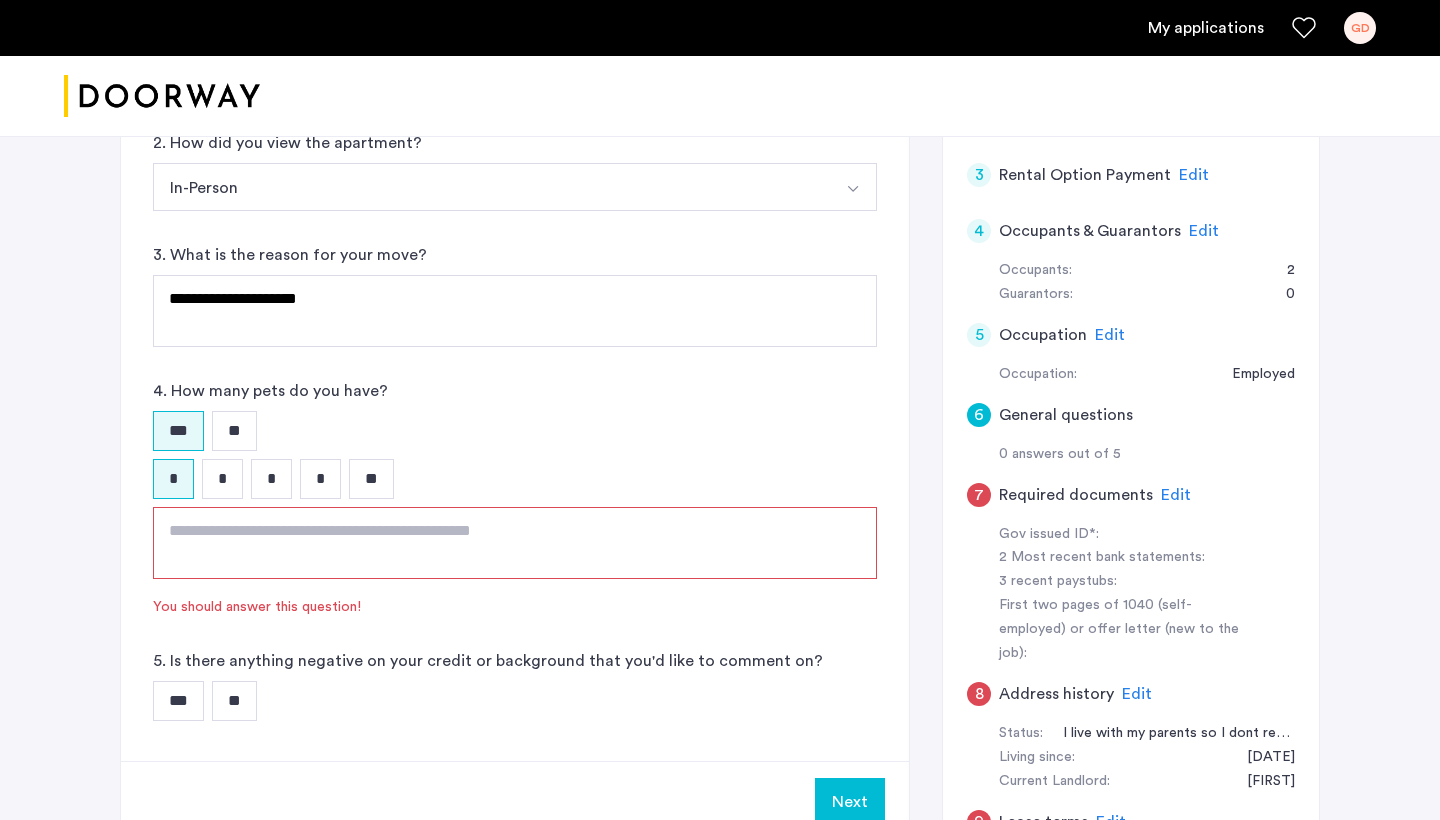 scroll, scrollTop: 531, scrollLeft: 0, axis: vertical 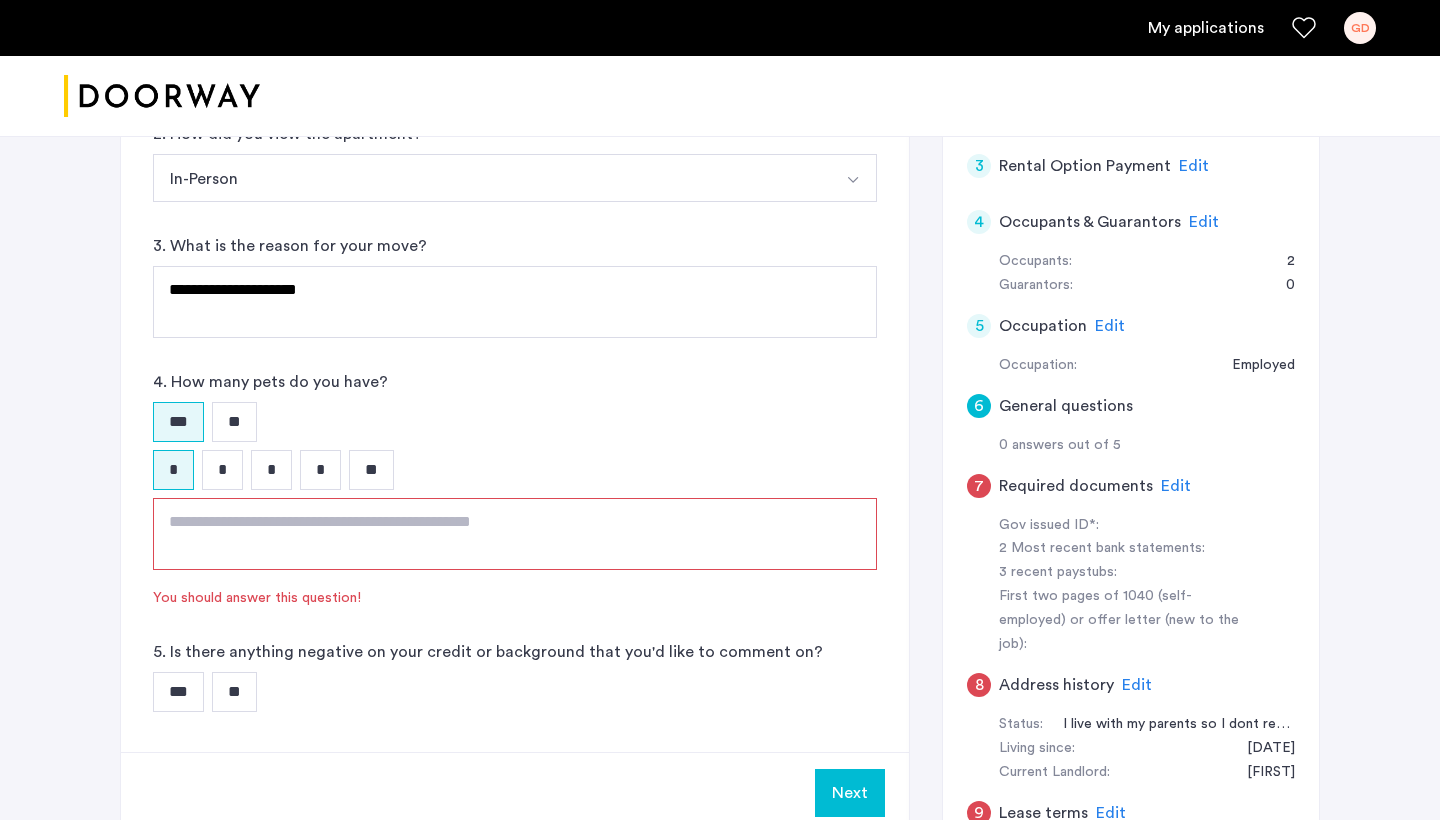 click on "*** ** * * * * ** You should answer this question!" 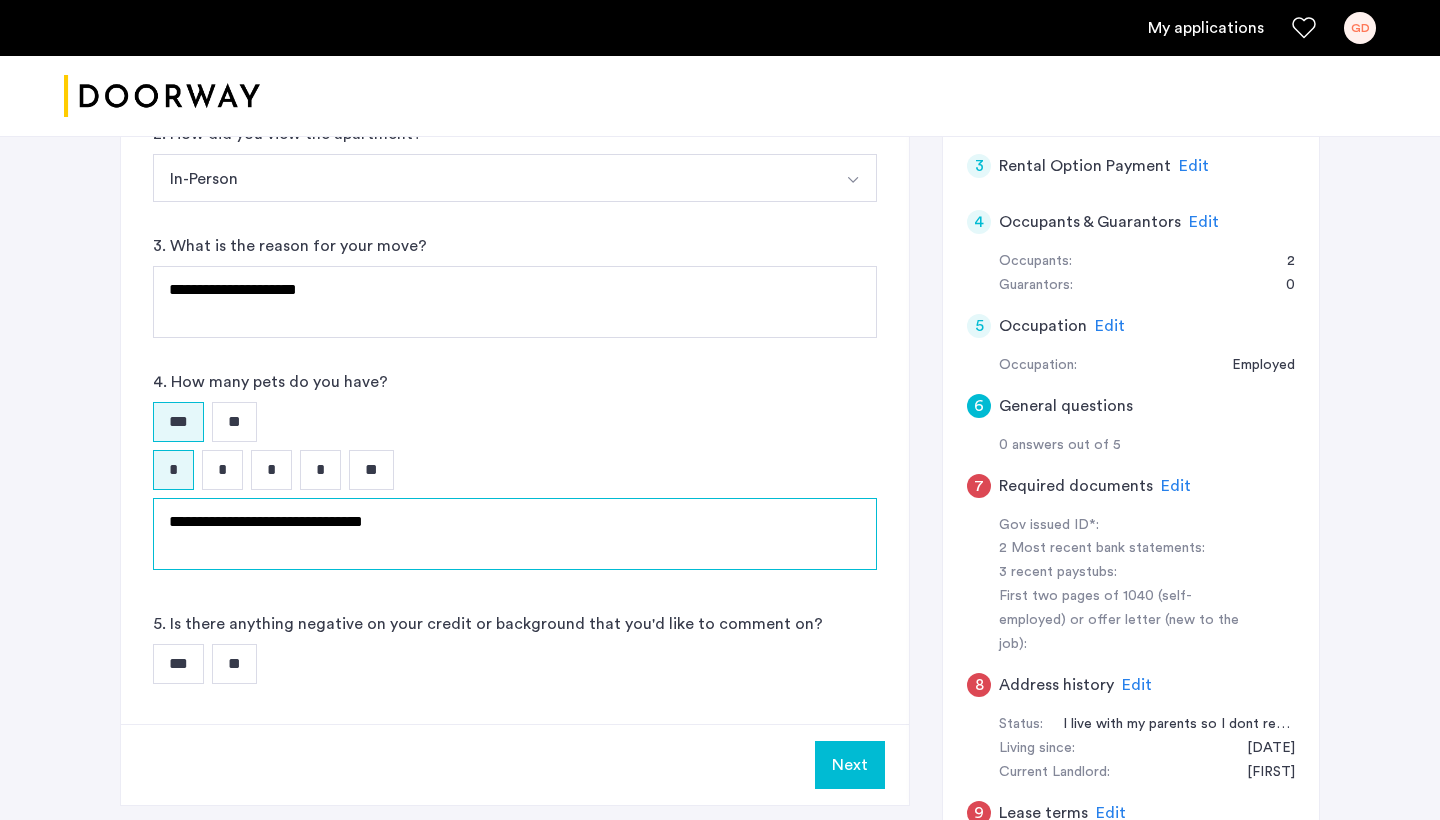 type on "**********" 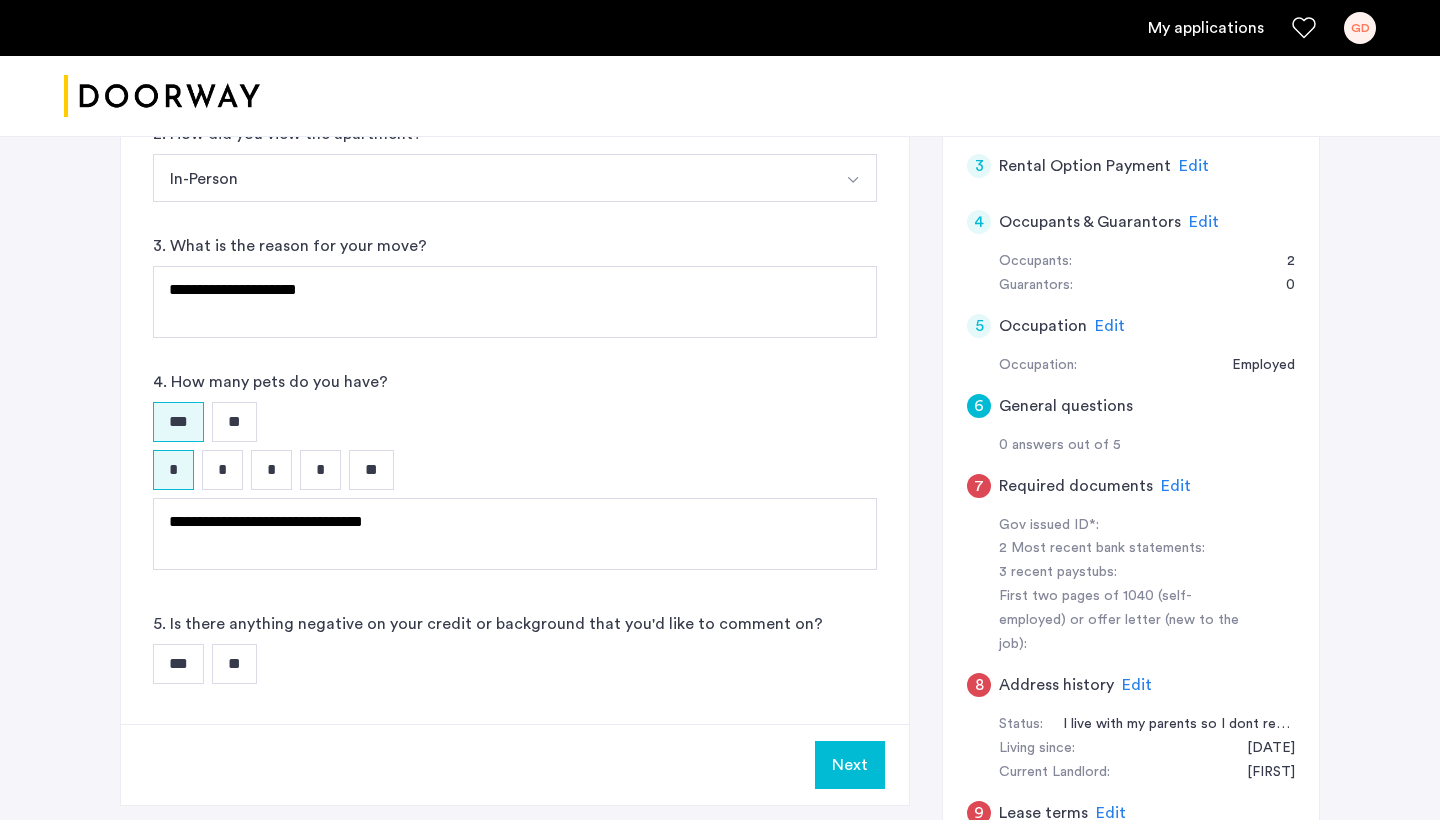 click on "***" at bounding box center (178, 664) 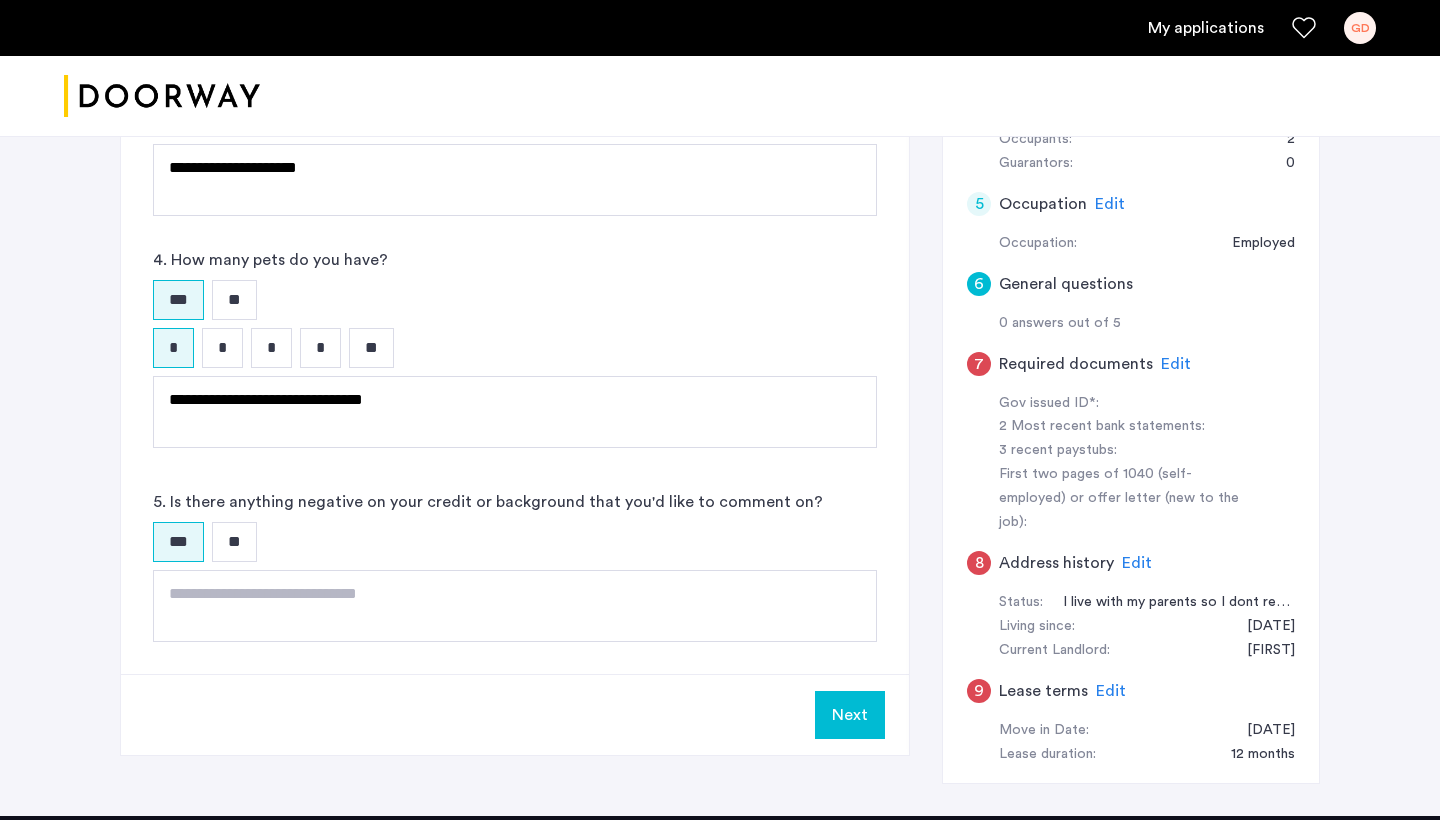 scroll, scrollTop: 654, scrollLeft: 0, axis: vertical 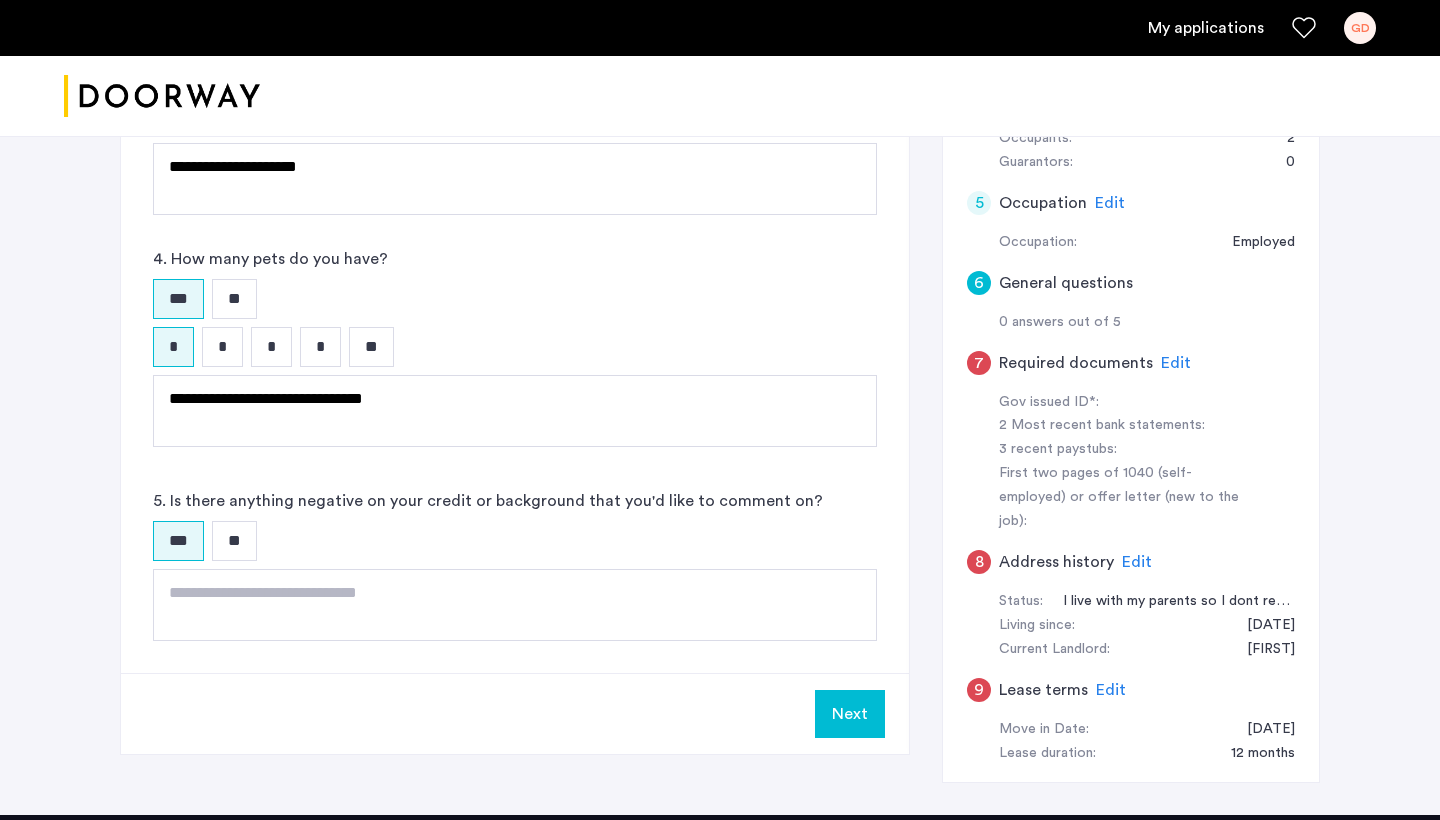 click on "**" at bounding box center [234, 541] 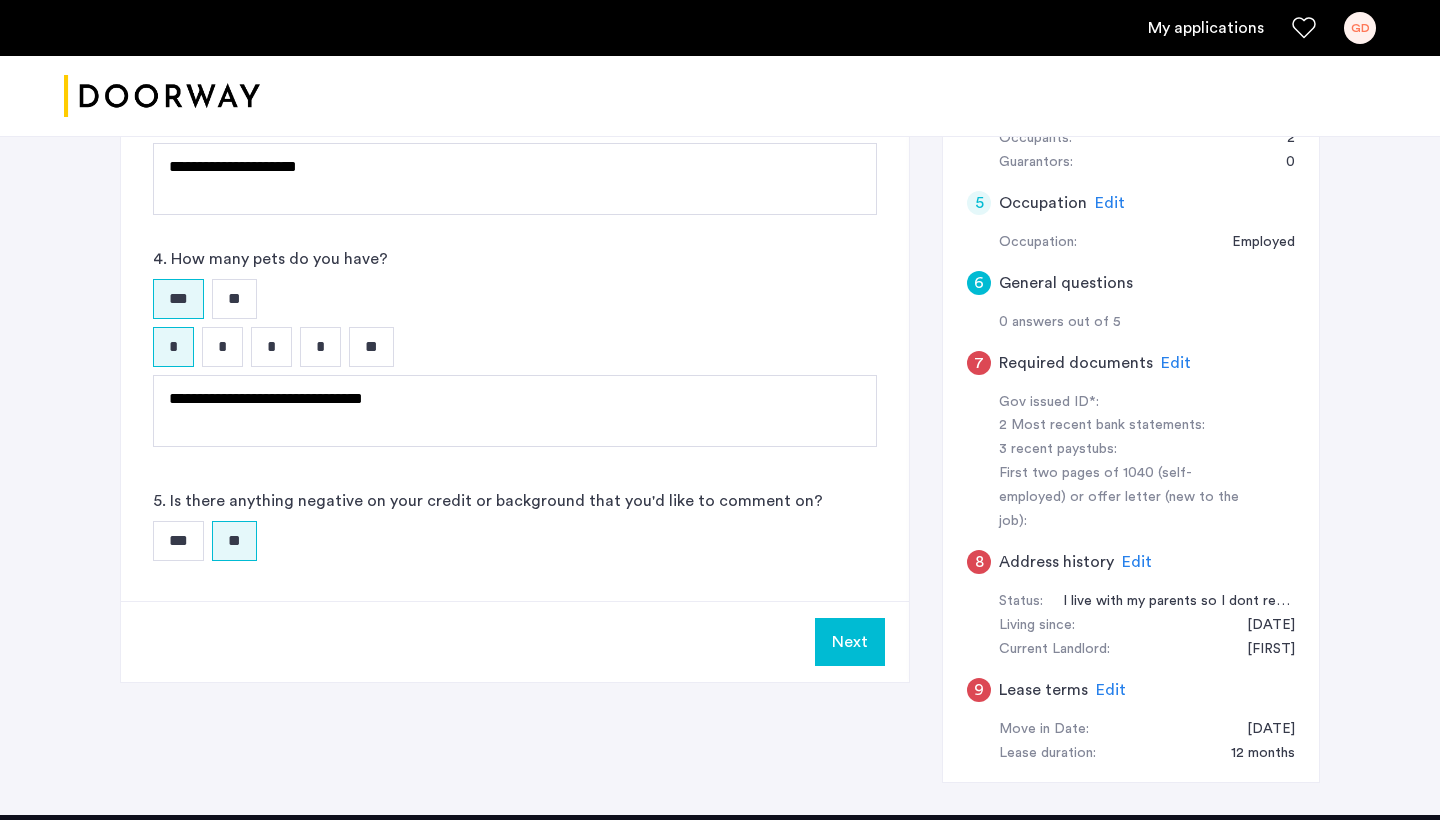 click on "Next" at bounding box center (850, 642) 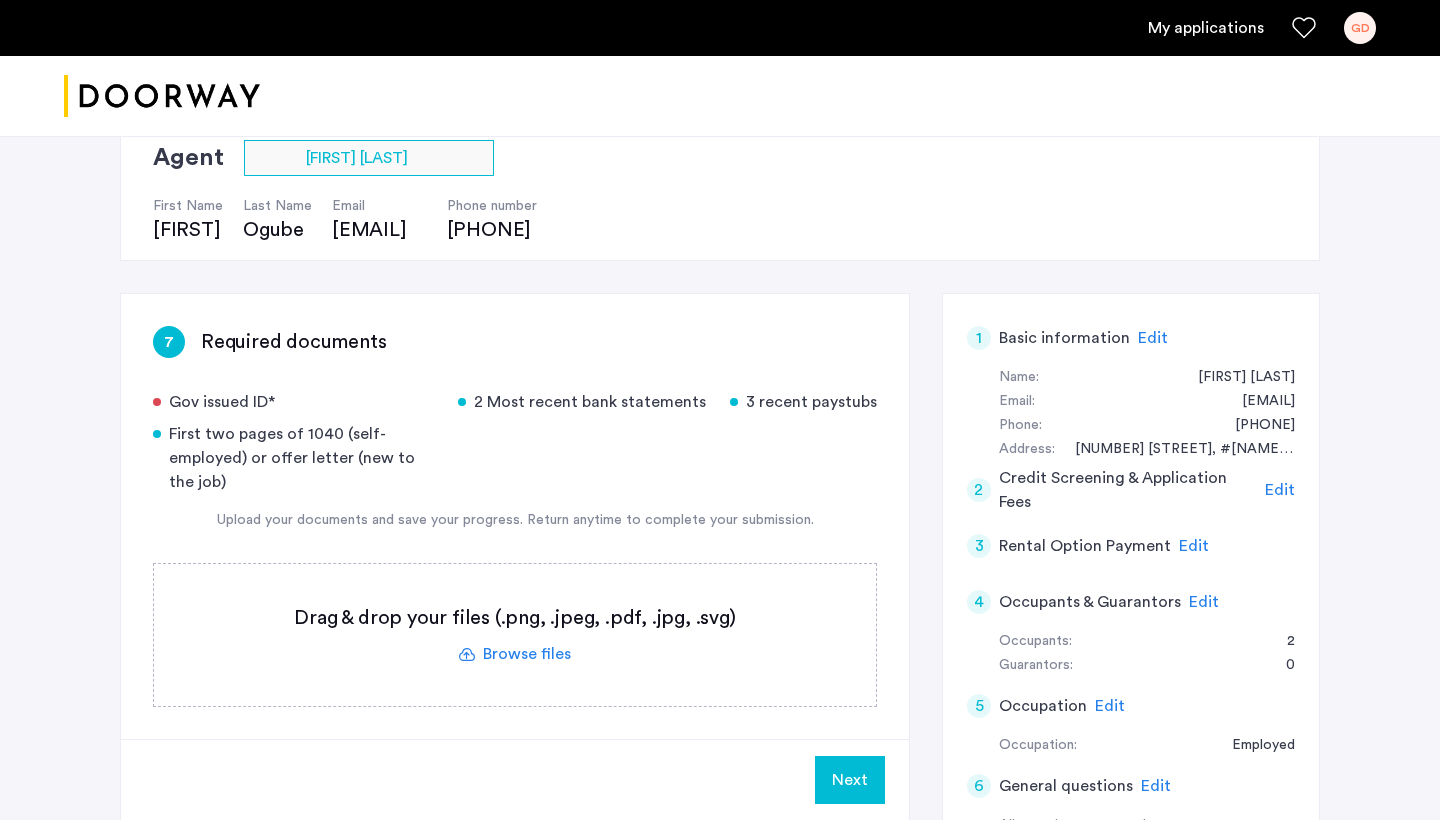 scroll, scrollTop: 151, scrollLeft: 0, axis: vertical 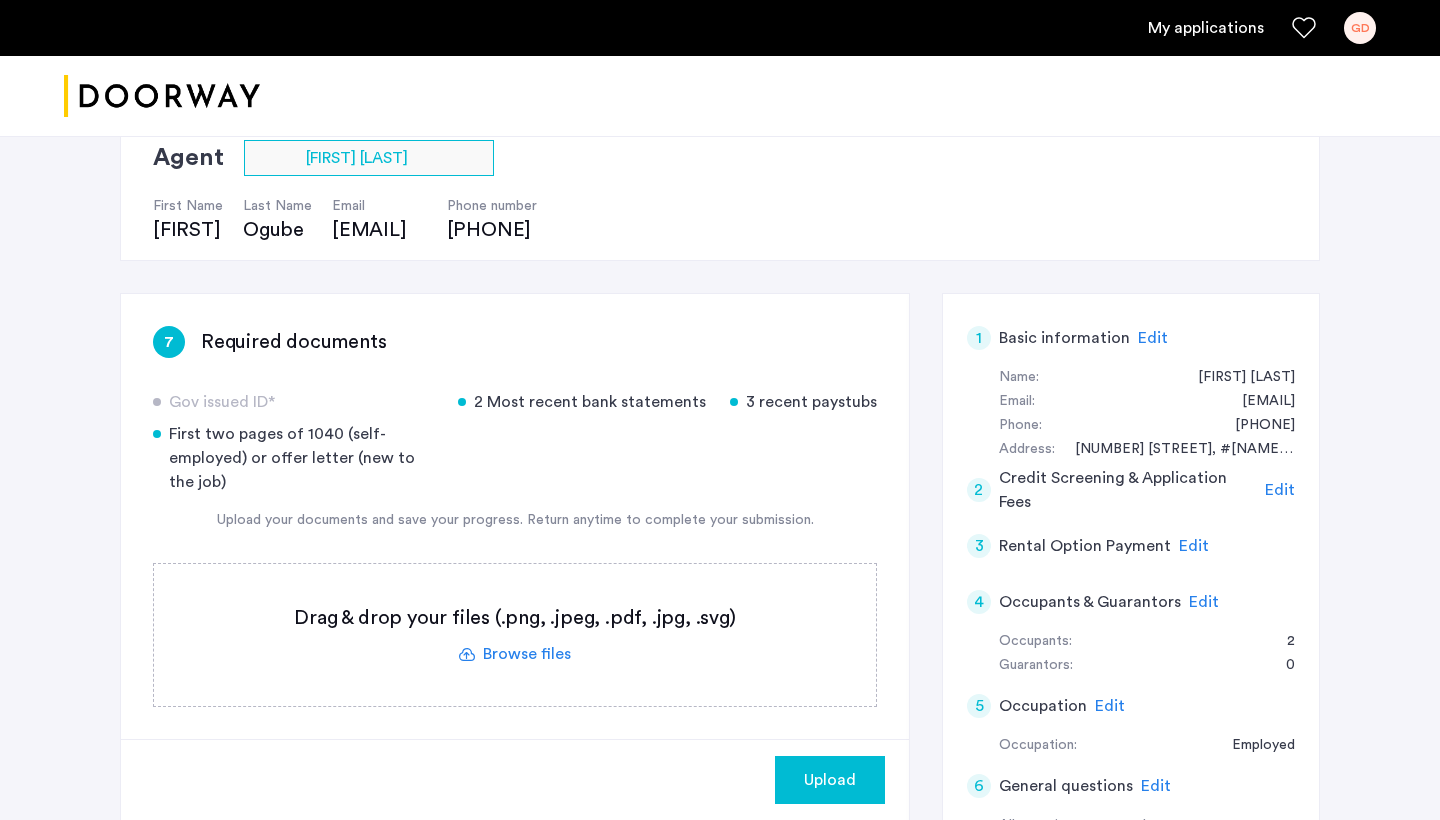 click 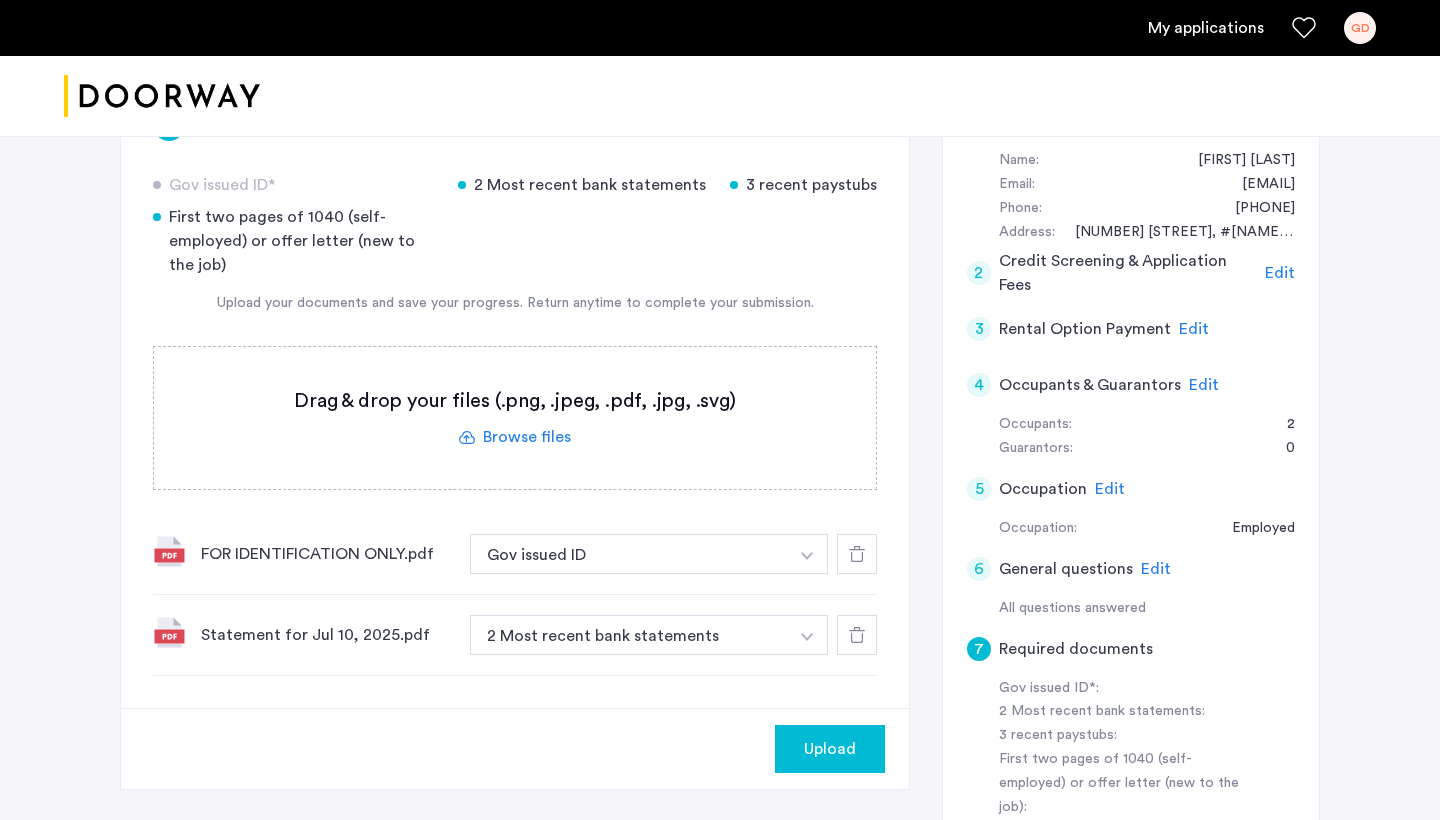 scroll, scrollTop: 387, scrollLeft: 0, axis: vertical 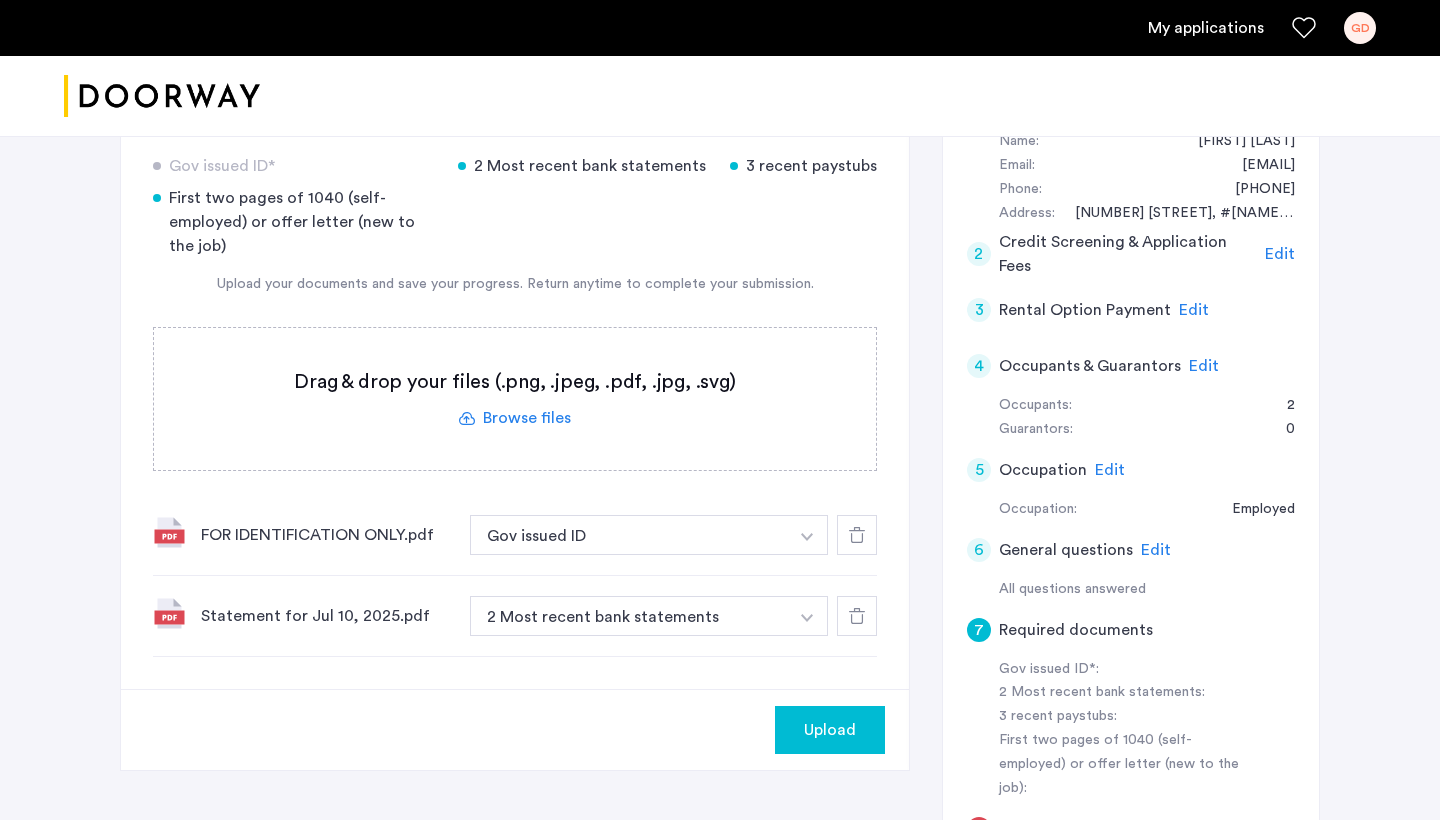 click 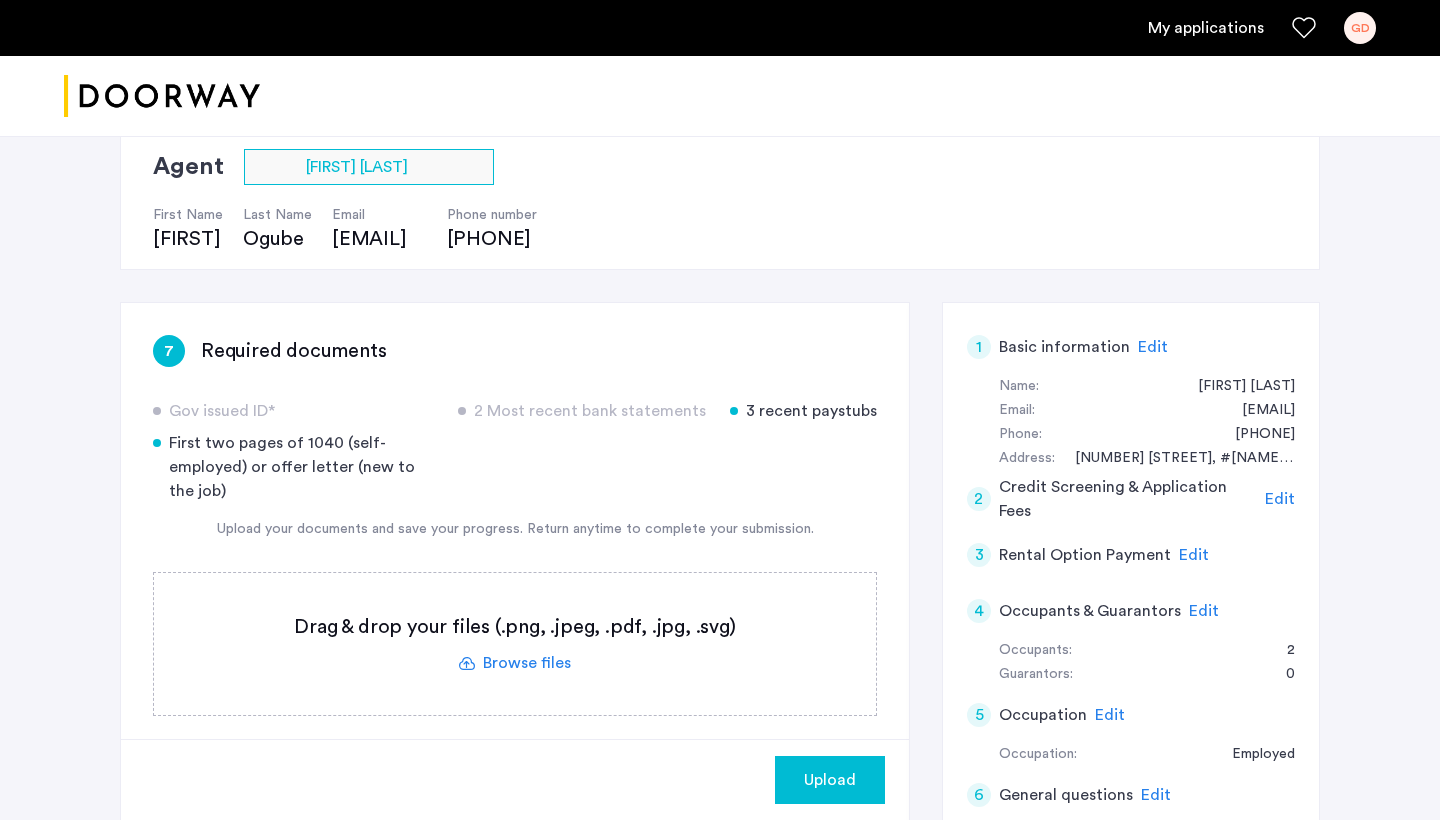 scroll, scrollTop: 144, scrollLeft: 0, axis: vertical 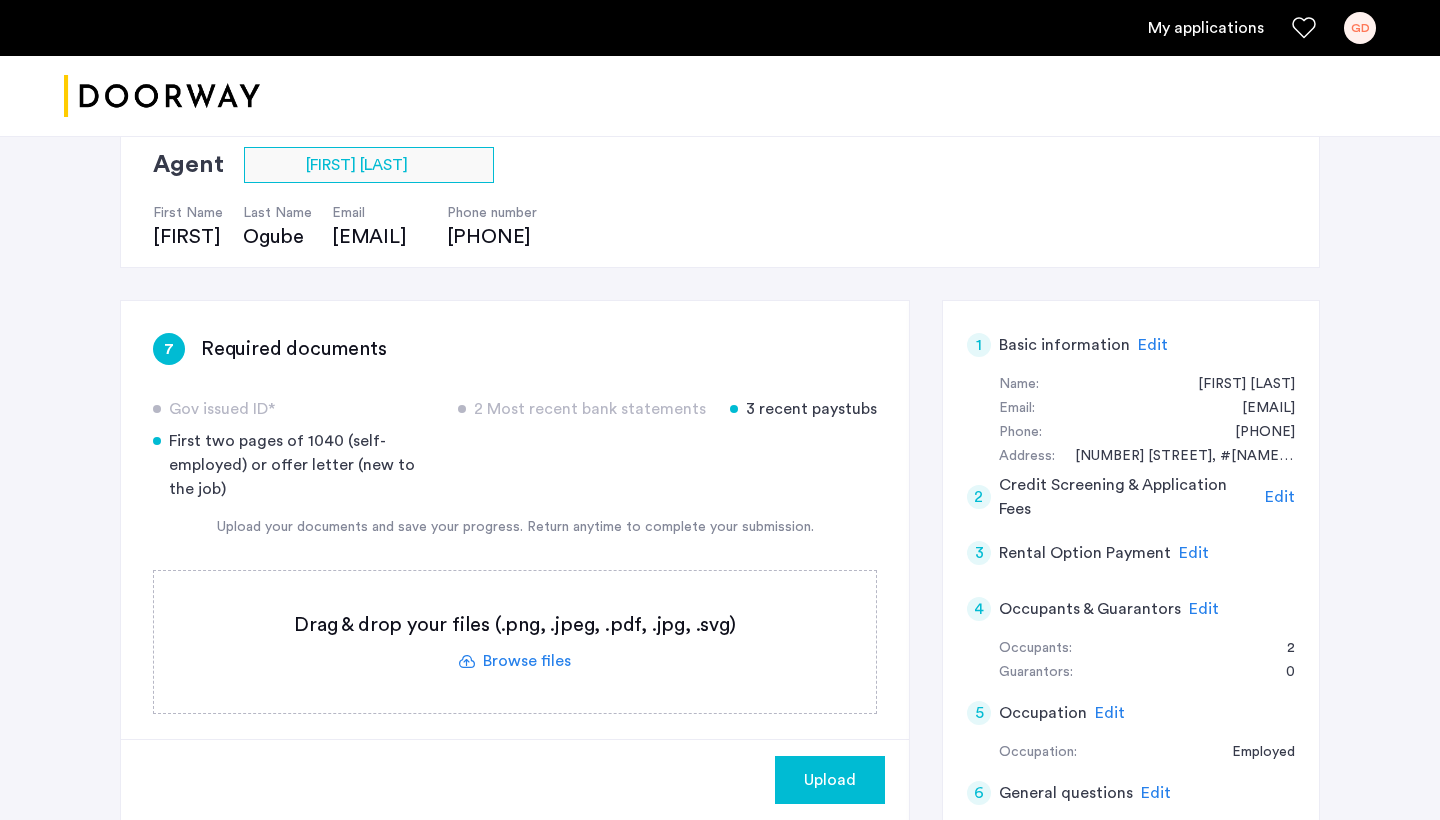 click 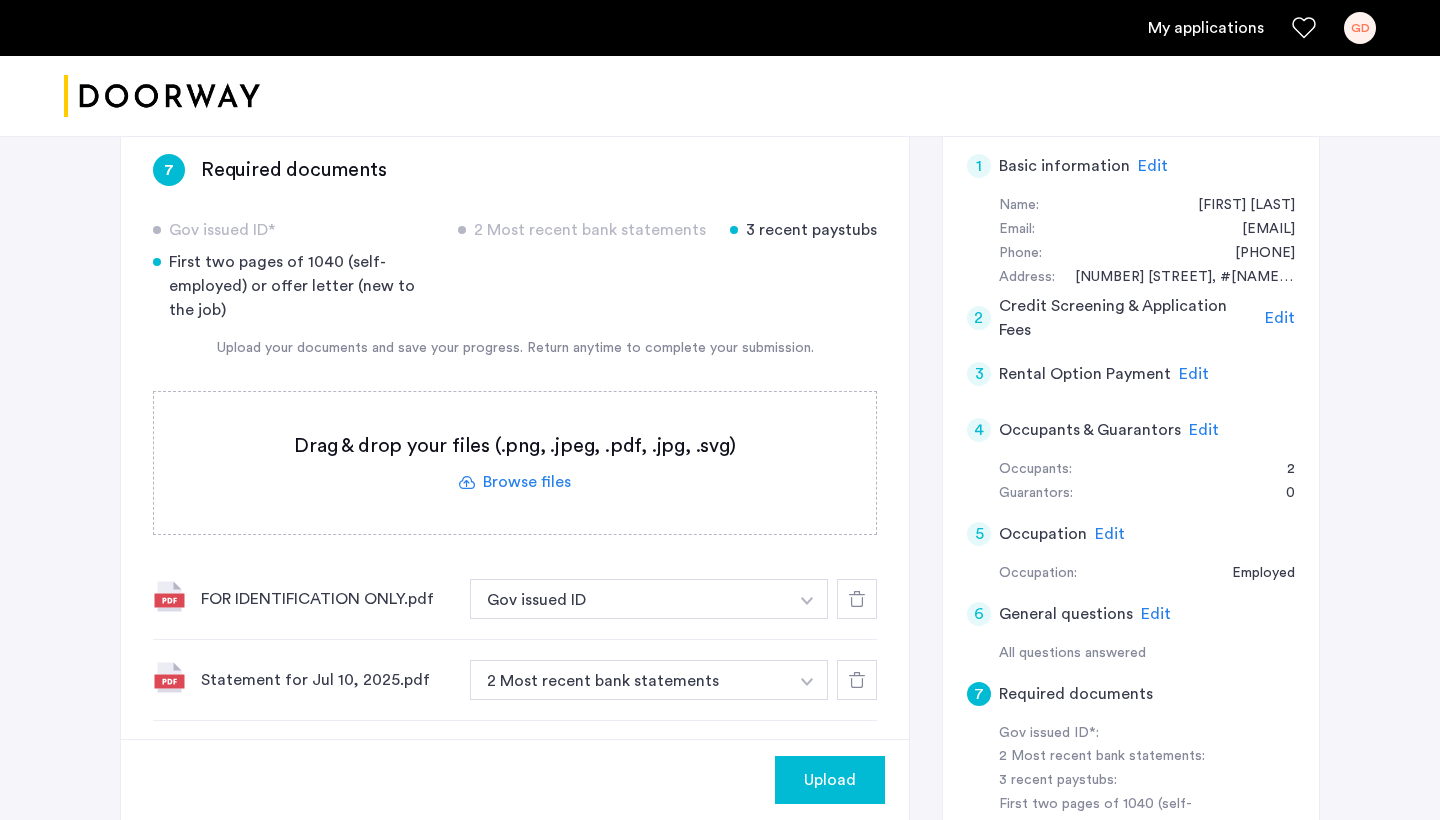 scroll, scrollTop: 307, scrollLeft: 0, axis: vertical 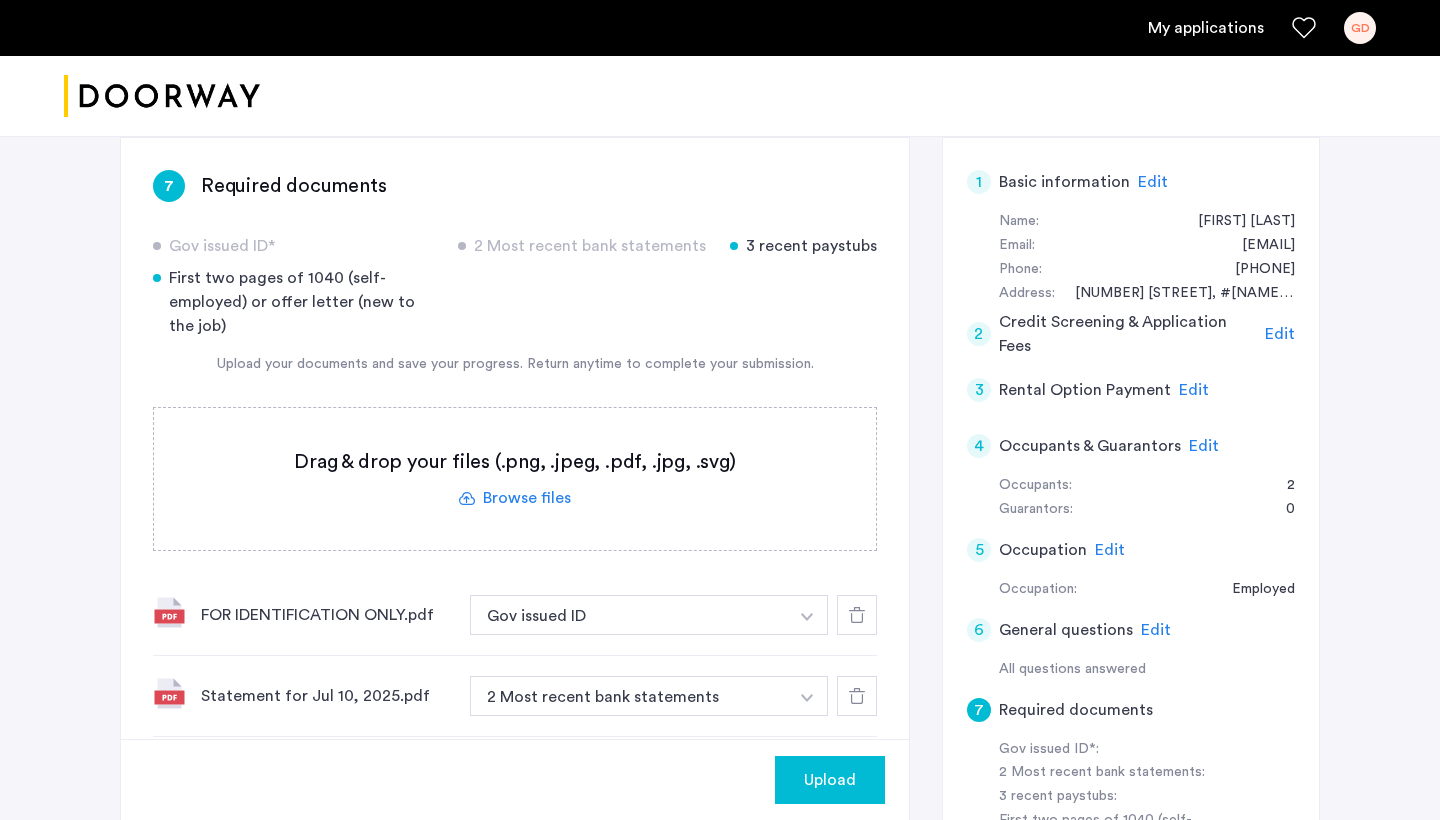 click 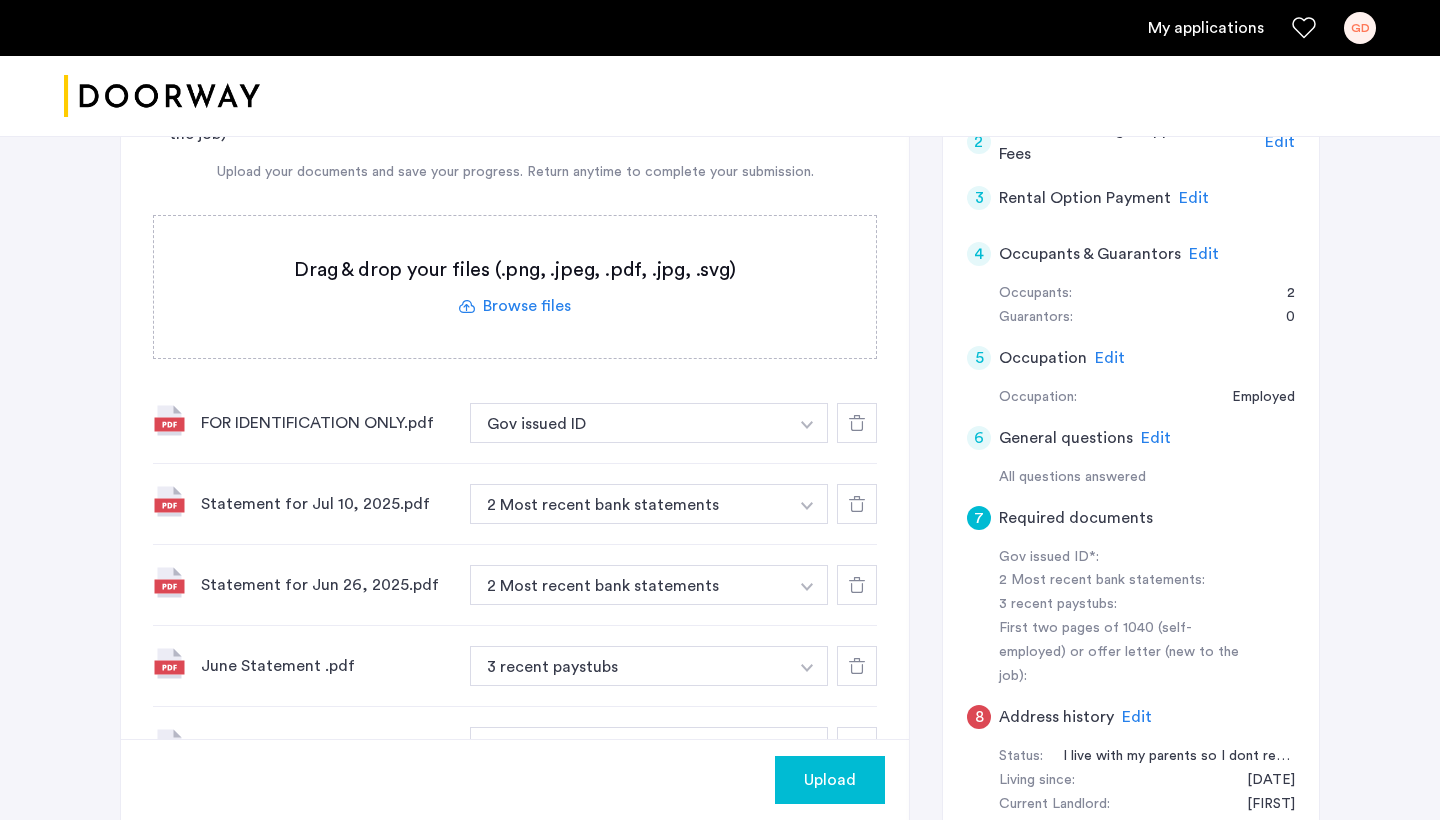 scroll, scrollTop: 486, scrollLeft: 0, axis: vertical 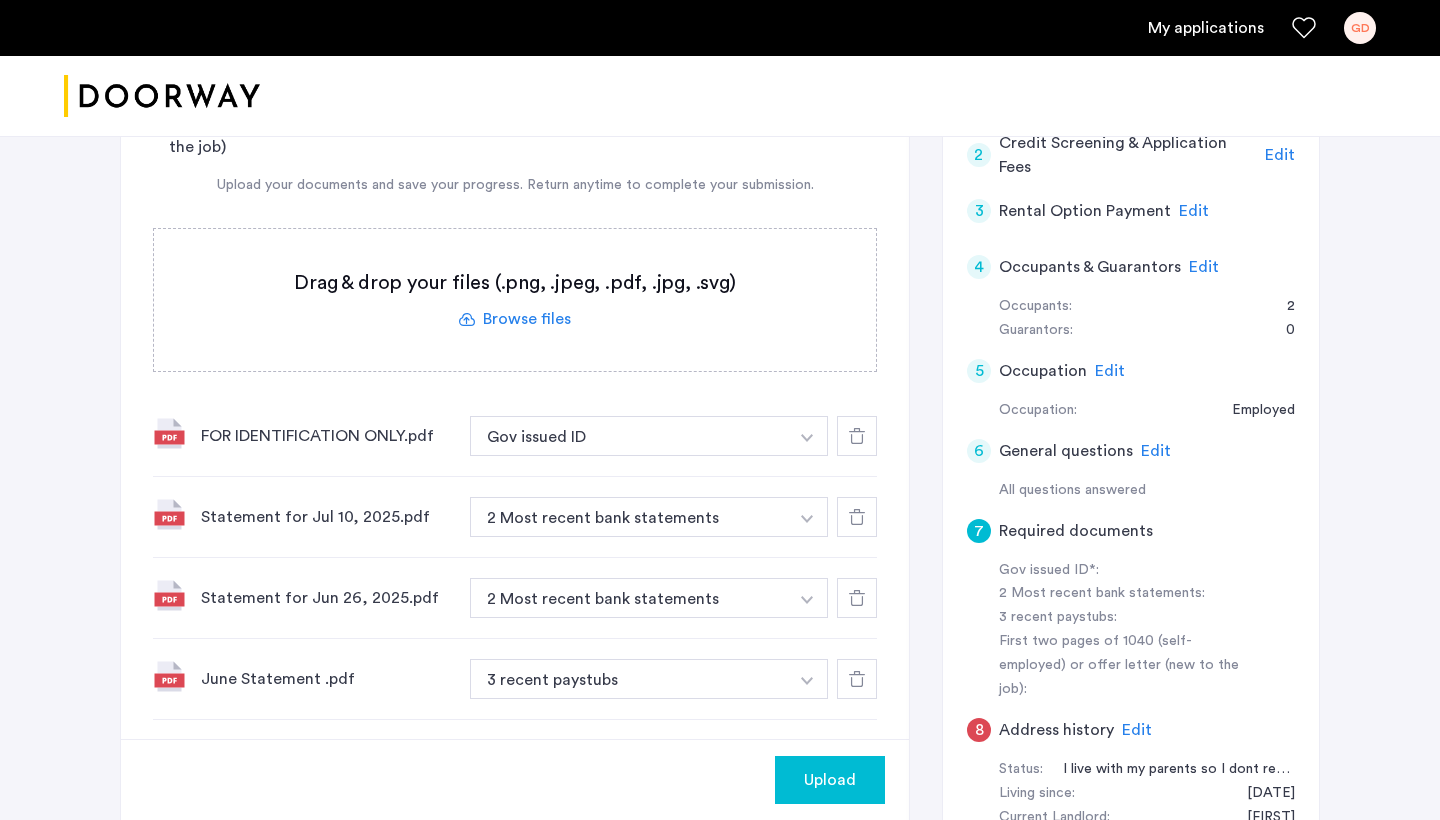 click 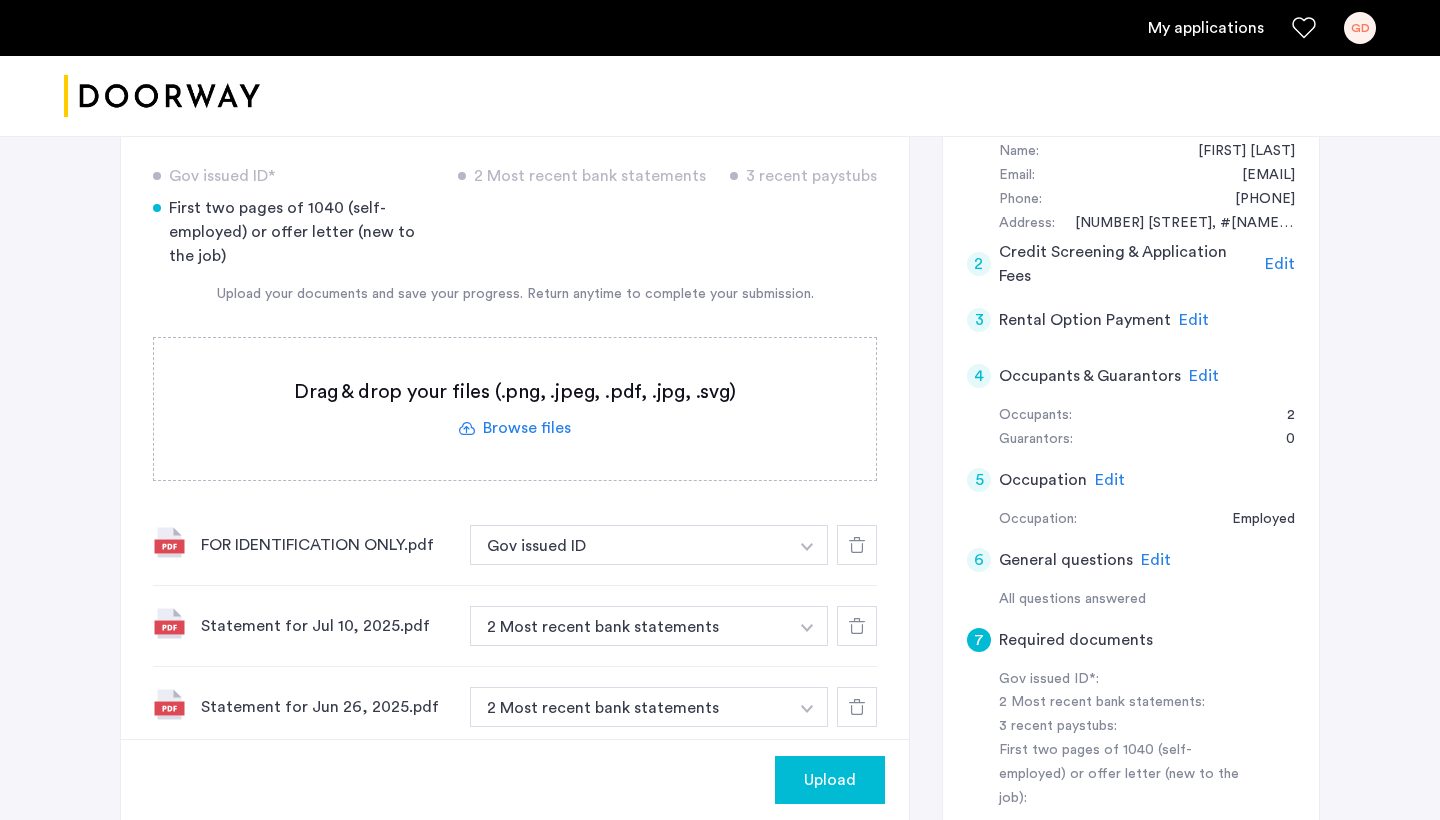scroll, scrollTop: 390, scrollLeft: 0, axis: vertical 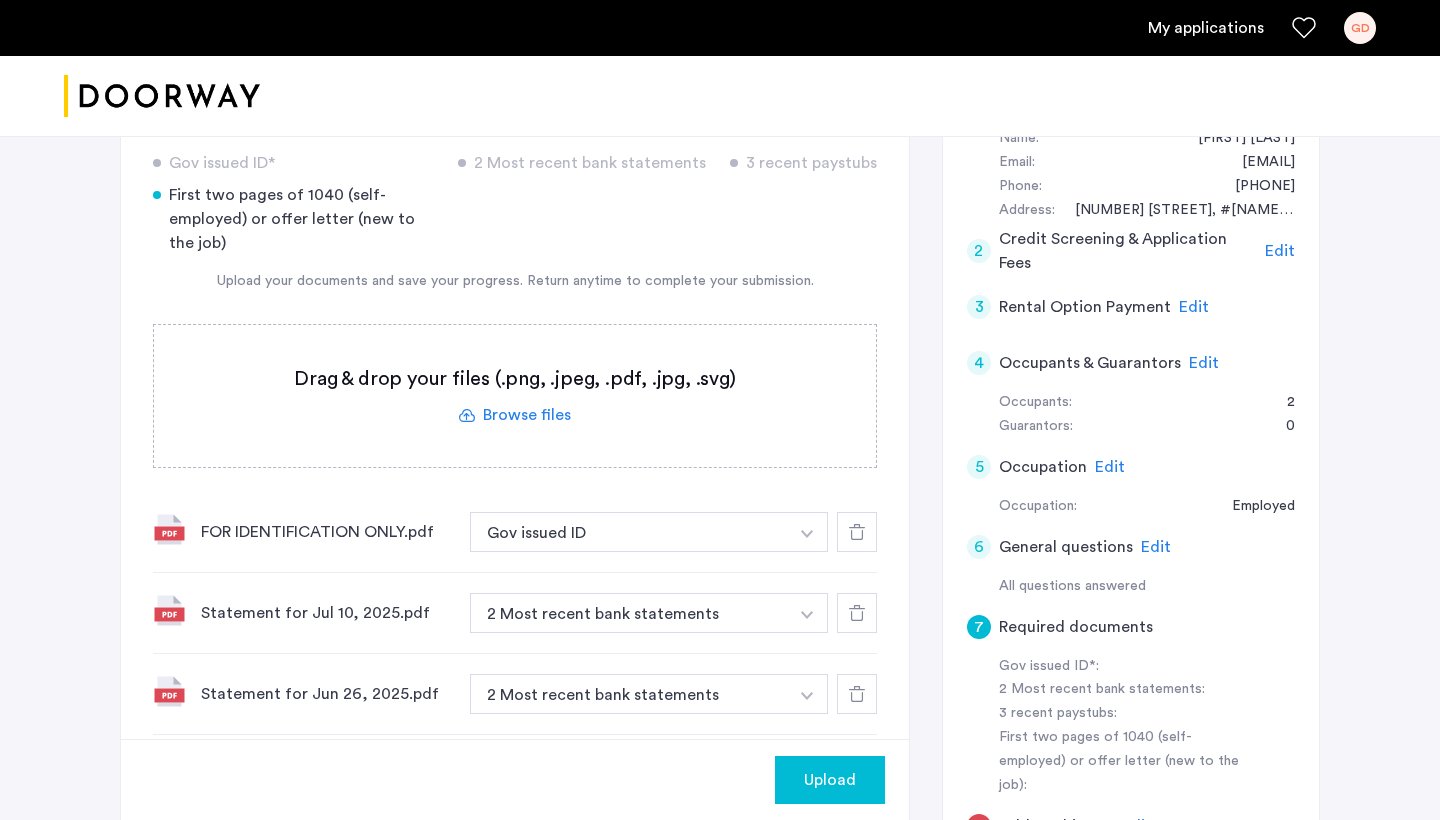 click 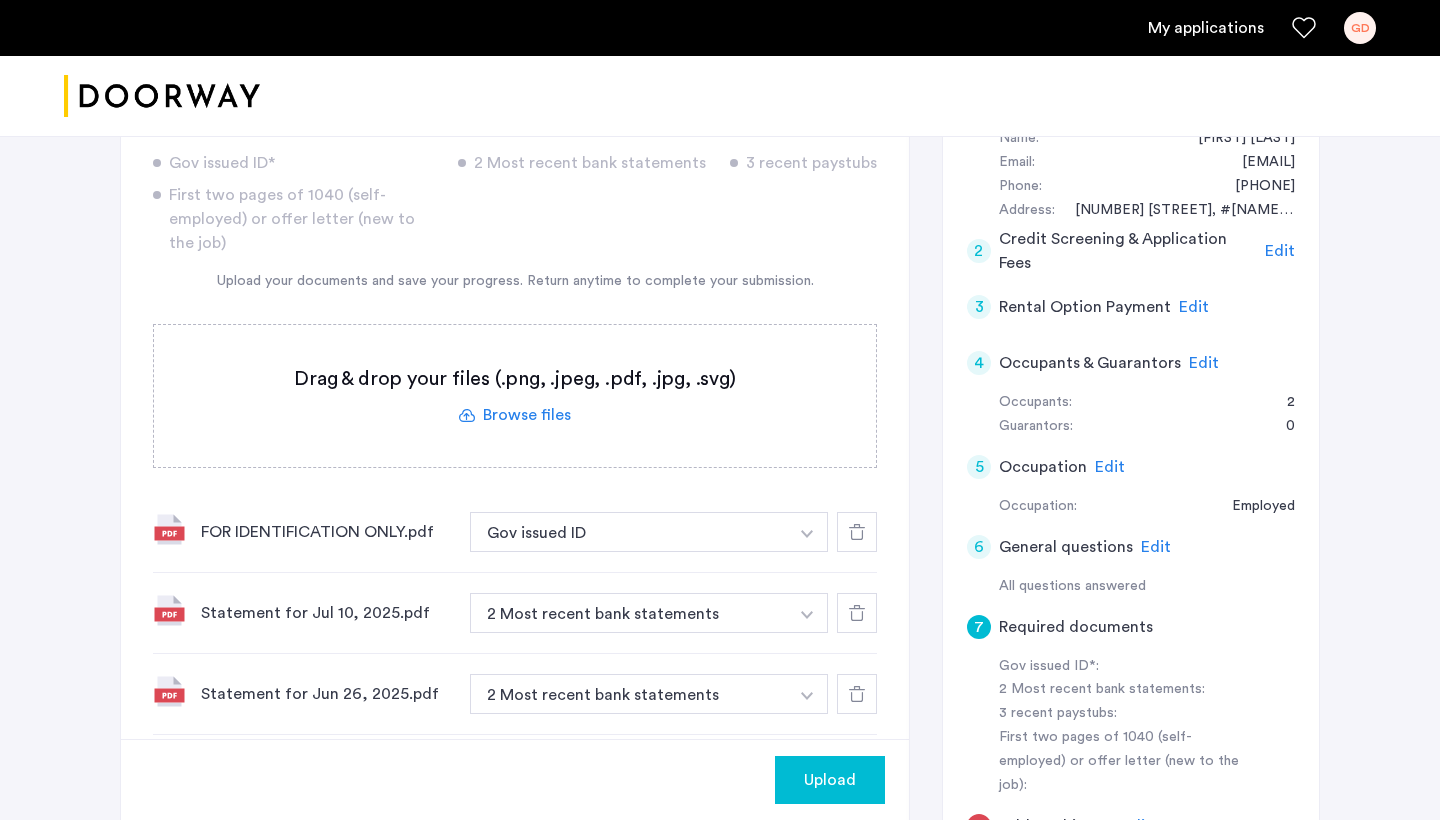click 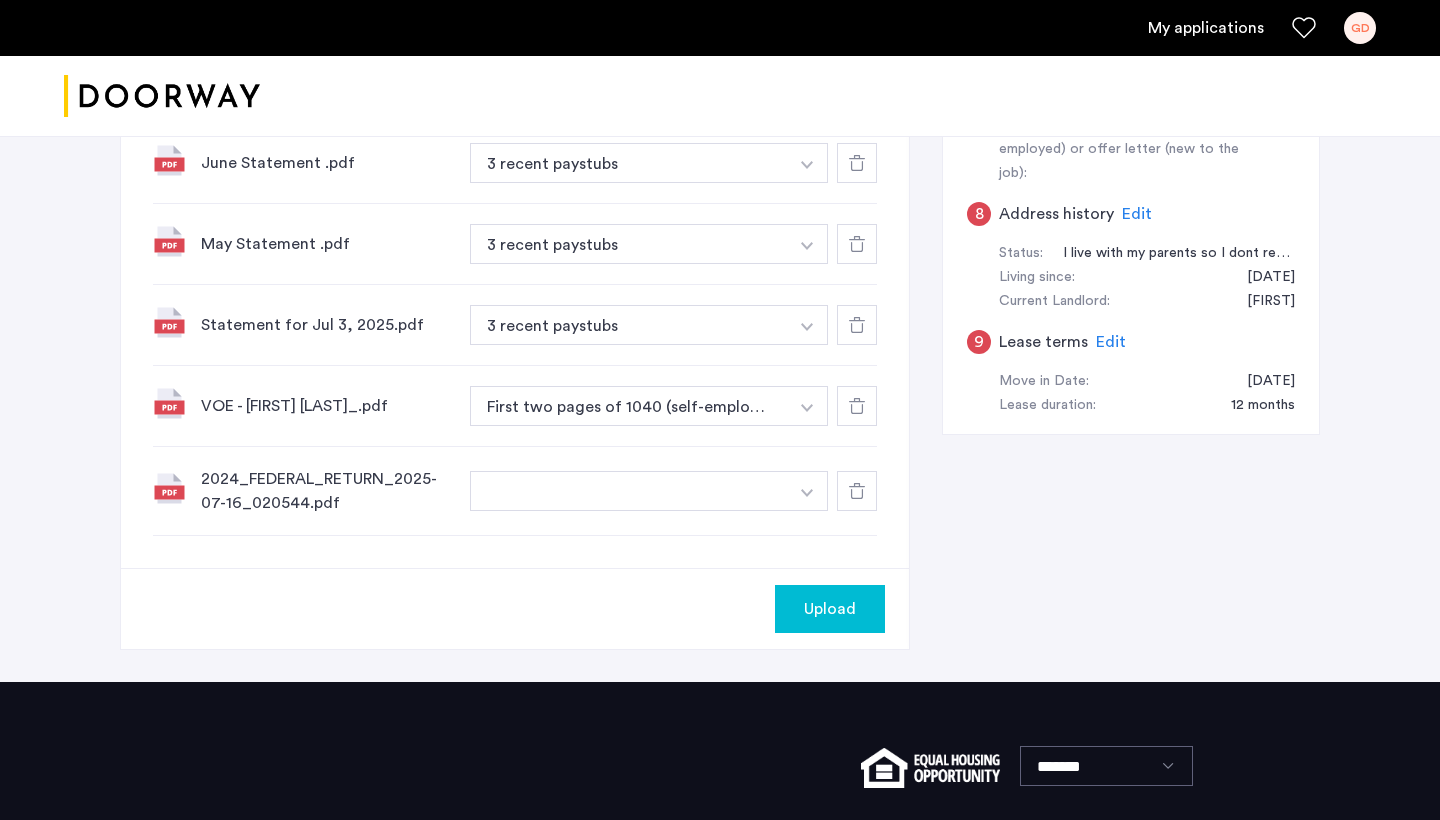 scroll, scrollTop: 1012, scrollLeft: 0, axis: vertical 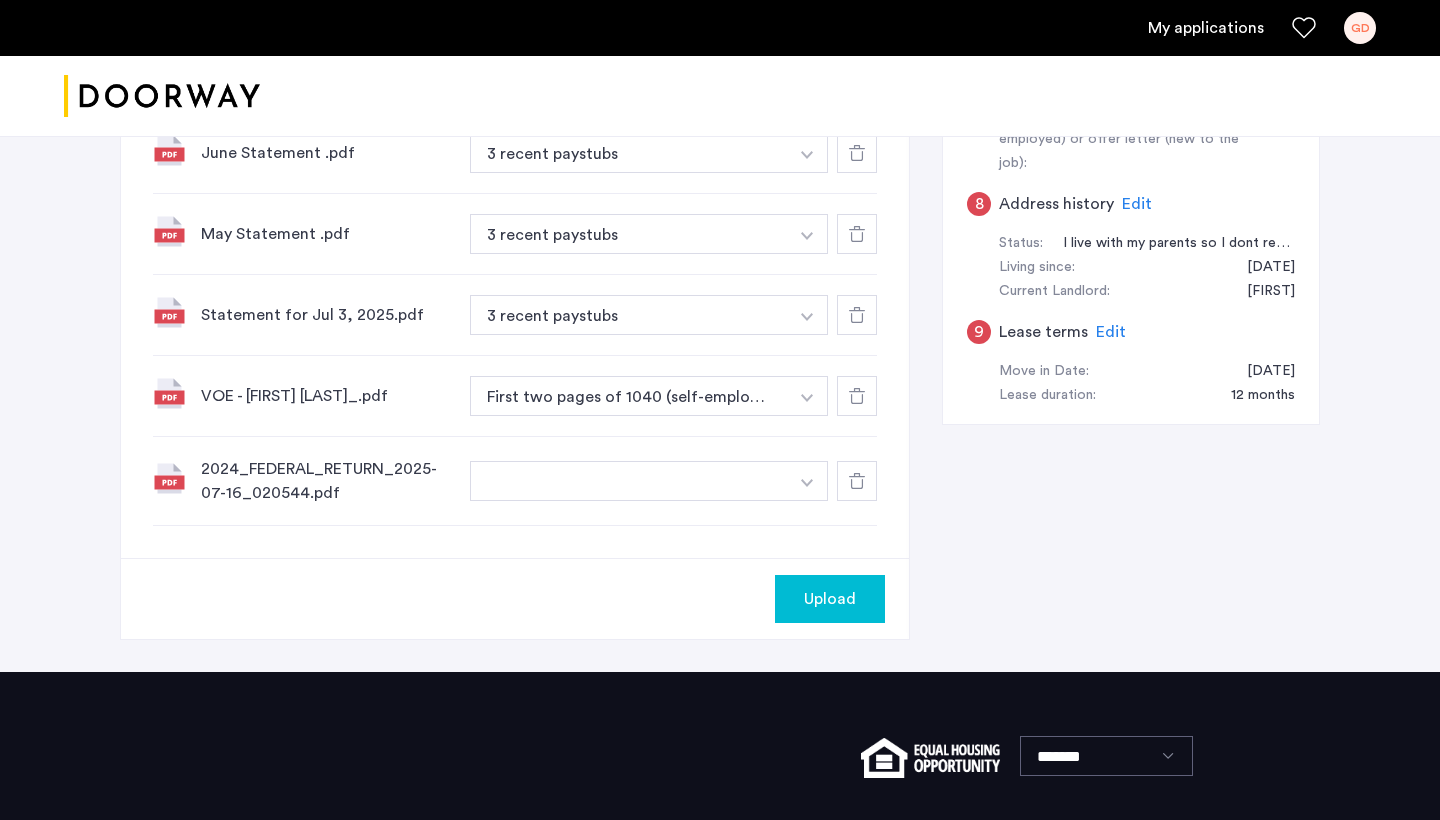 click at bounding box center (629, -90) 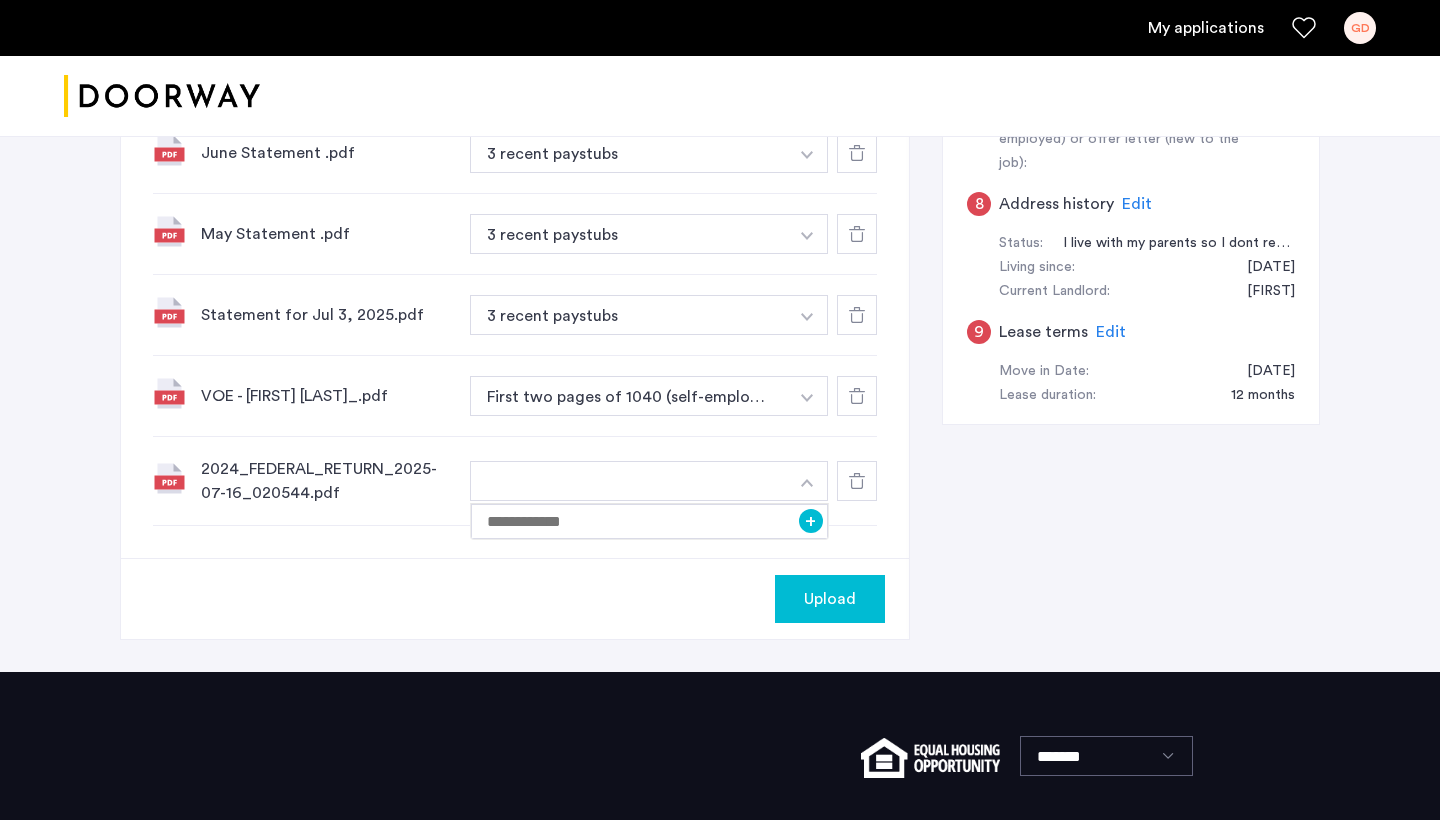 click on "Upload" 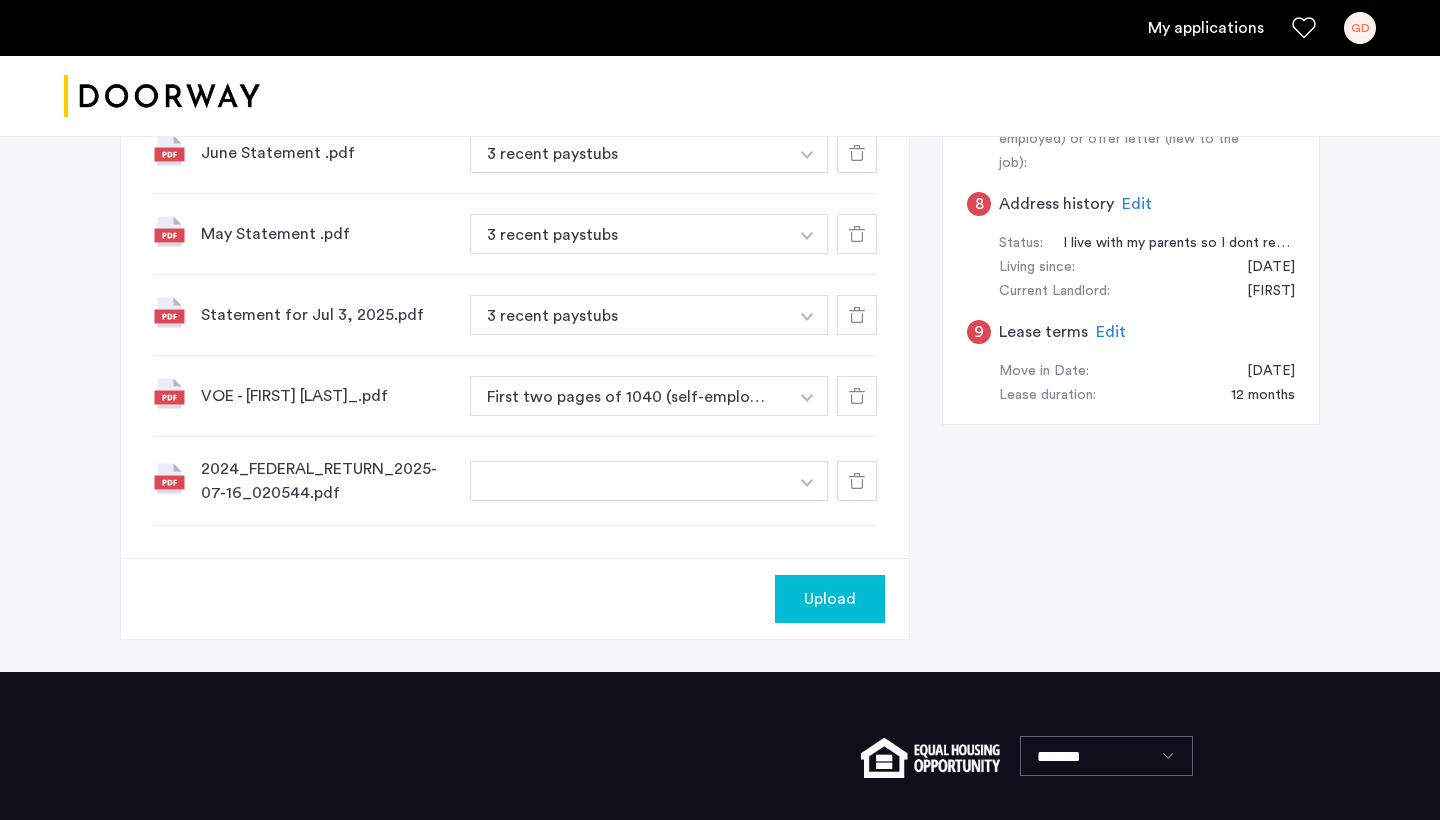 click on "Upload" 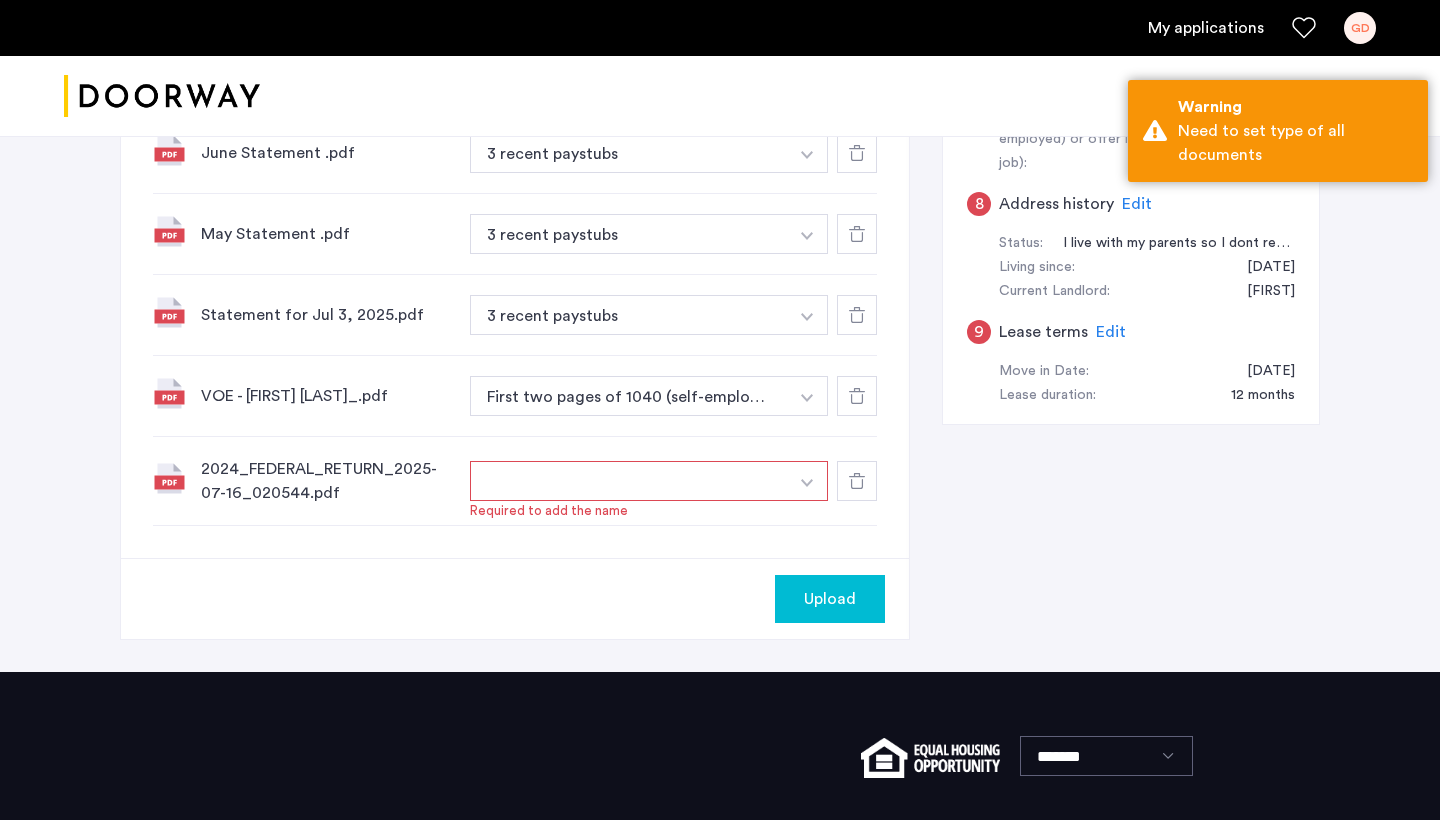 click at bounding box center [629, 481] 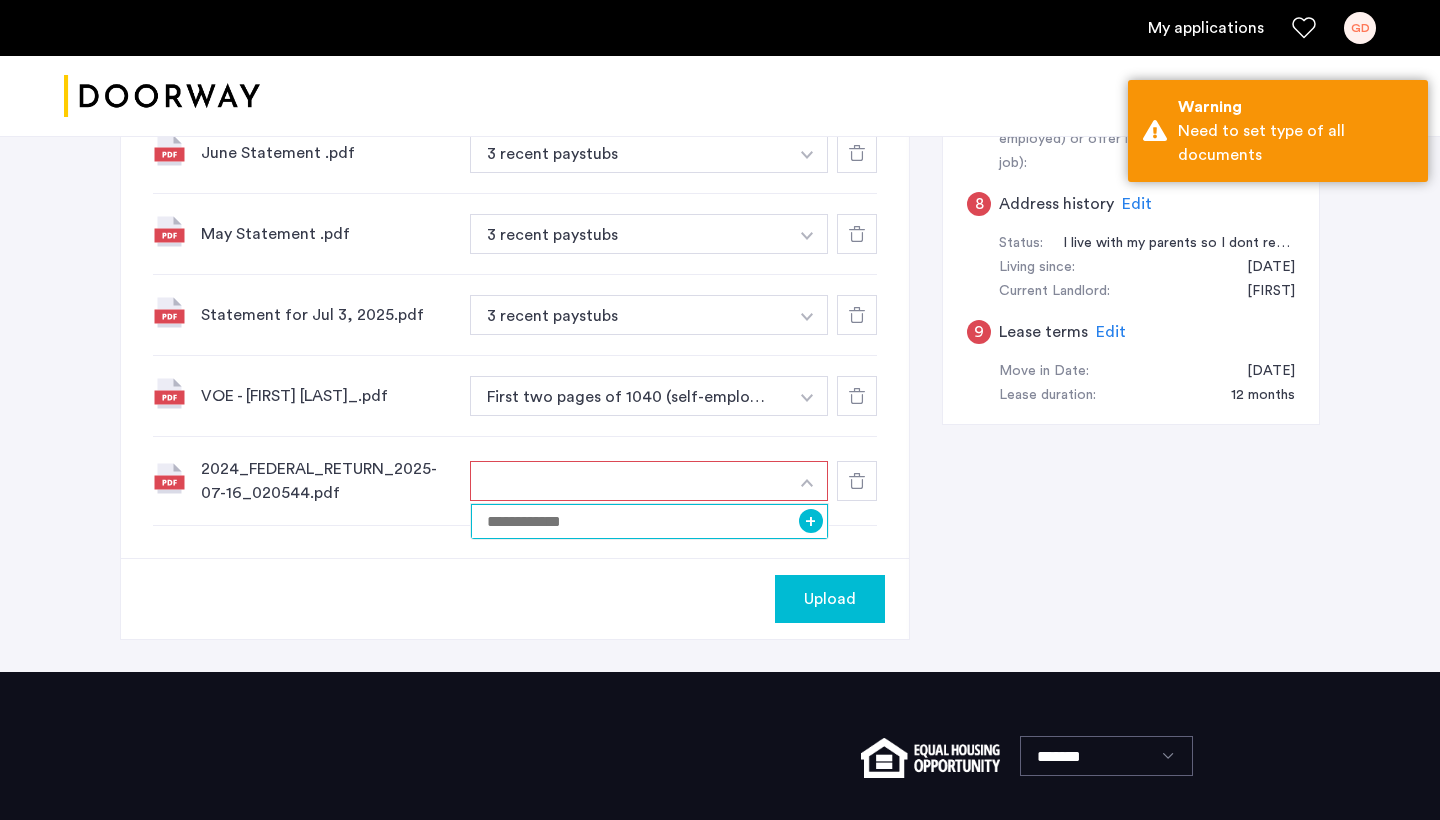 click at bounding box center [649, 521] 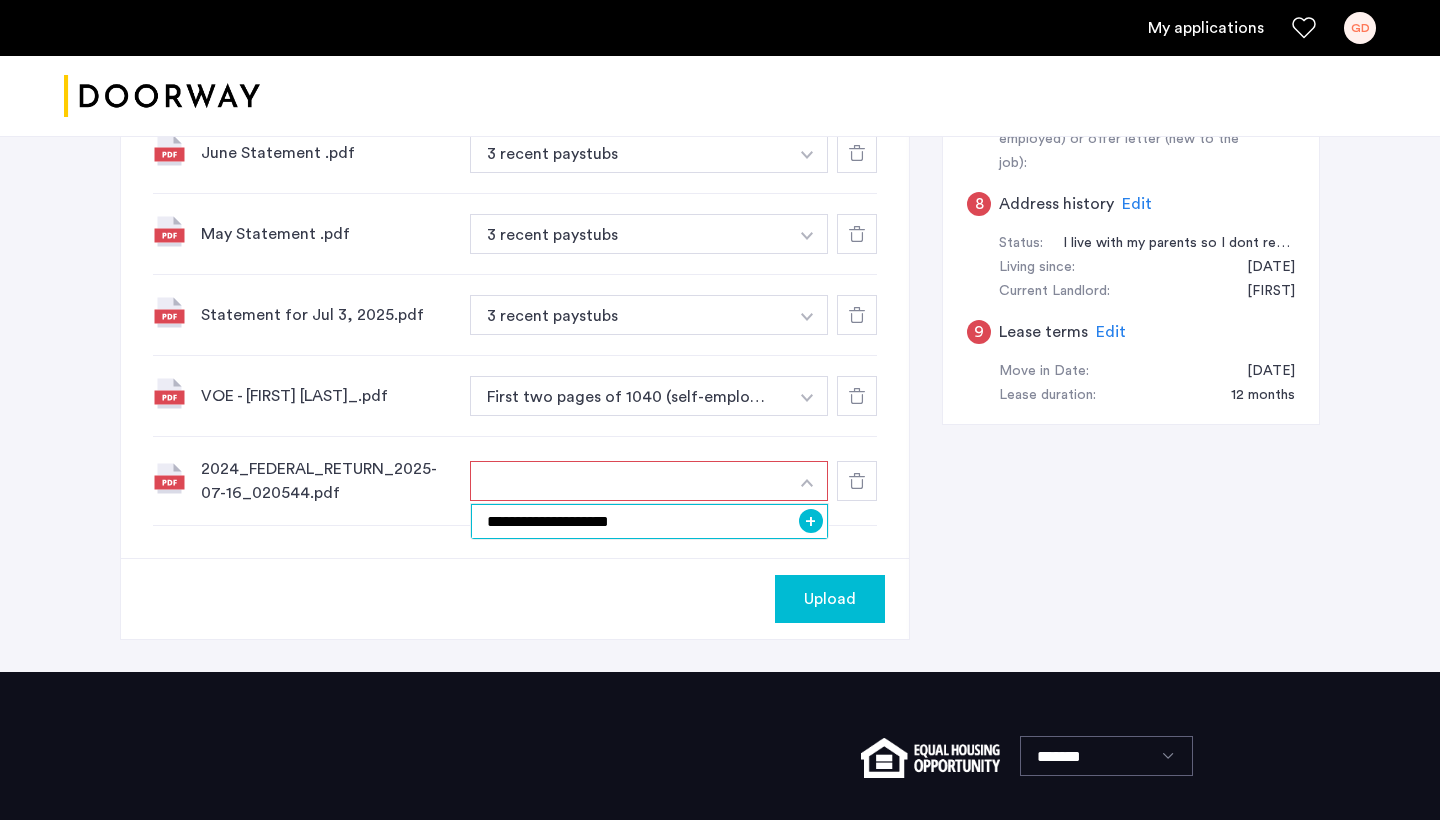 type on "**********" 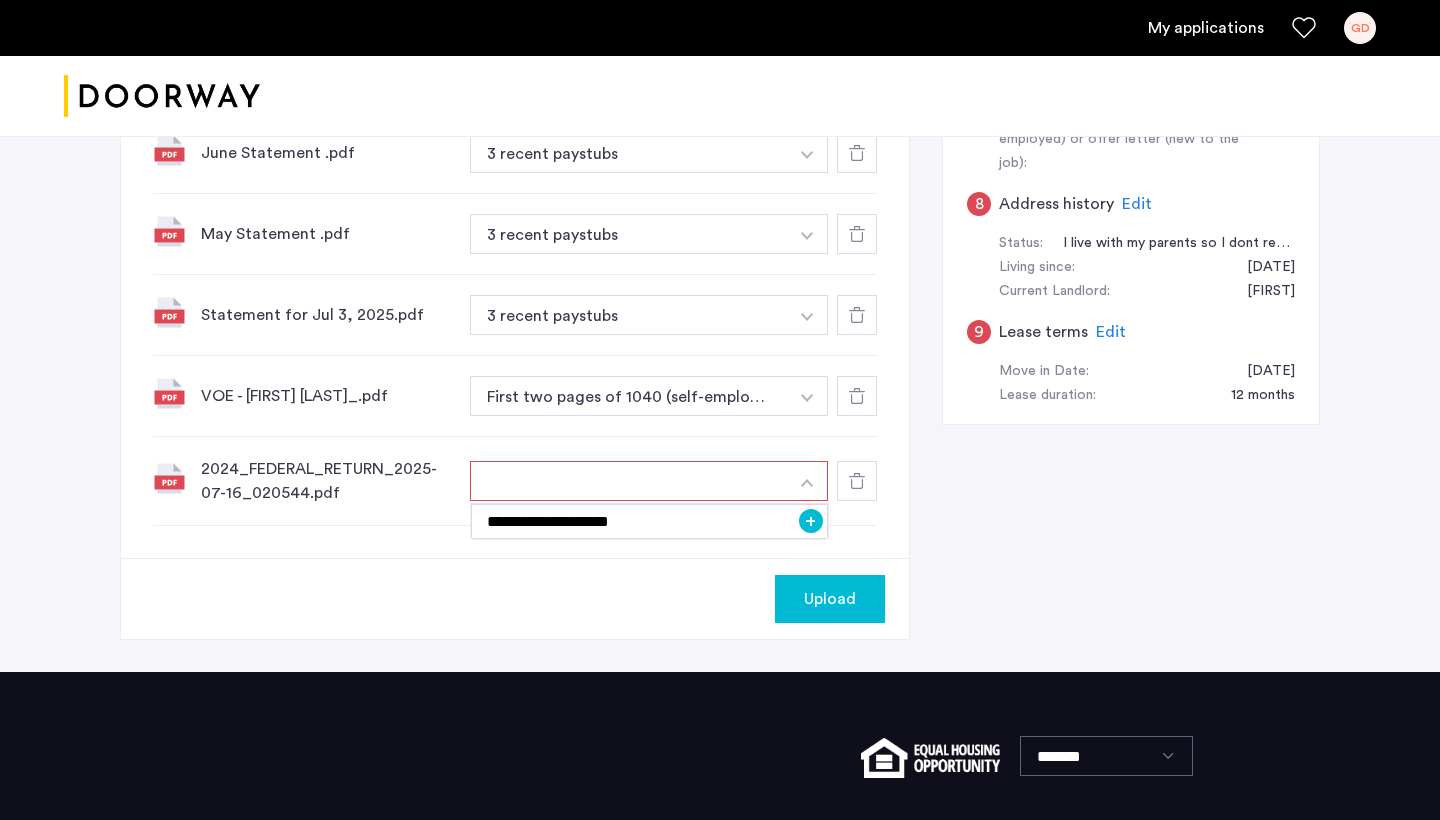 click on "Upload" 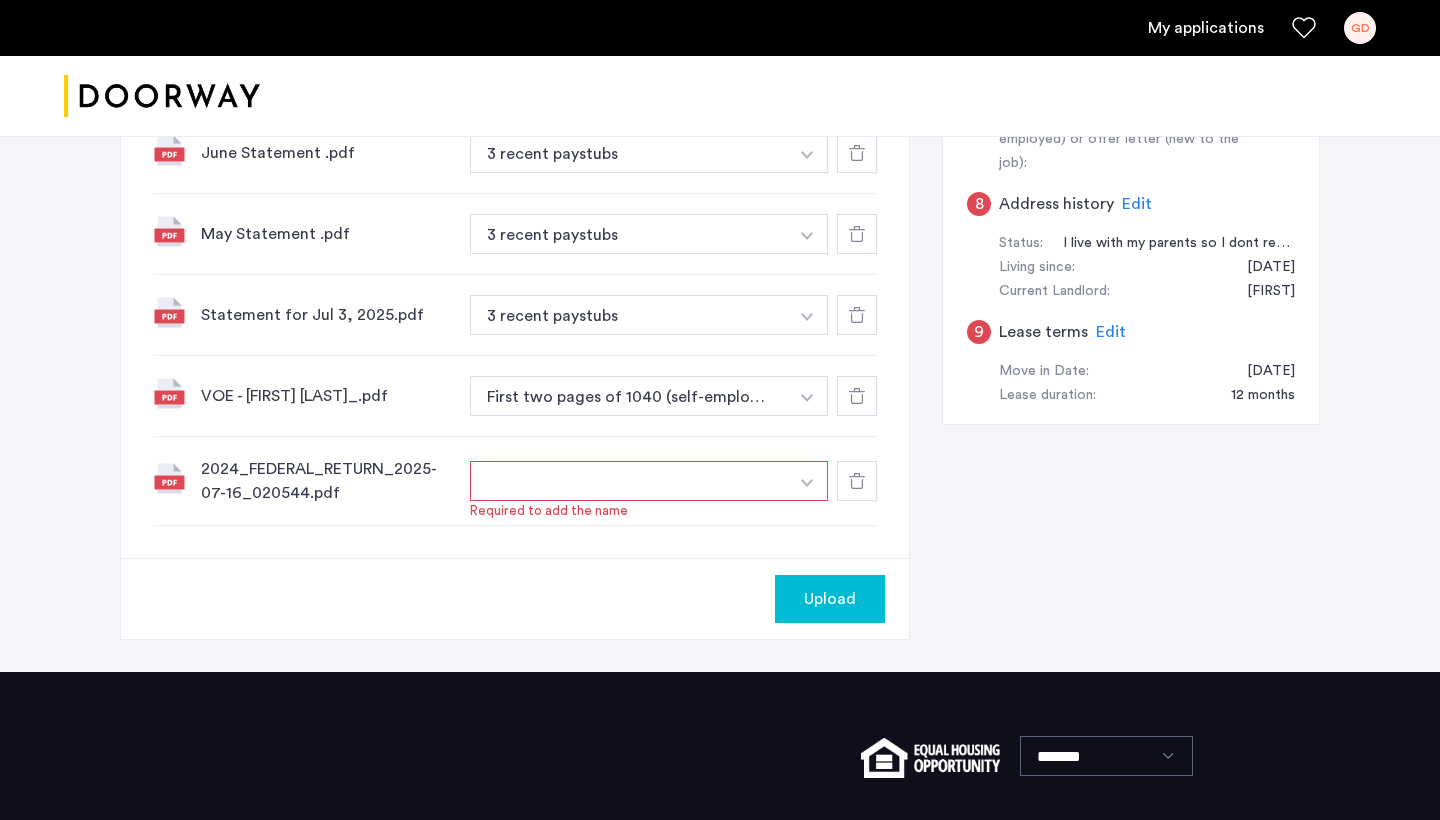 click on "**********" 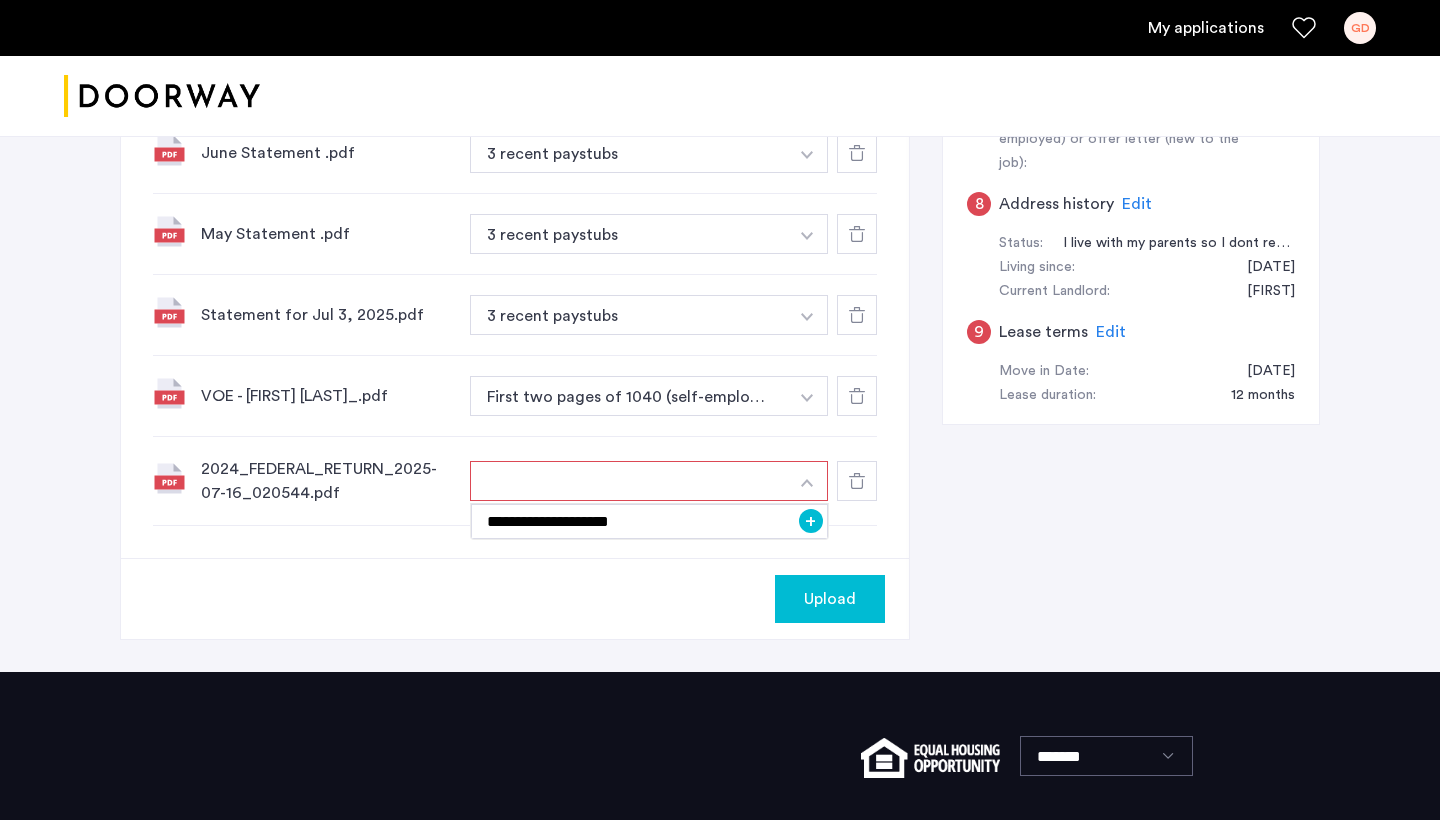 click on "+" at bounding box center [811, 521] 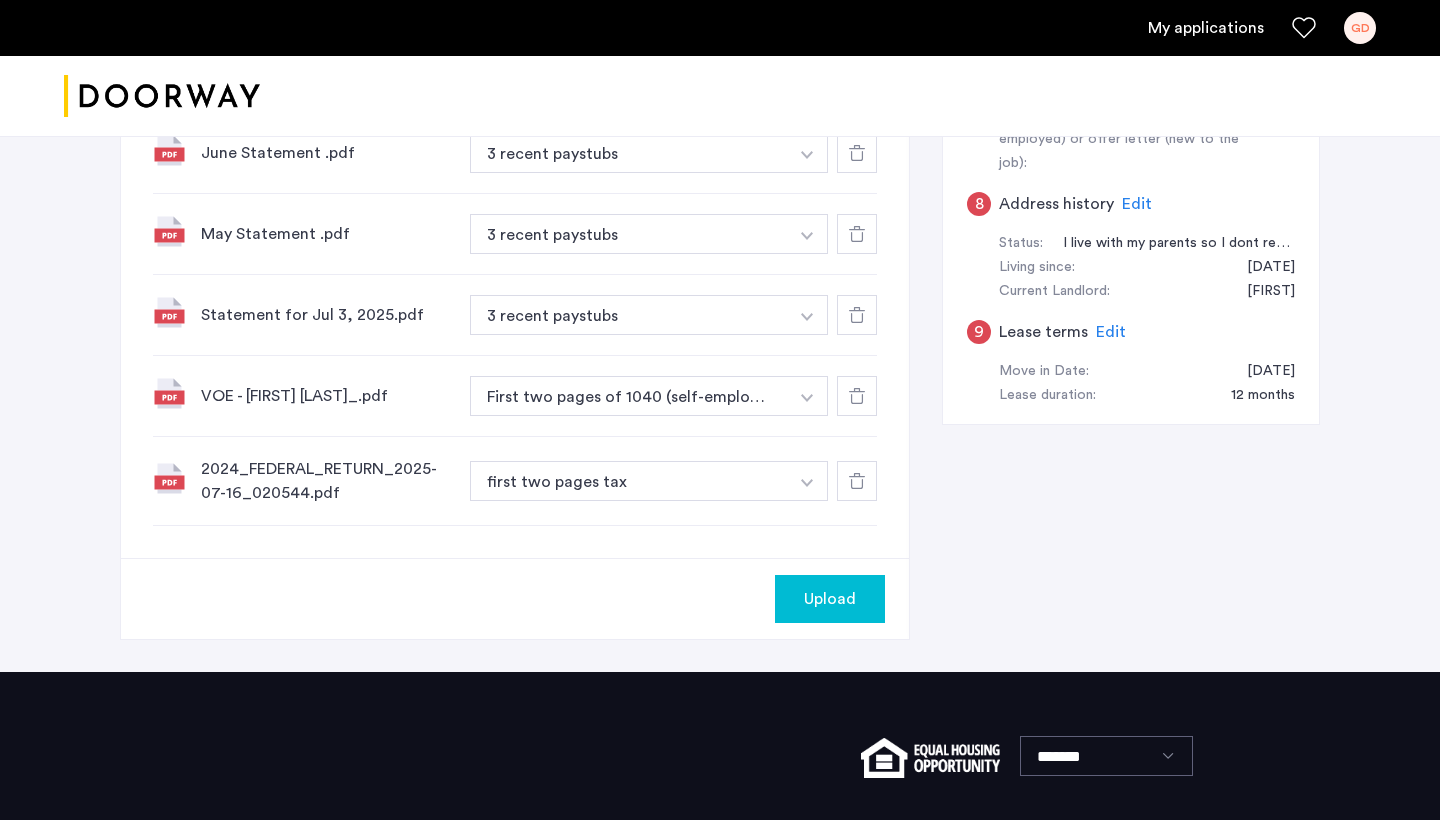 click on "Upload" 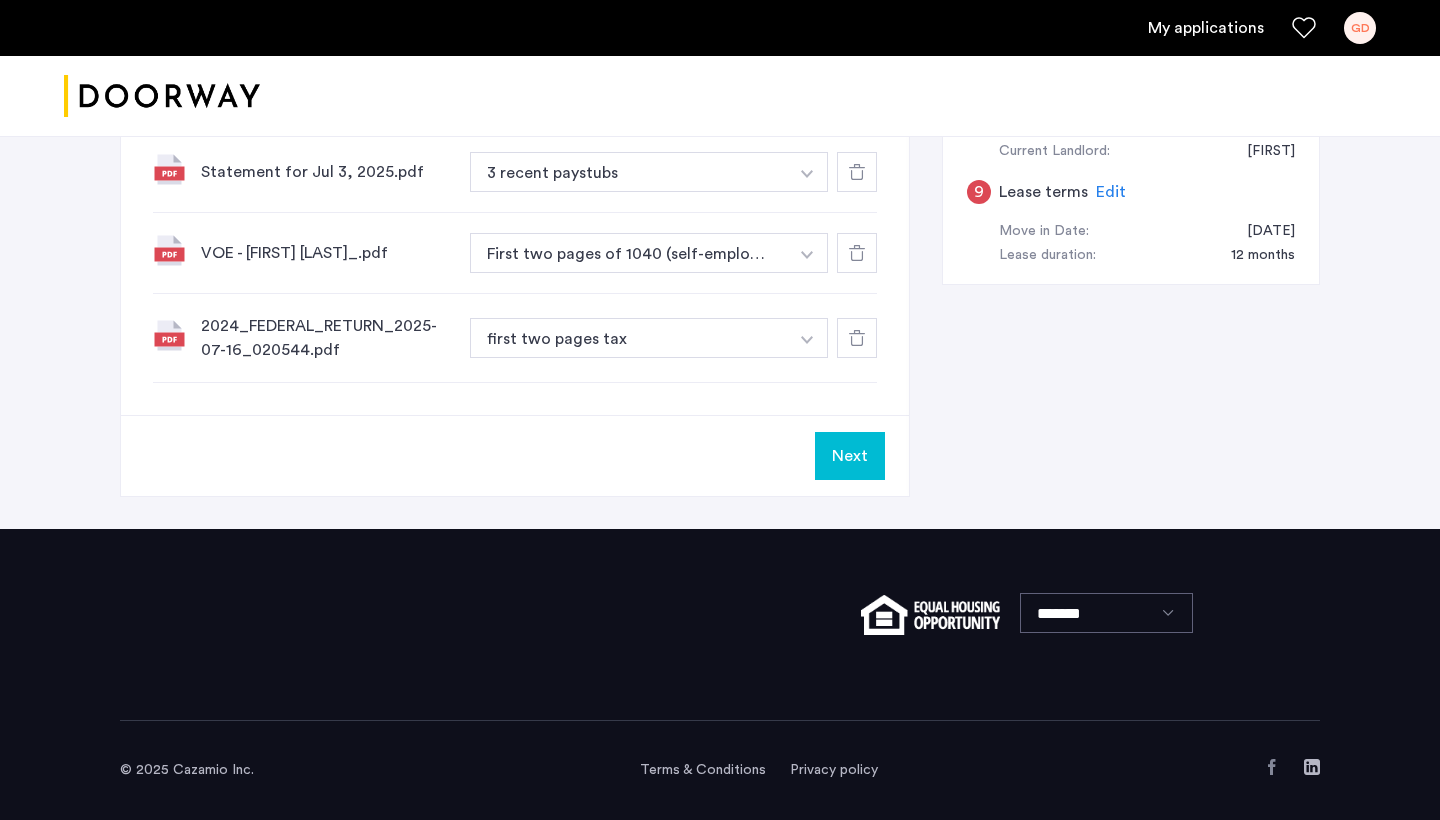 scroll, scrollTop: 1155, scrollLeft: 0, axis: vertical 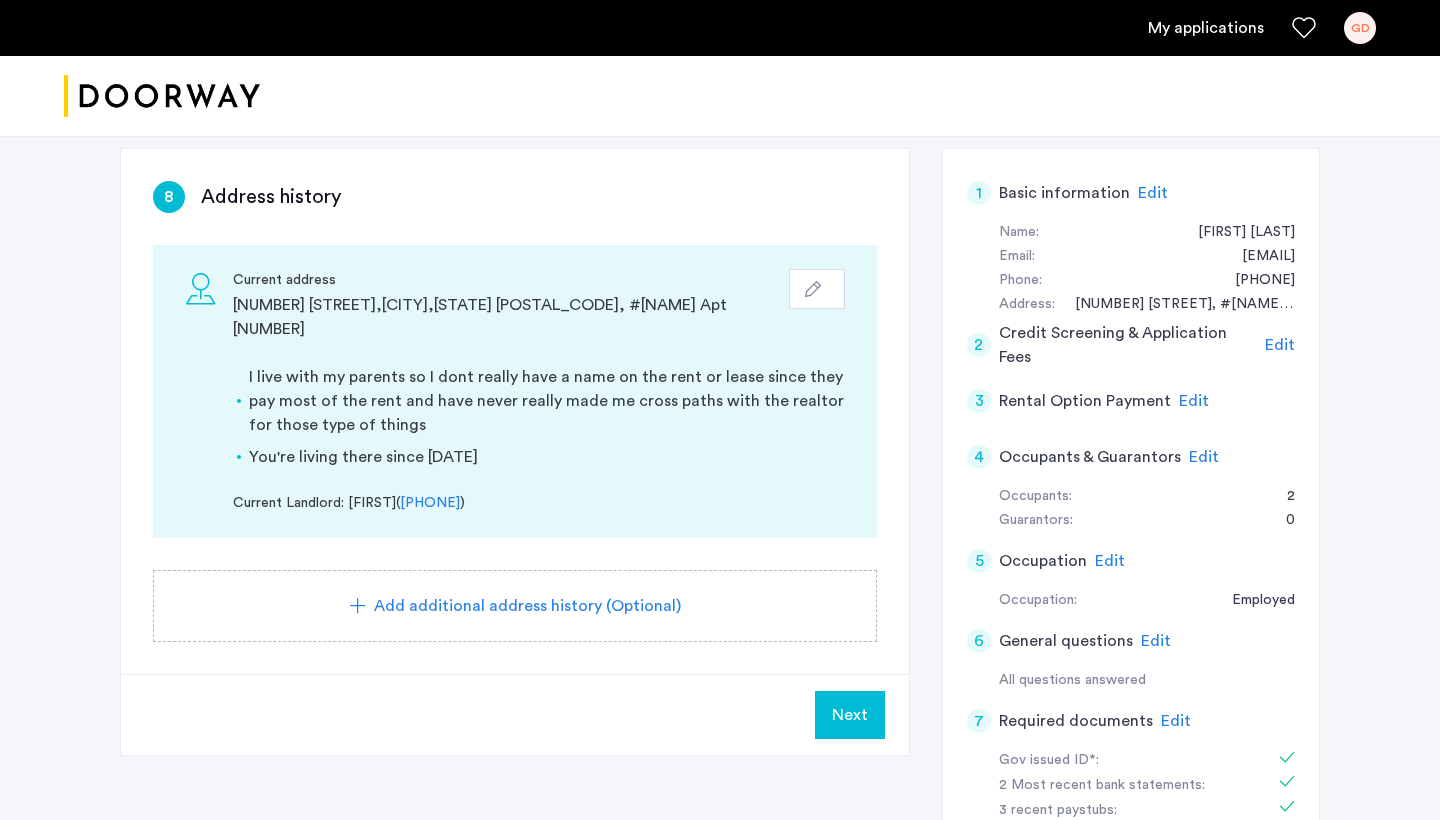 click on "Next" 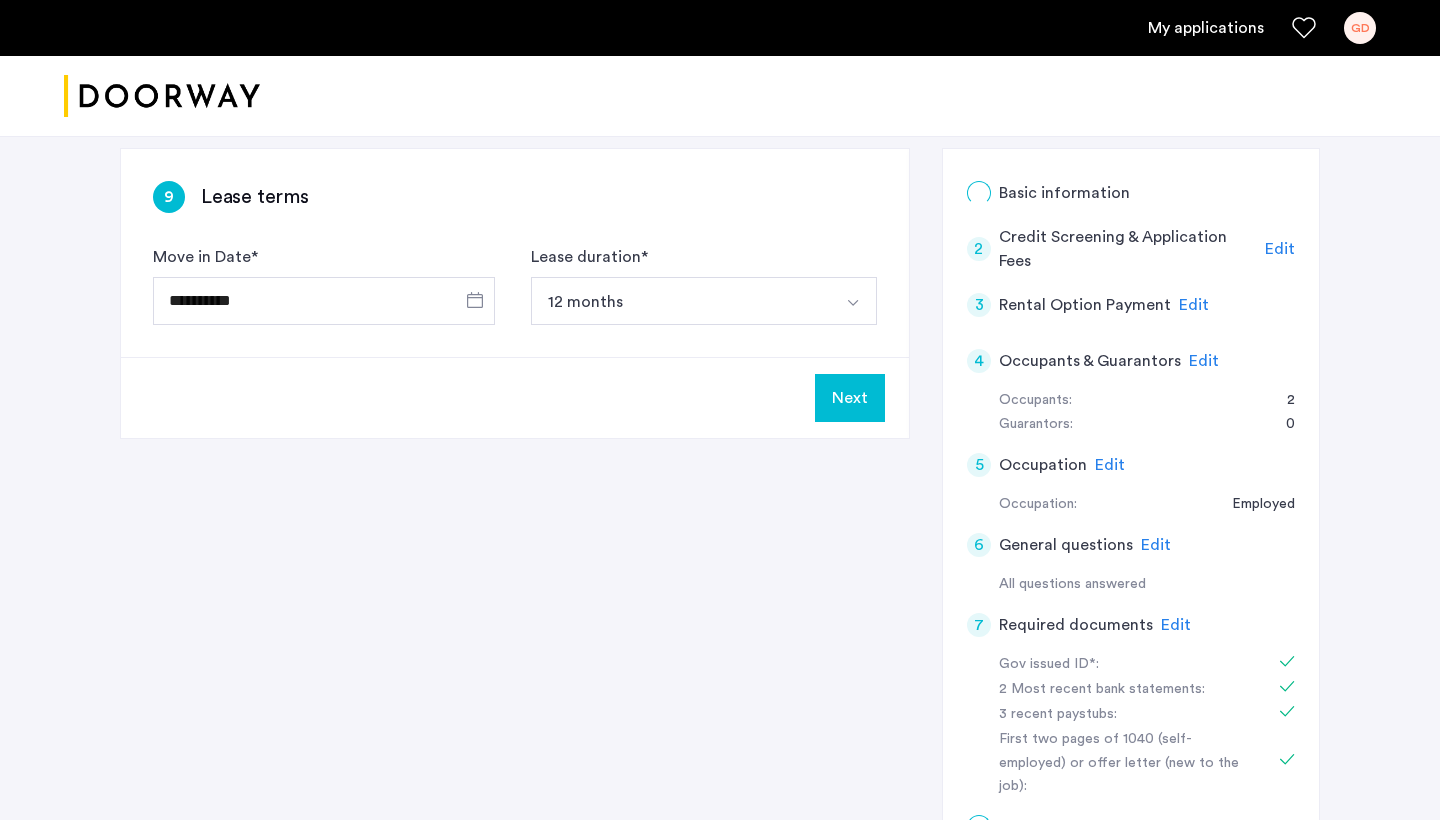 scroll, scrollTop: 0, scrollLeft: 0, axis: both 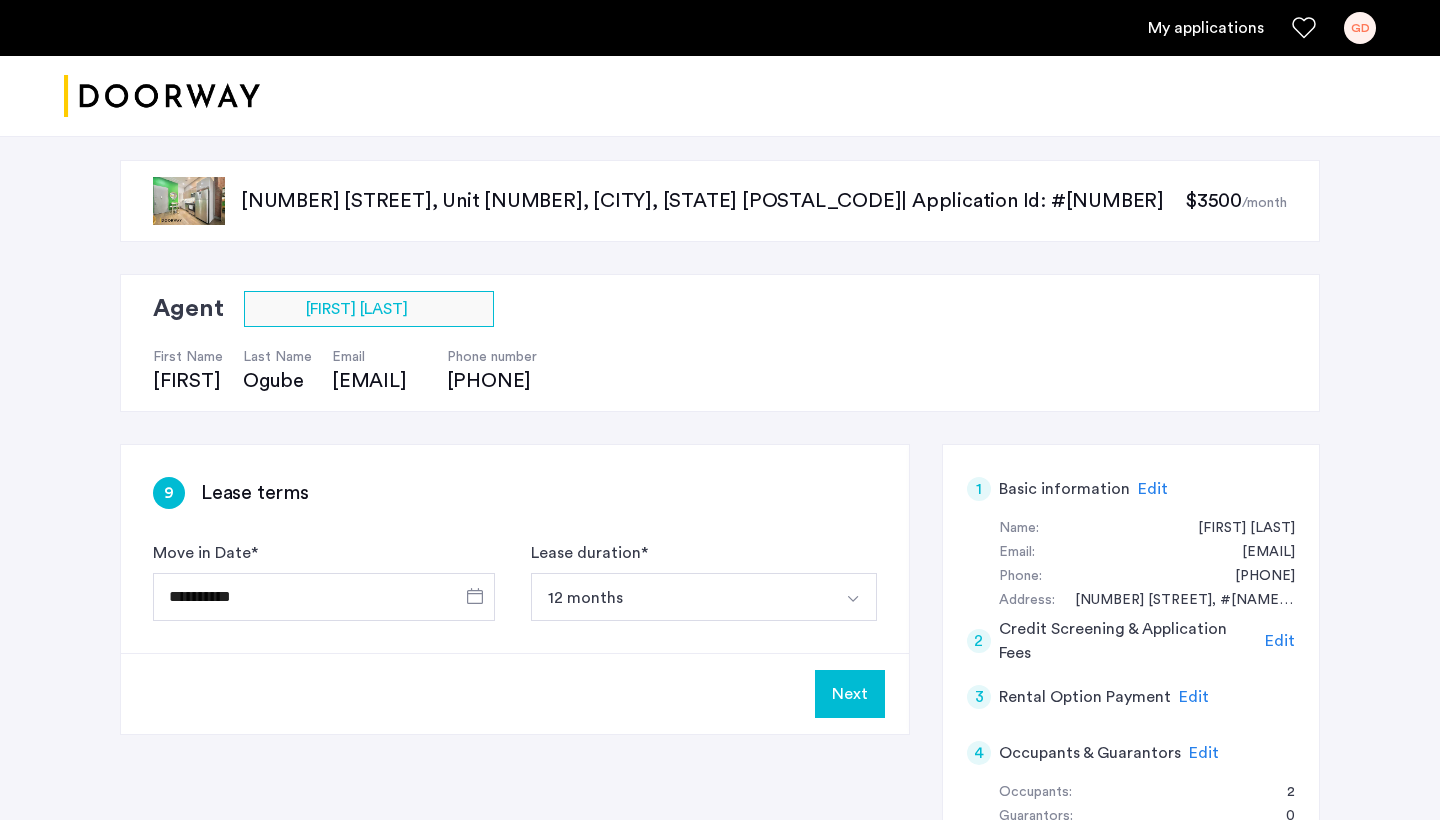 click on "Next" 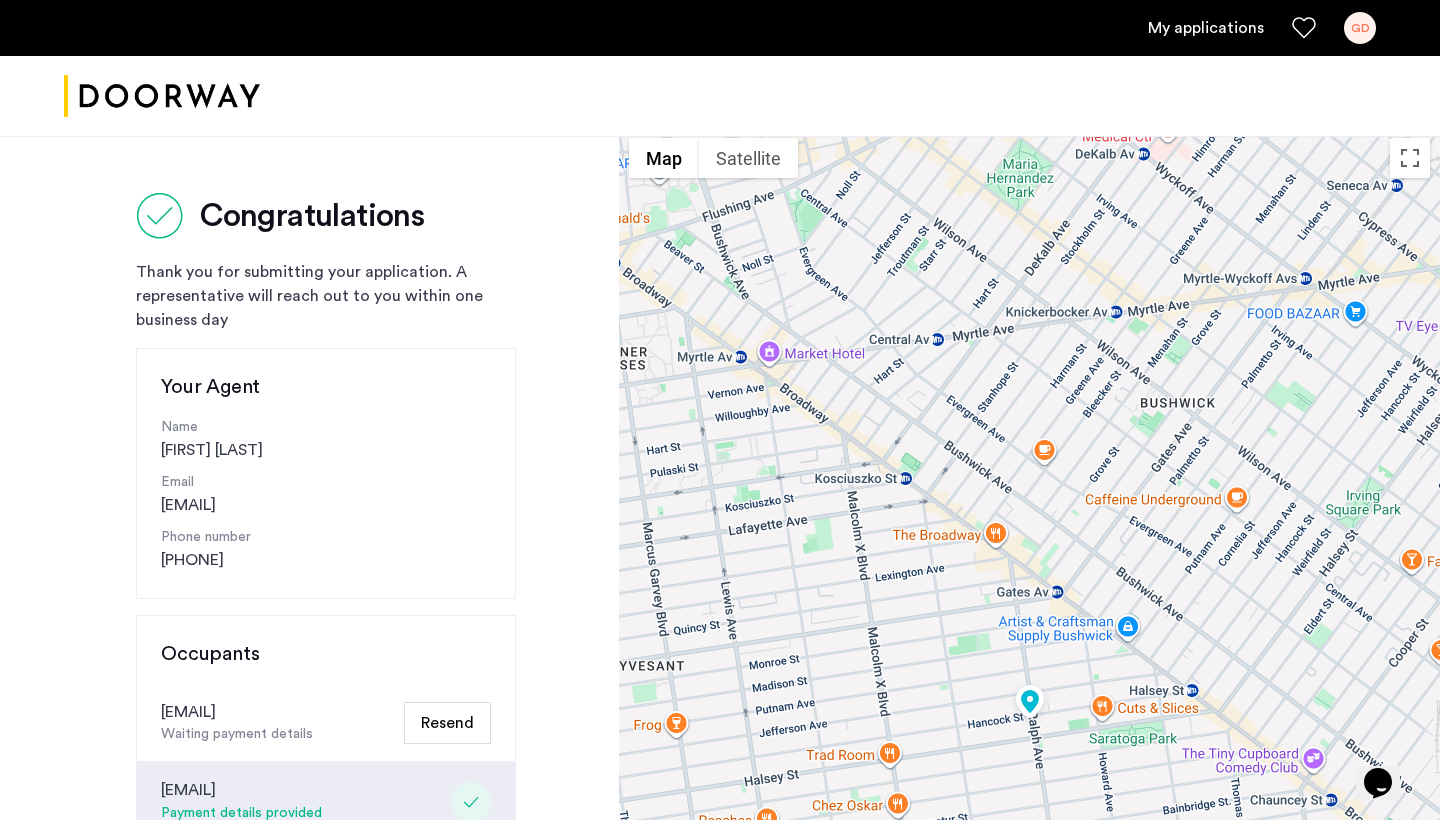 scroll, scrollTop: 0, scrollLeft: 0, axis: both 